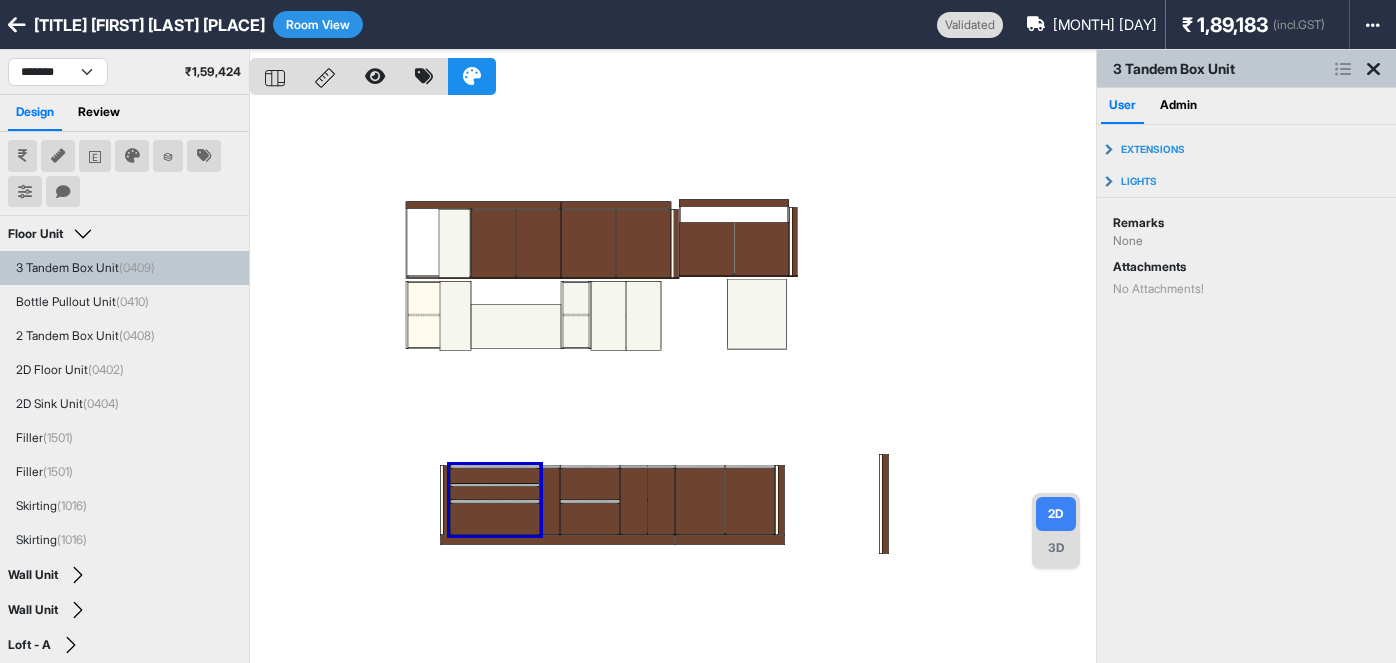 scroll, scrollTop: 0, scrollLeft: 0, axis: both 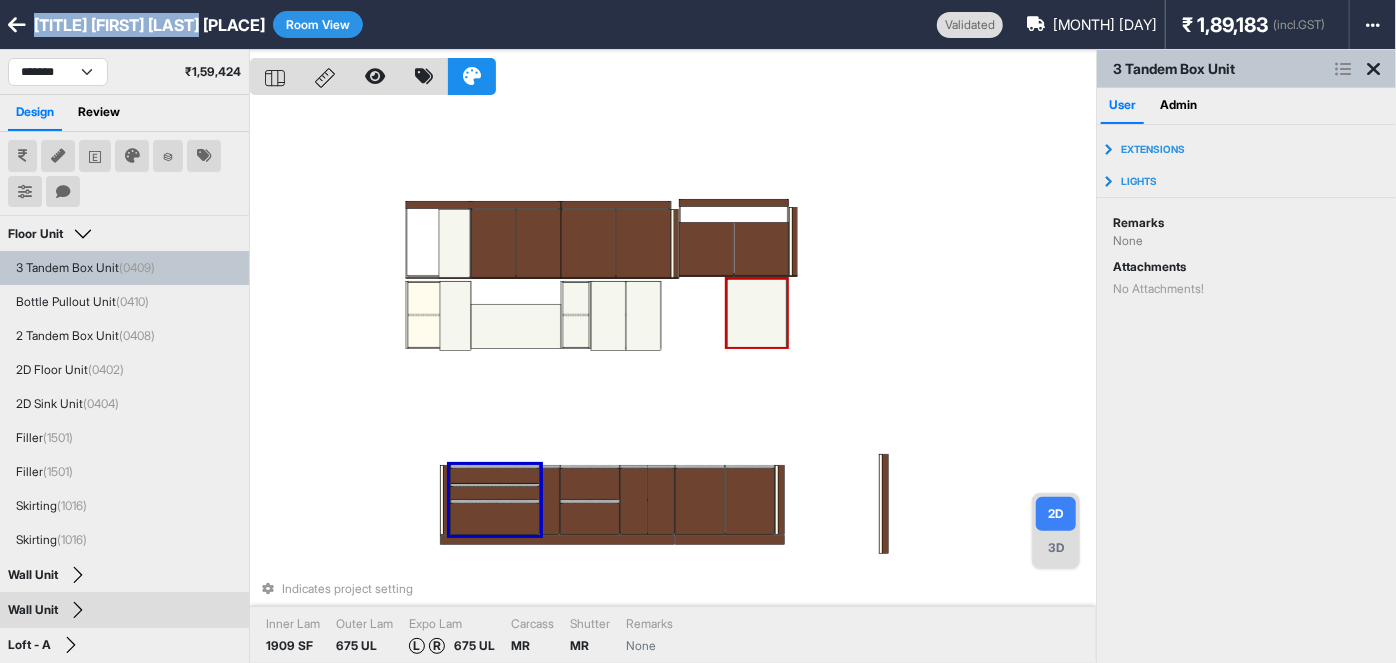 click on "Indicates project setting Inner Lam 1909 SF Outer Lam 675 UL Expo Lam L R 675 UL Carcass MR Shutter MR Remarks None" at bounding box center (673, 381) 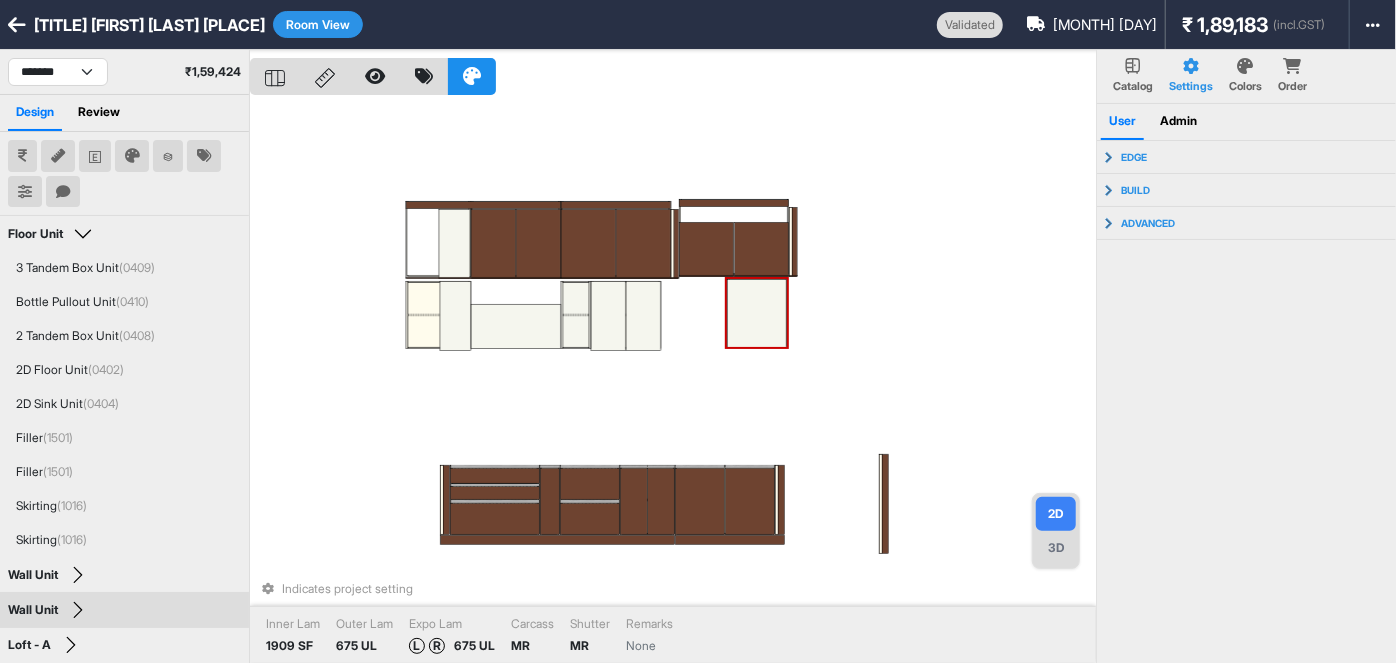 click at bounding box center [673, 72] 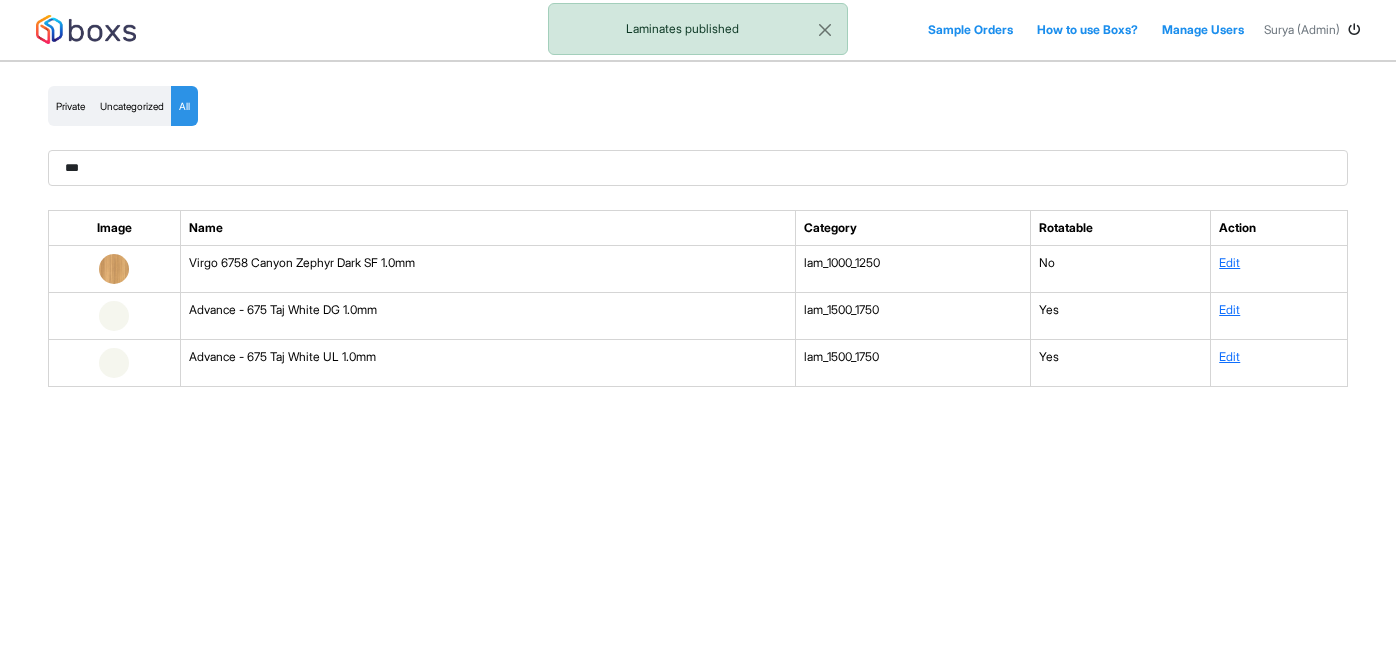 scroll, scrollTop: 0, scrollLeft: 0, axis: both 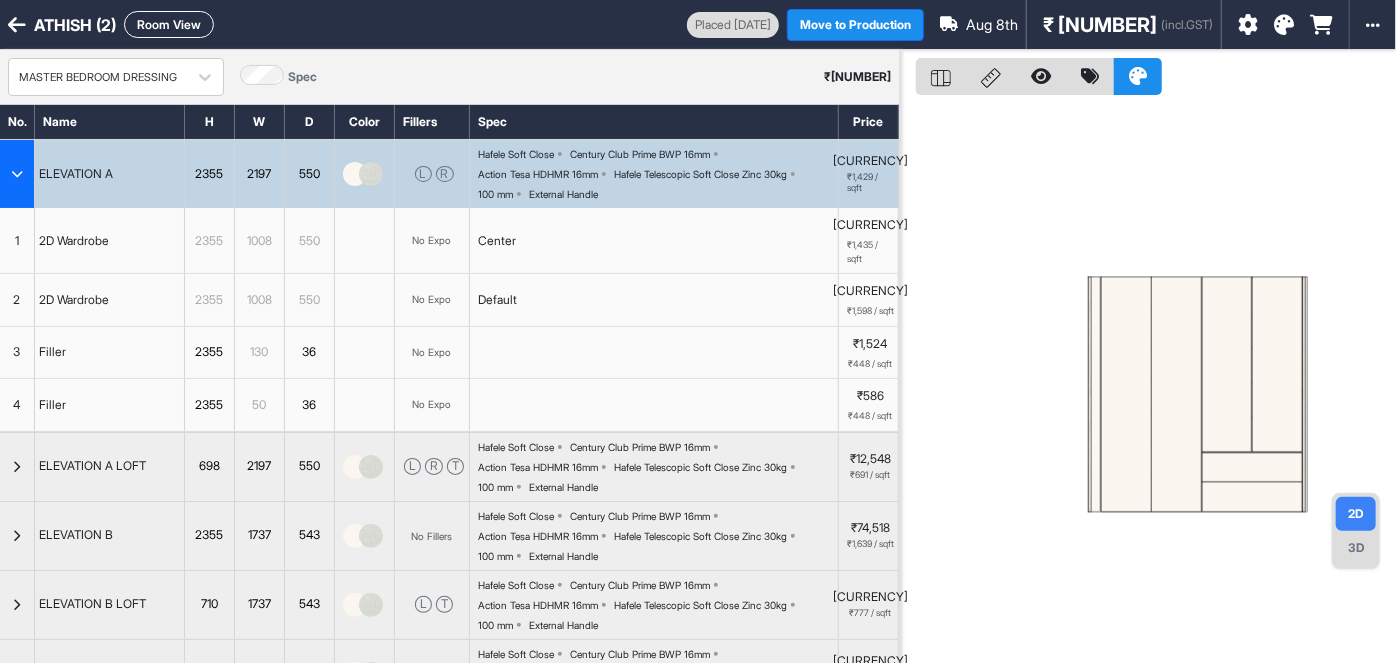 click on "Room View" at bounding box center [169, 24] 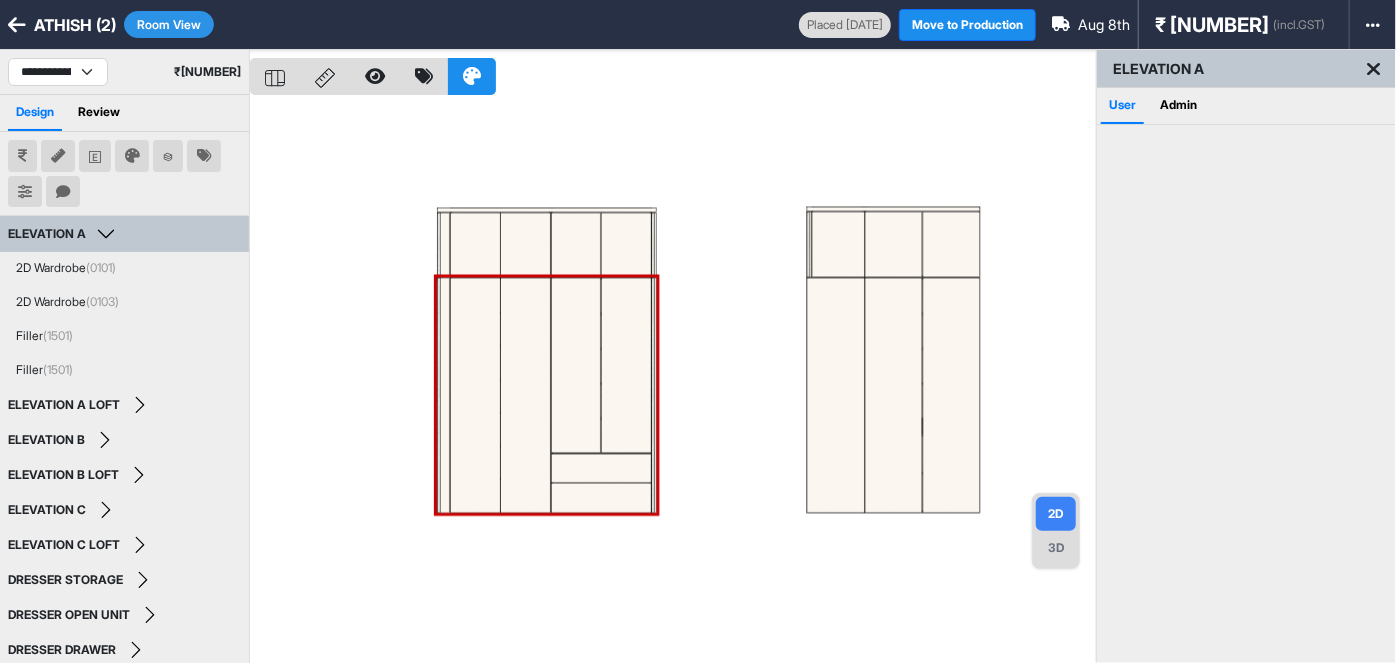 click at bounding box center [673, 381] 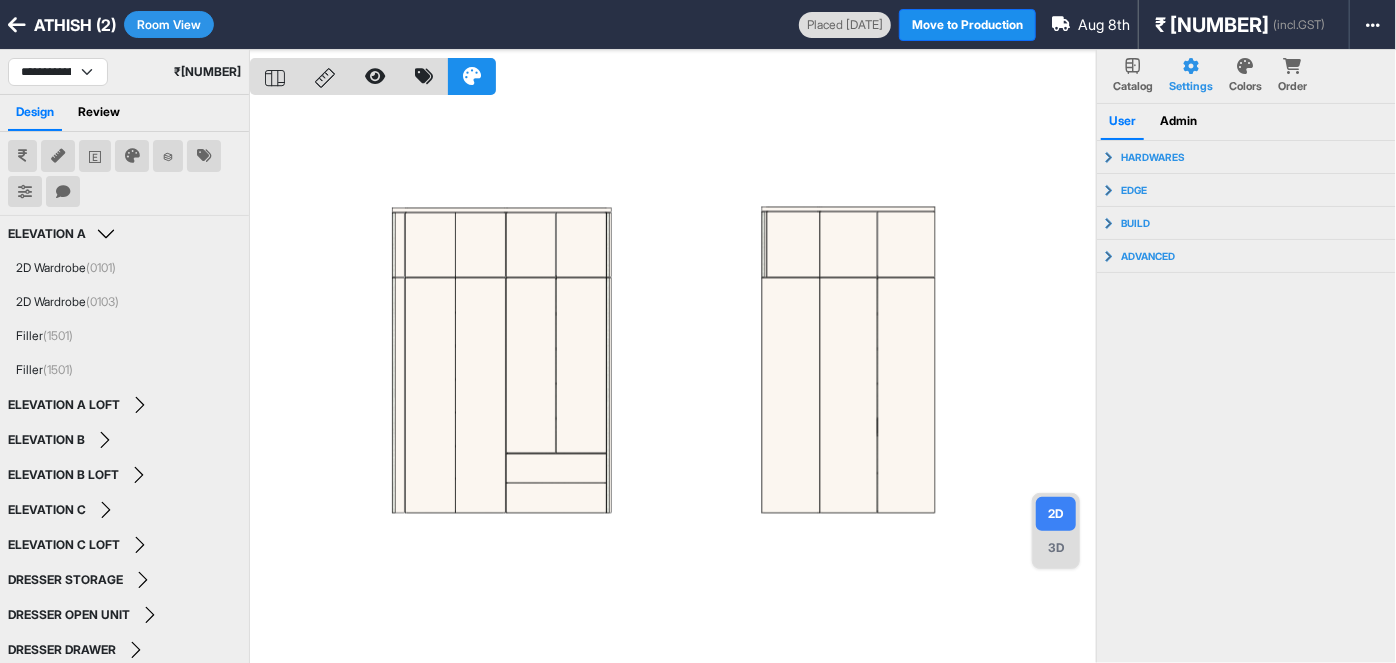 click at bounding box center (63, 192) 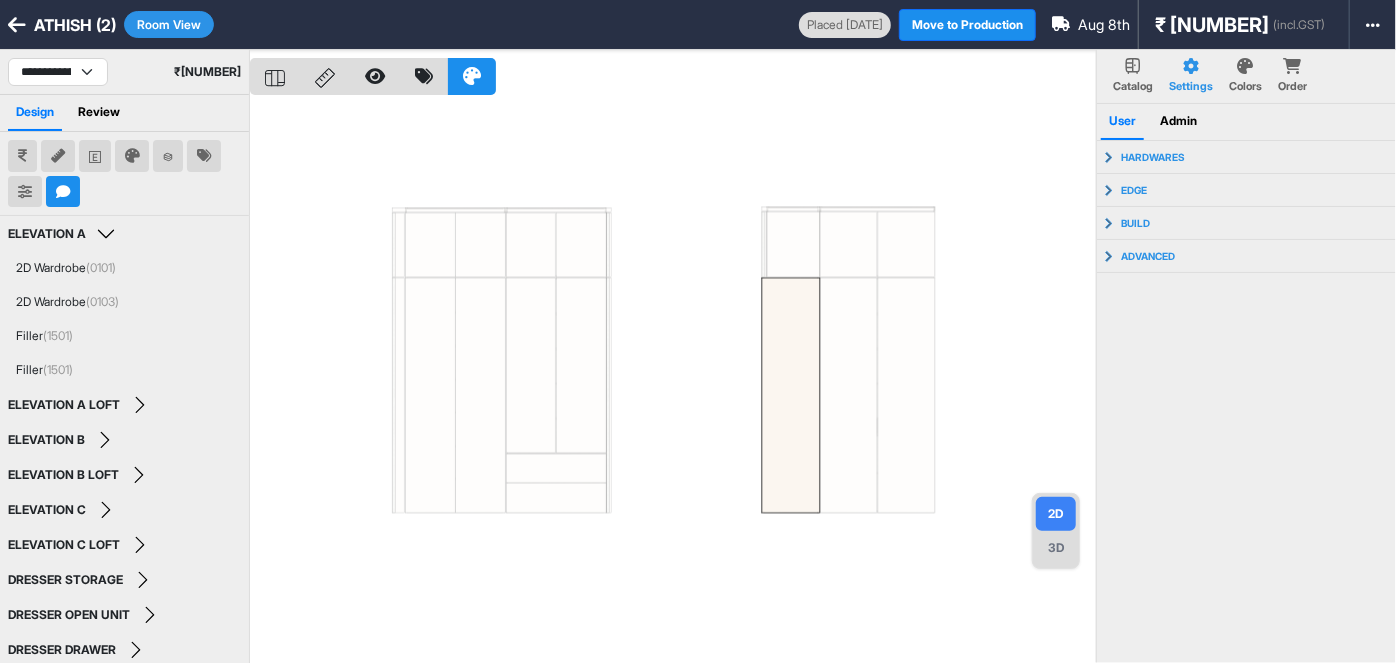 type 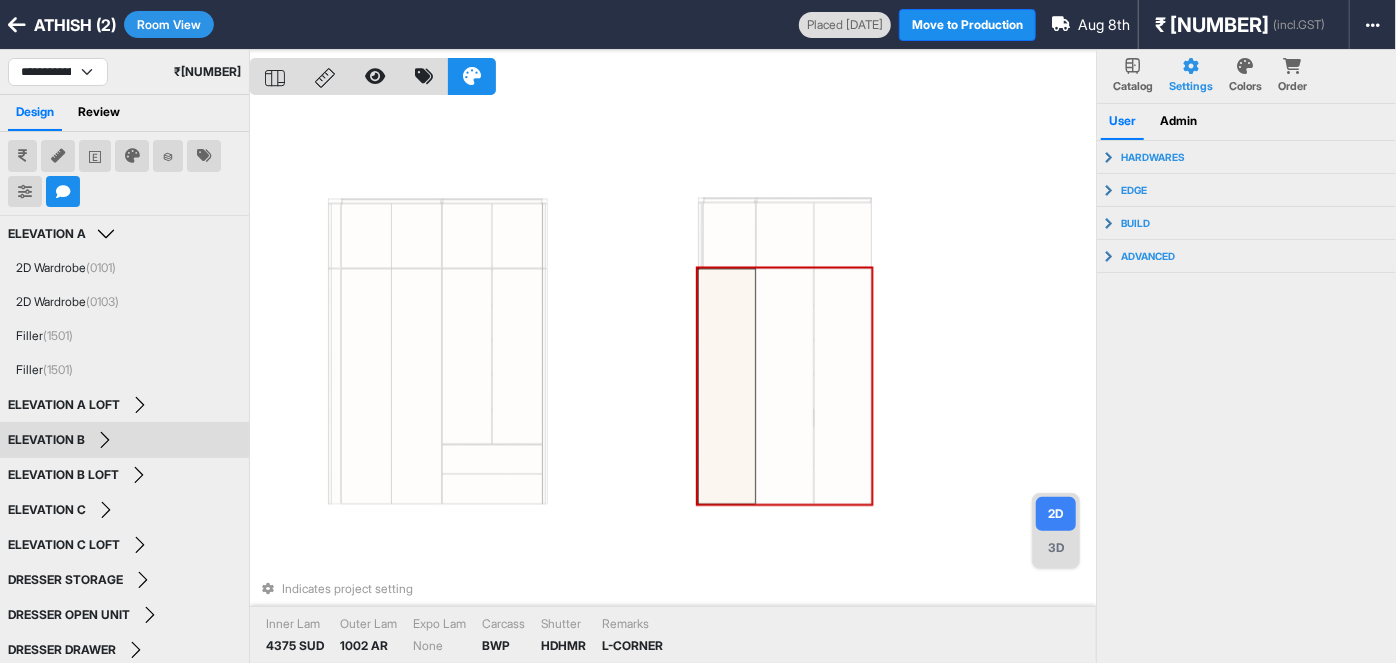 click at bounding box center [727, 386] 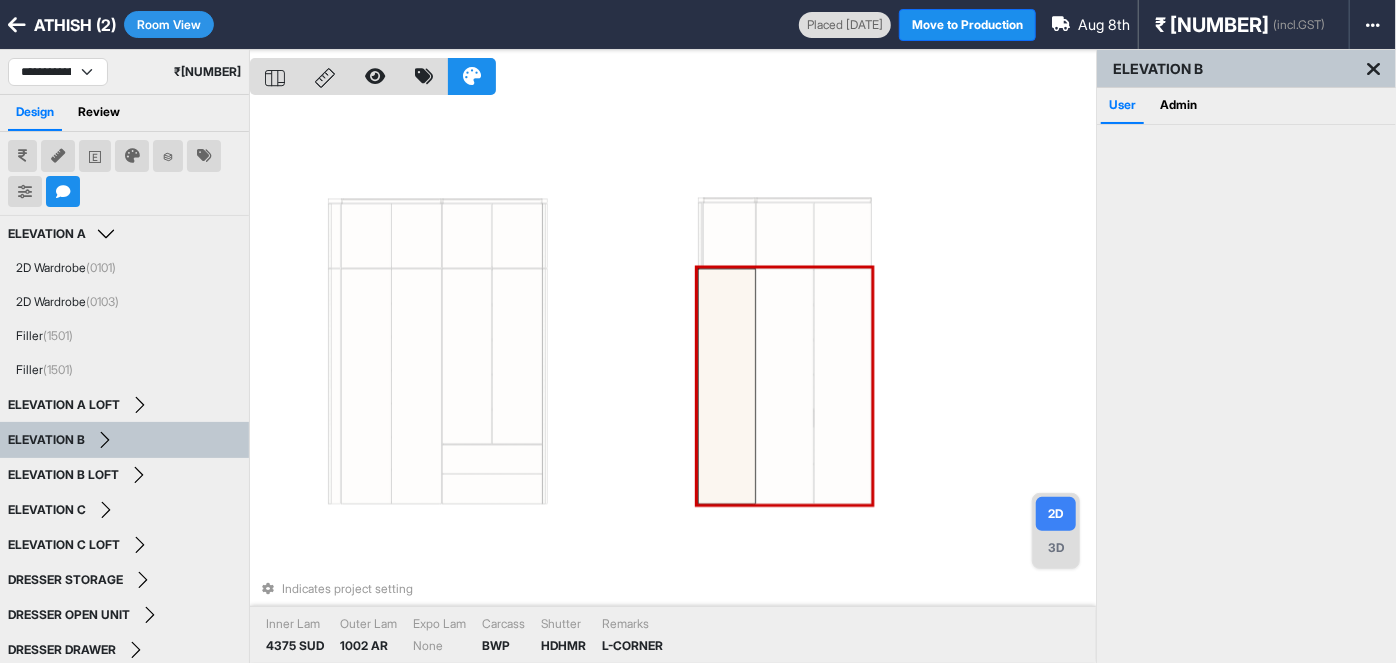 click at bounding box center (727, 386) 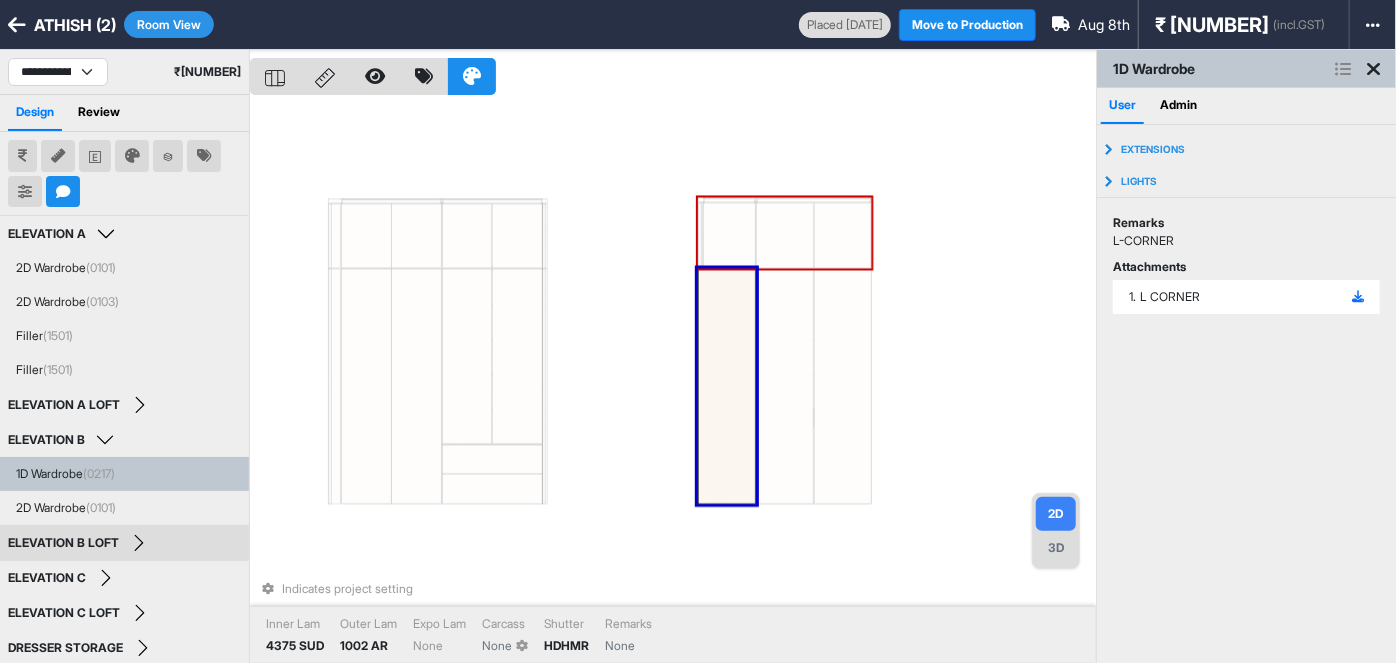 click on "Indicates project setting Inner Lam 4375 SUD Outer Lam 1002 AR Expo Lam None Carcass None Shutter HDHMR Remarks None" at bounding box center (673, 381) 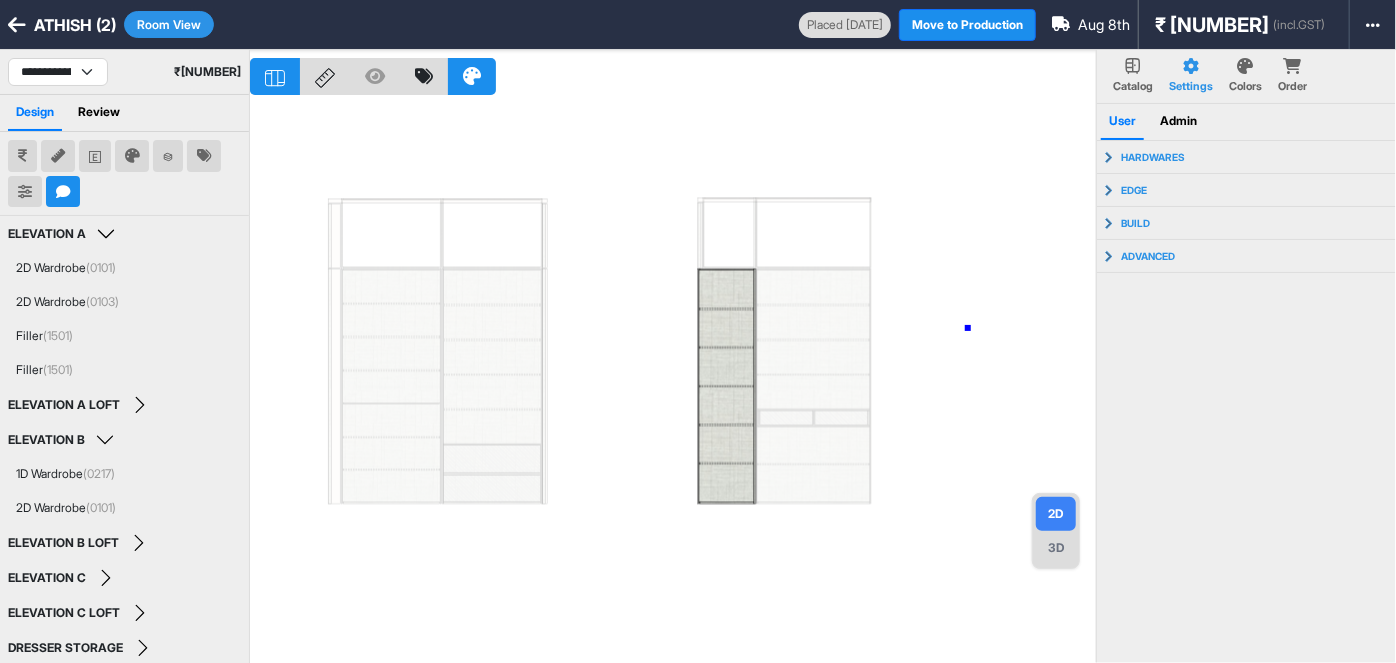 click at bounding box center (673, 381) 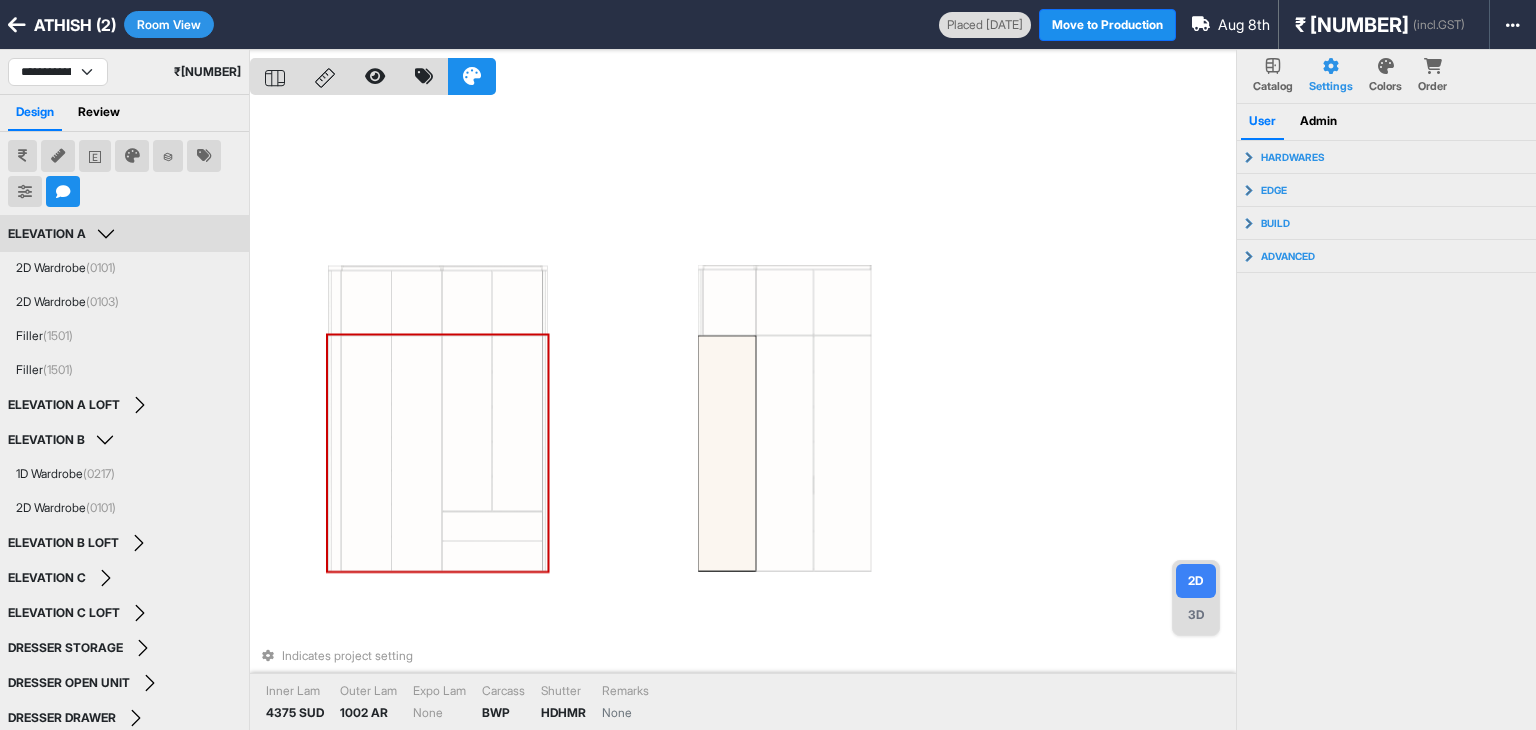 click on "Indicates project setting Inner Lam 4375 SUD Outer Lam 1002 AR Expo Lam None Carcass BWP Shutter HDHMR Remarks None" at bounding box center [743, 415] 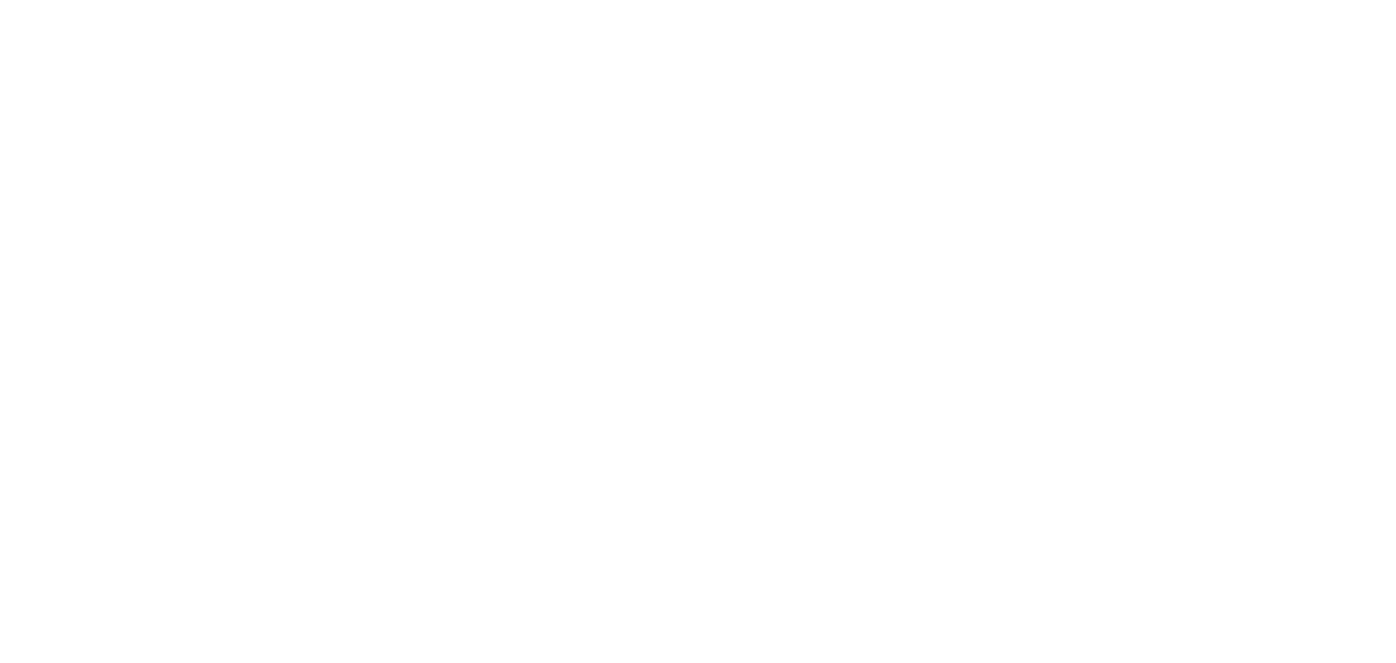 scroll, scrollTop: 0, scrollLeft: 0, axis: both 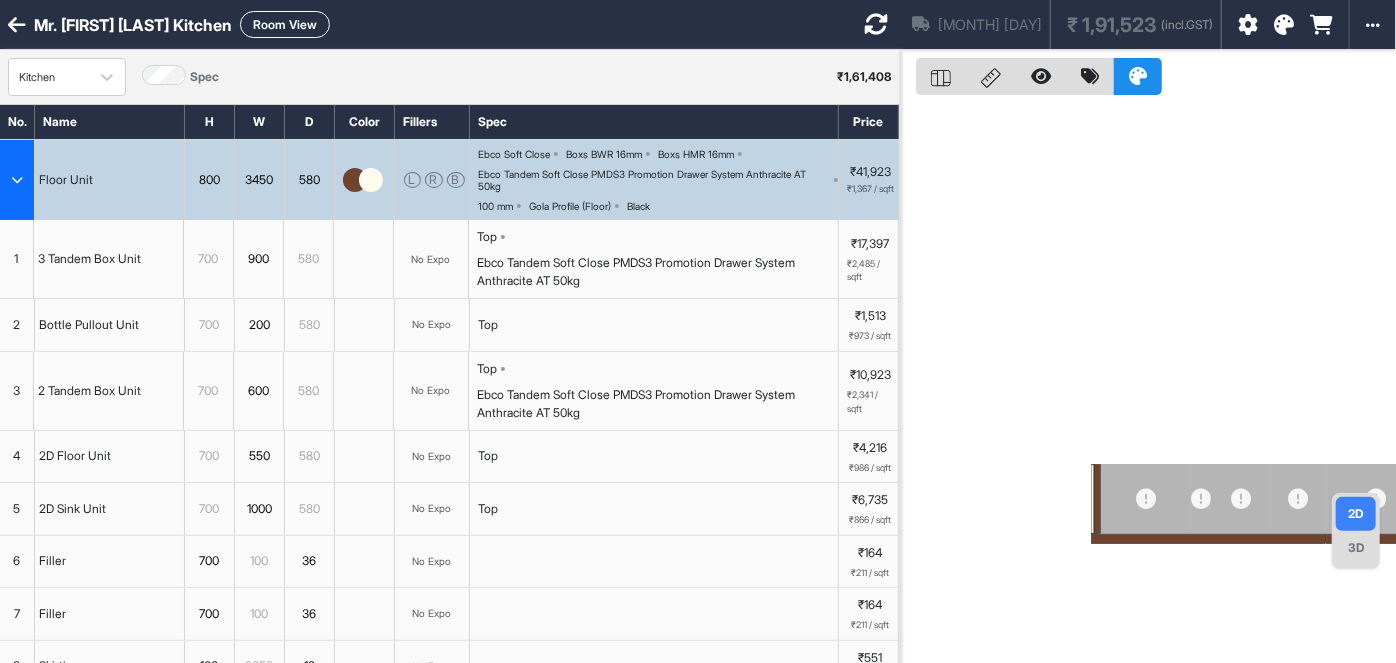 click at bounding box center [876, 24] 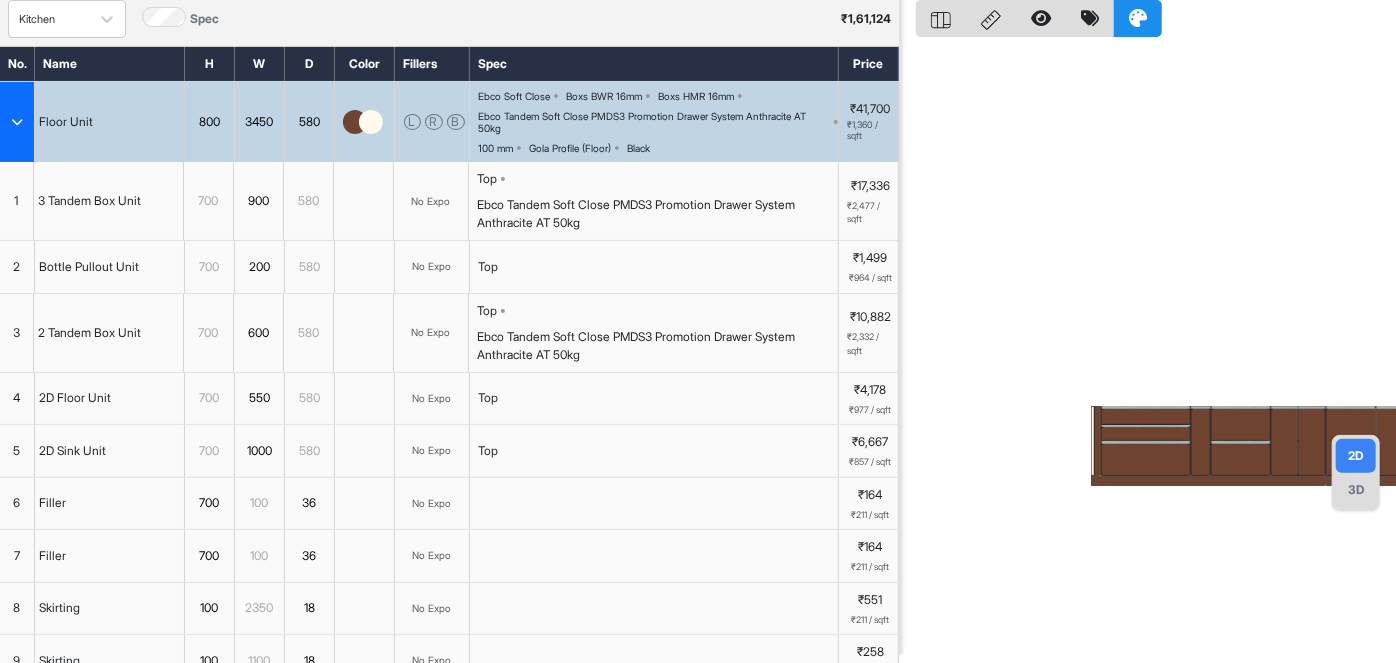scroll, scrollTop: 0, scrollLeft: 0, axis: both 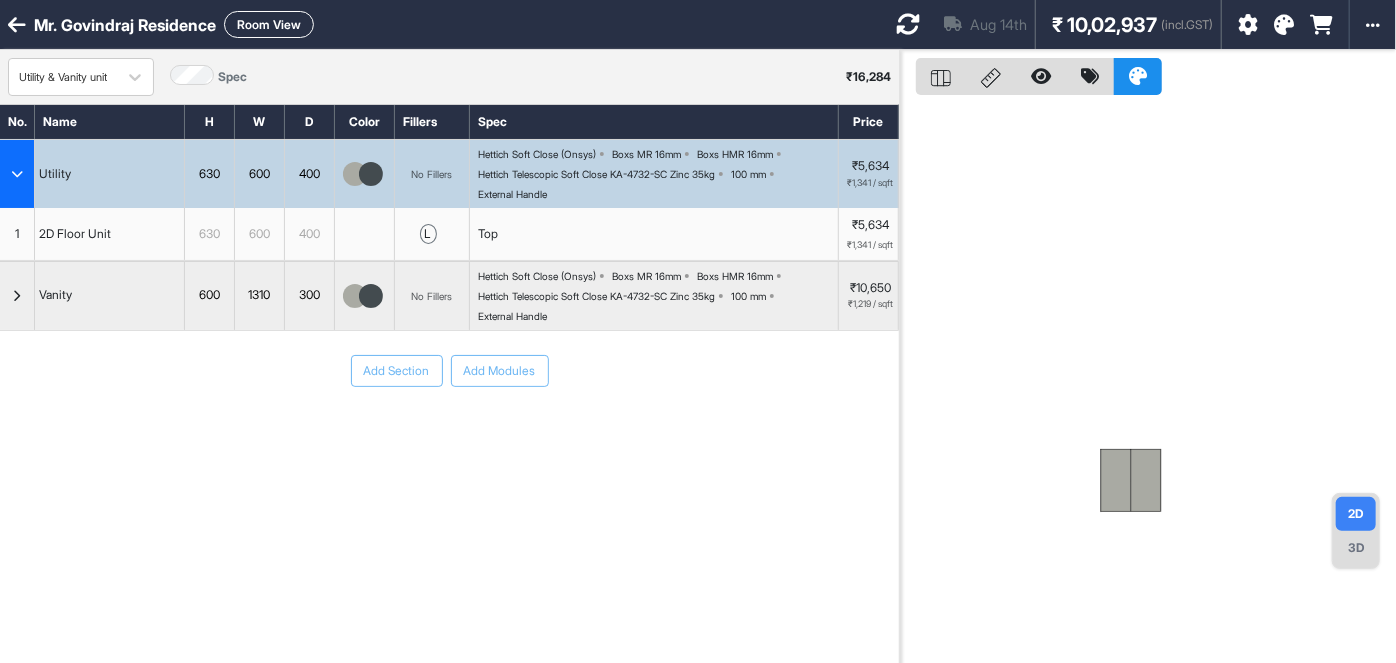 click at bounding box center (1284, 25) 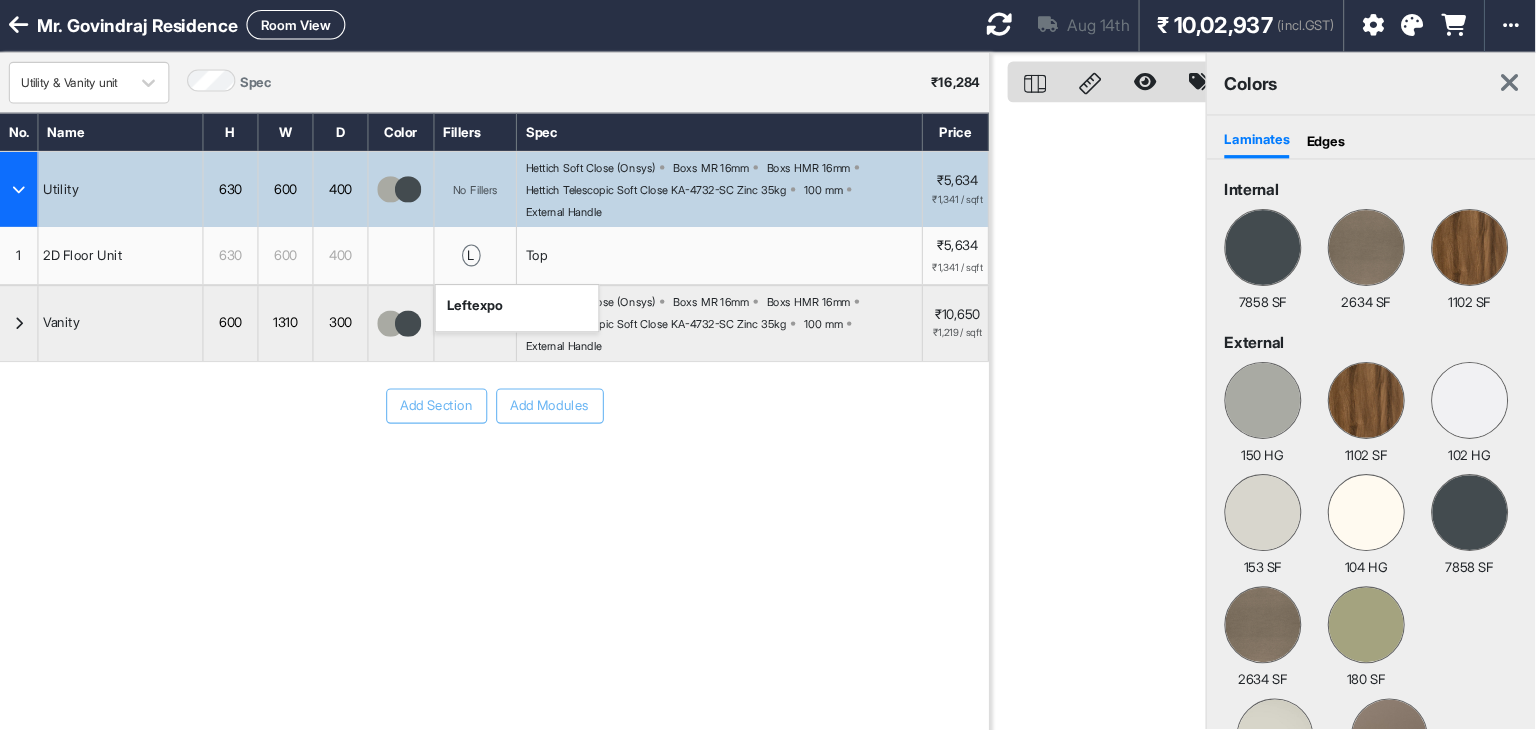 scroll, scrollTop: 0, scrollLeft: 0, axis: both 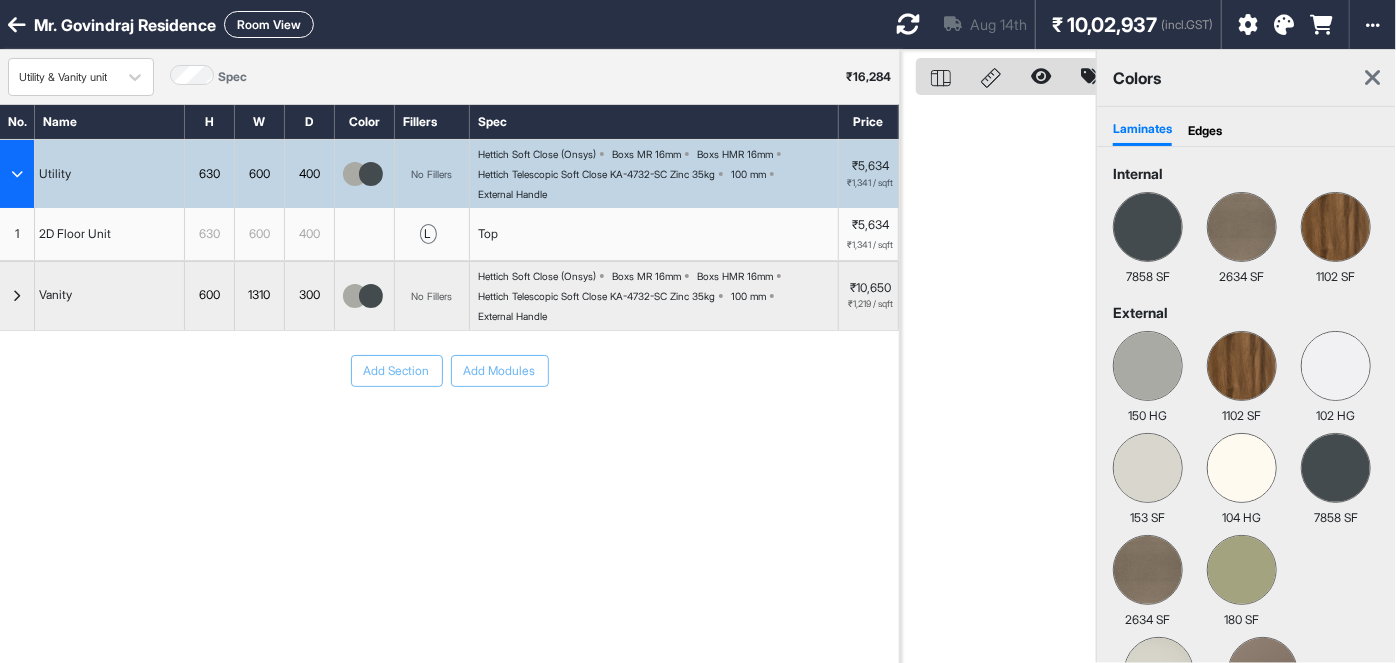 click on "Room View" at bounding box center (269, 24) 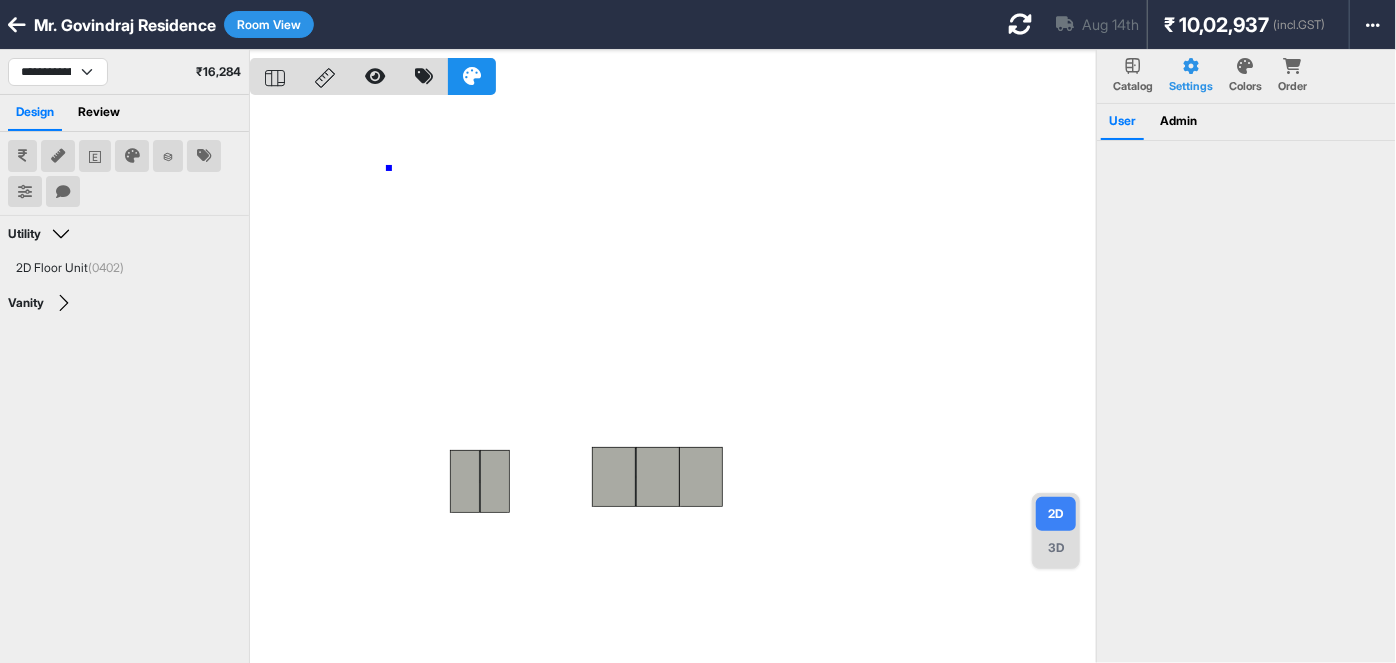 click at bounding box center (673, 381) 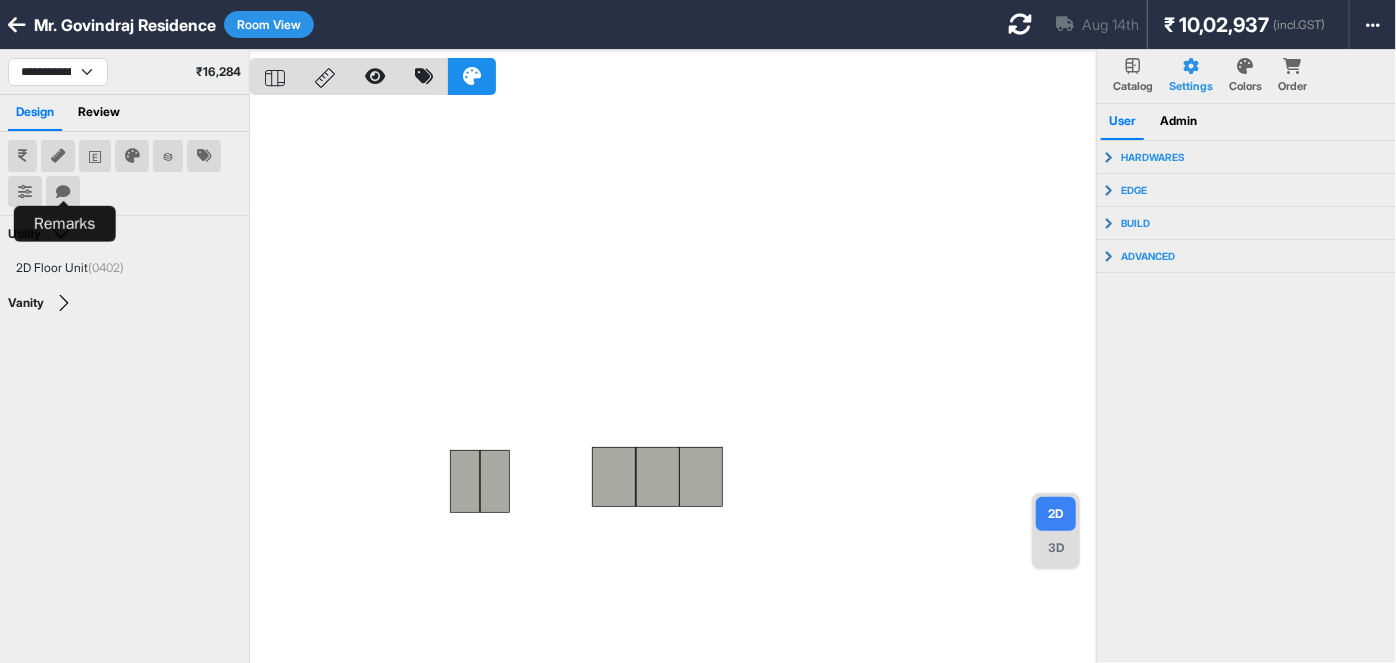 click at bounding box center [63, 192] 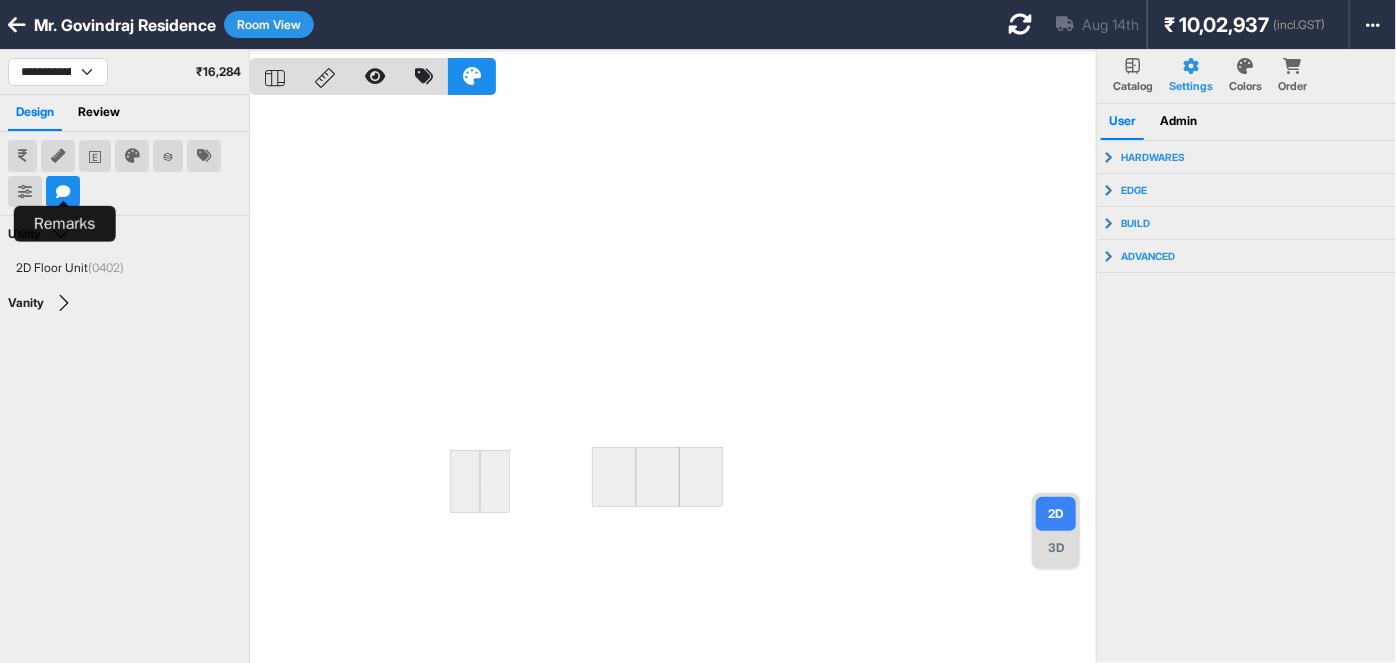 click at bounding box center [63, 192] 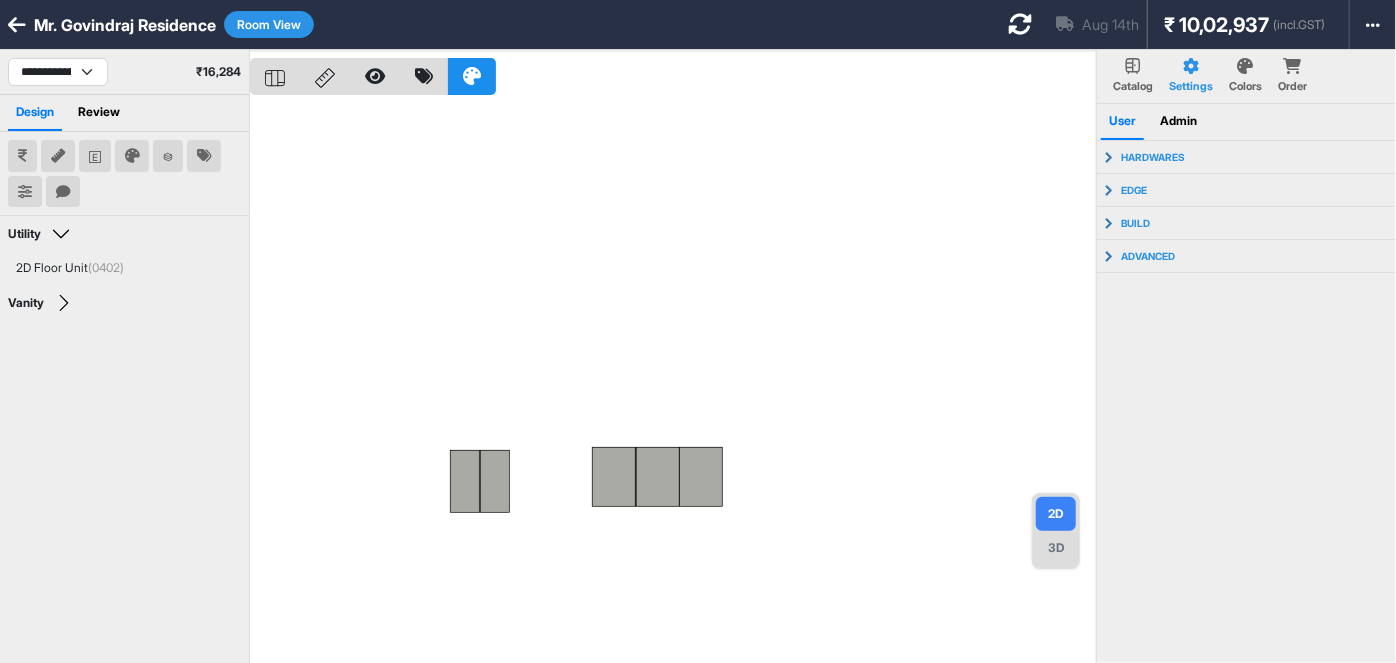 click at bounding box center (673, 381) 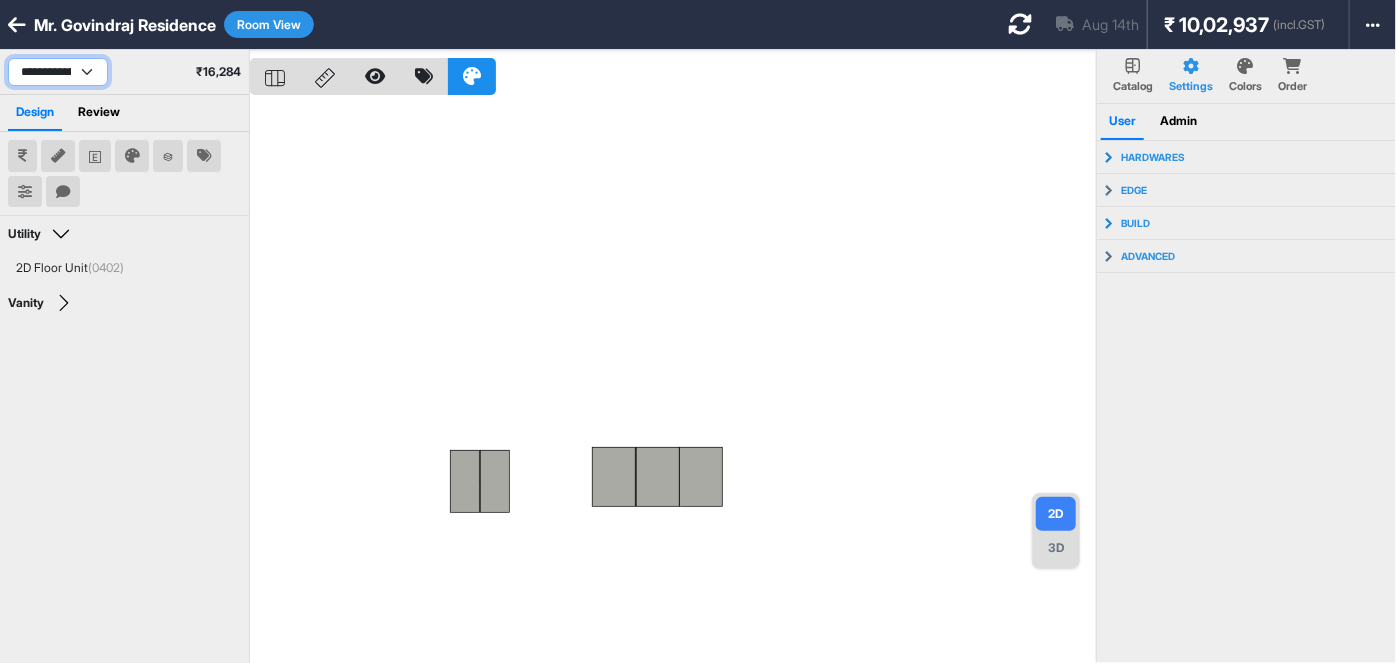 click on "**********" at bounding box center (58, 72) 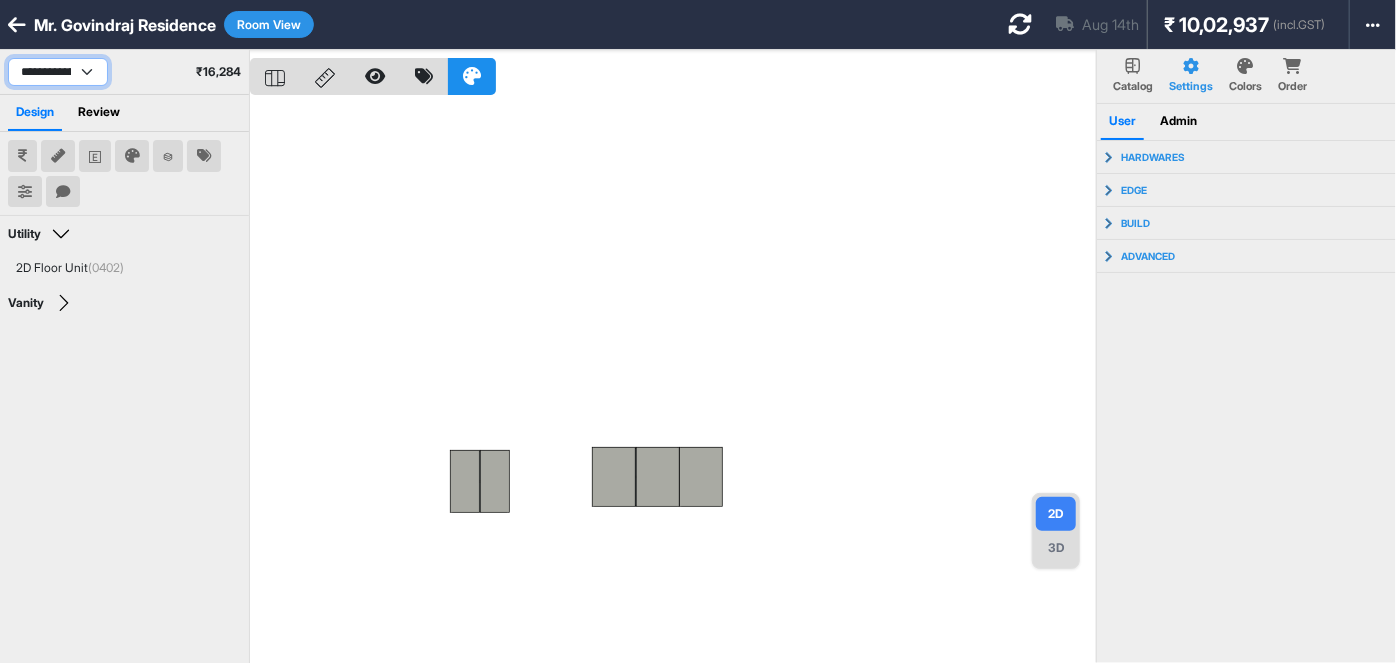 click on "**********" at bounding box center (58, 72) 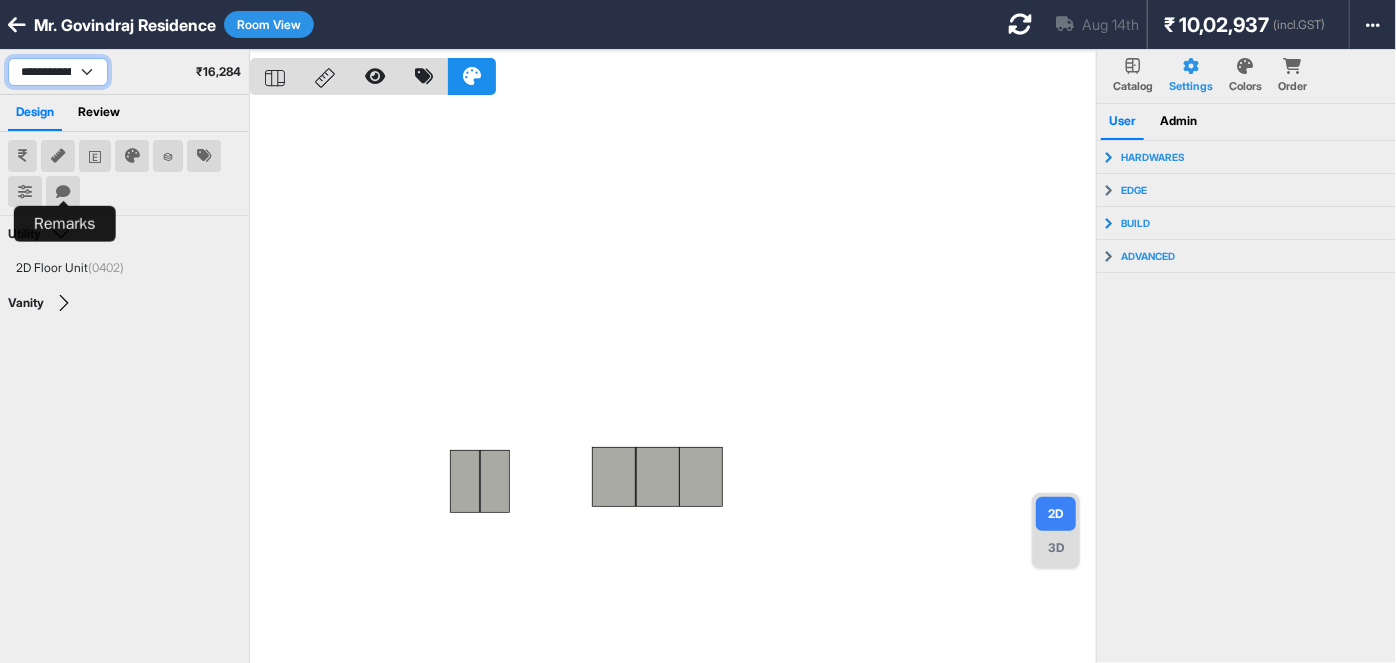 select on "****" 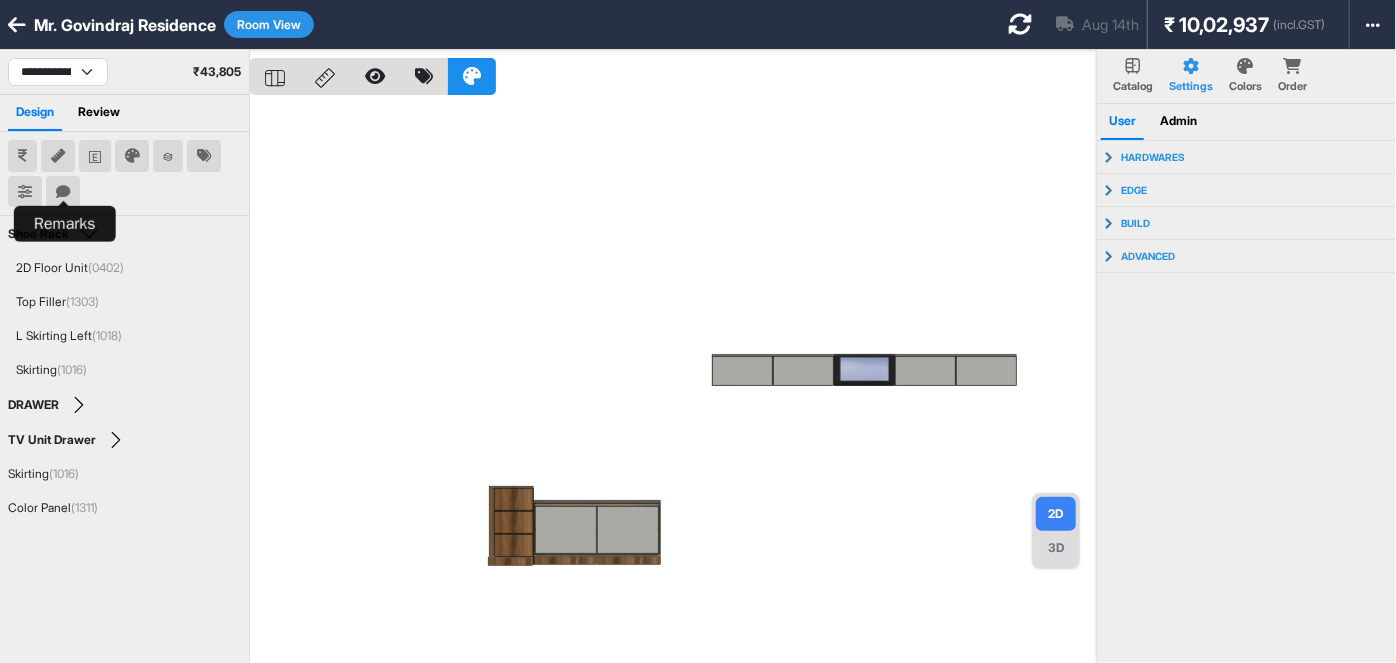 click at bounding box center [63, 192] 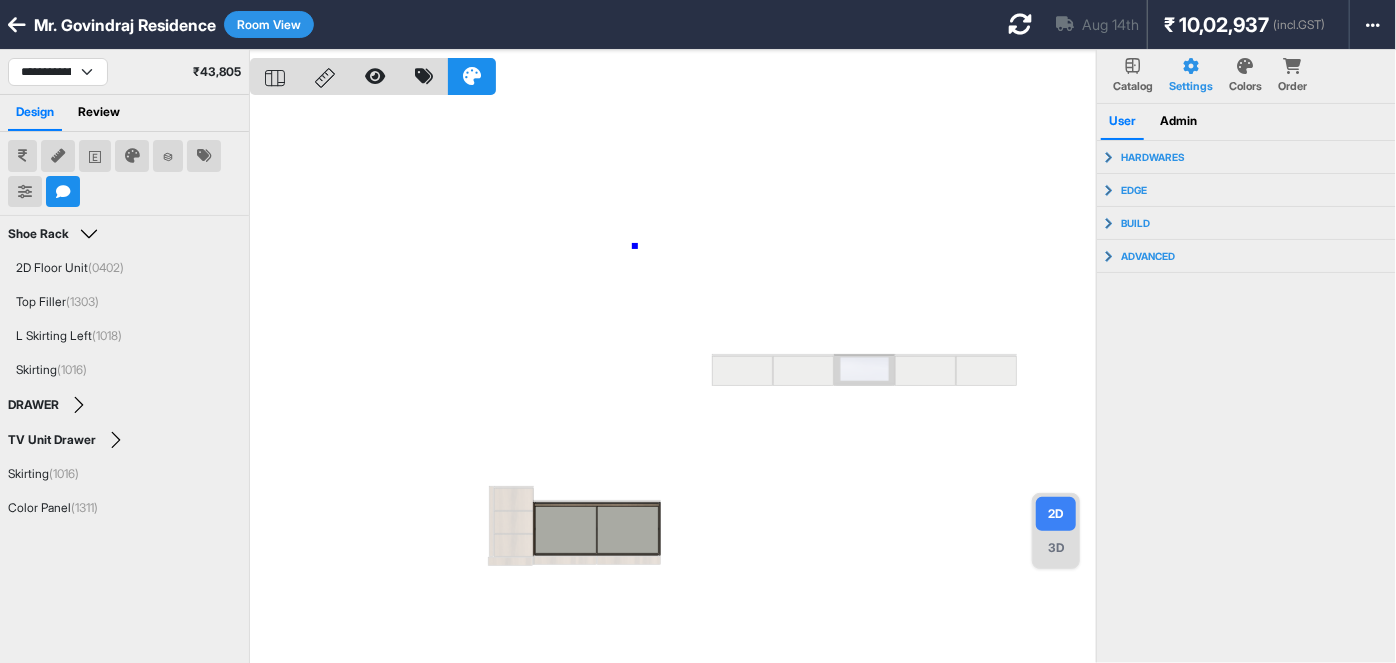 click at bounding box center [673, 381] 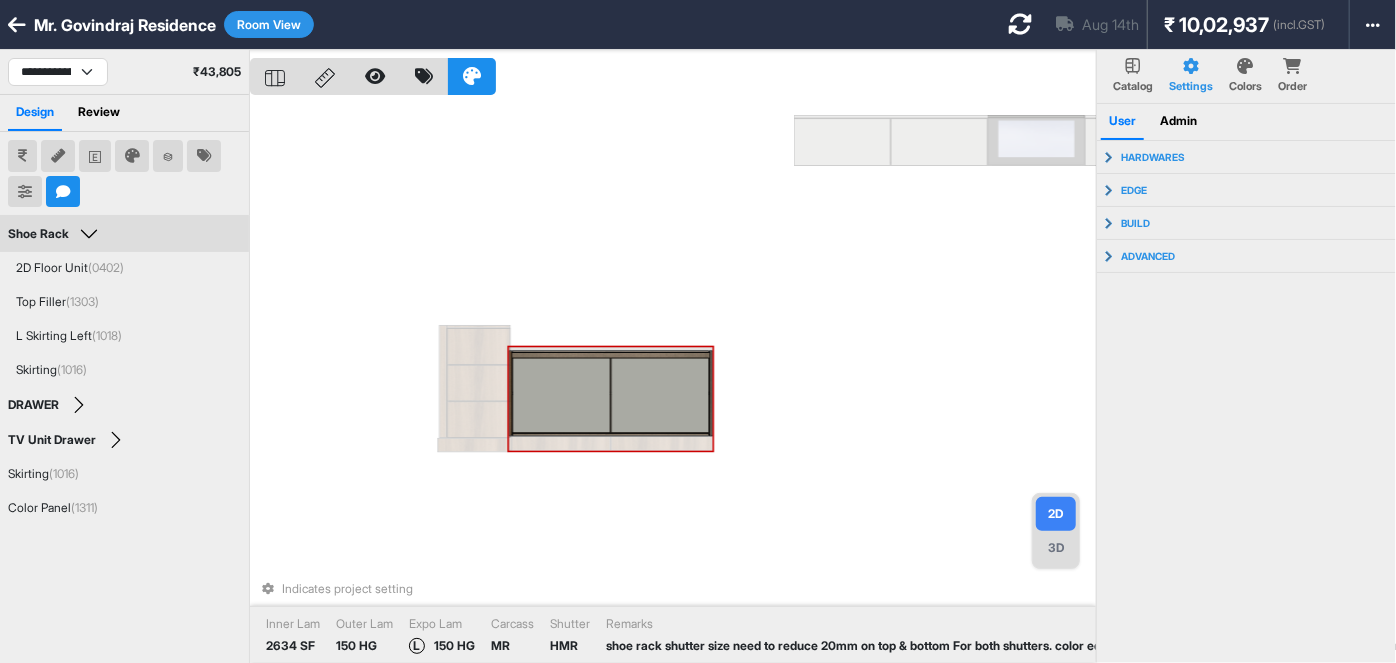 click at bounding box center [562, 395] 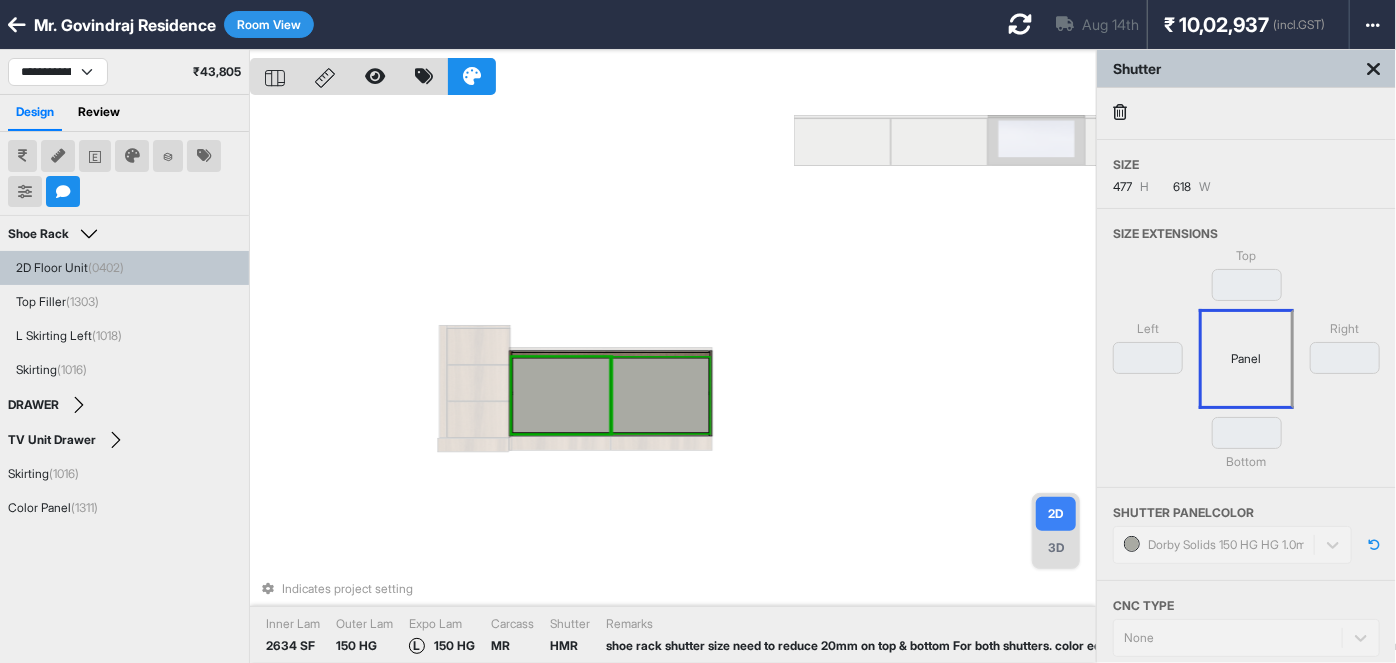 click at bounding box center (660, 395) 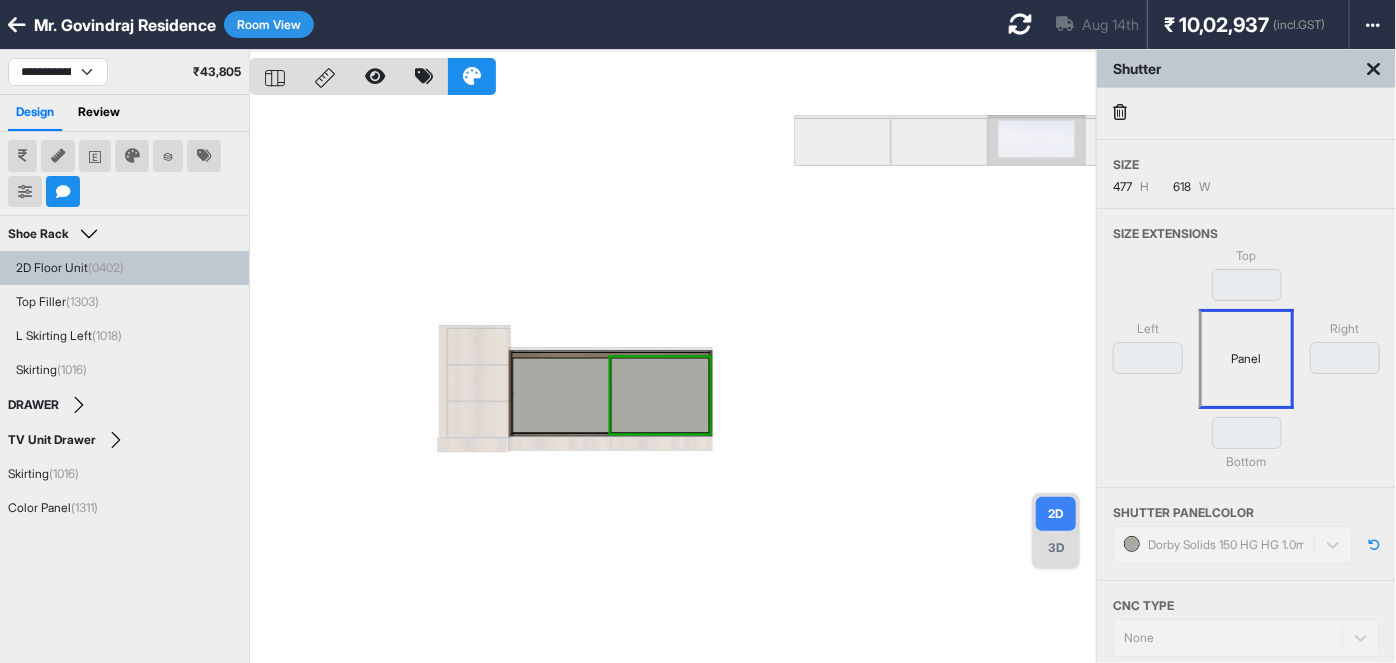 click at bounding box center [673, 381] 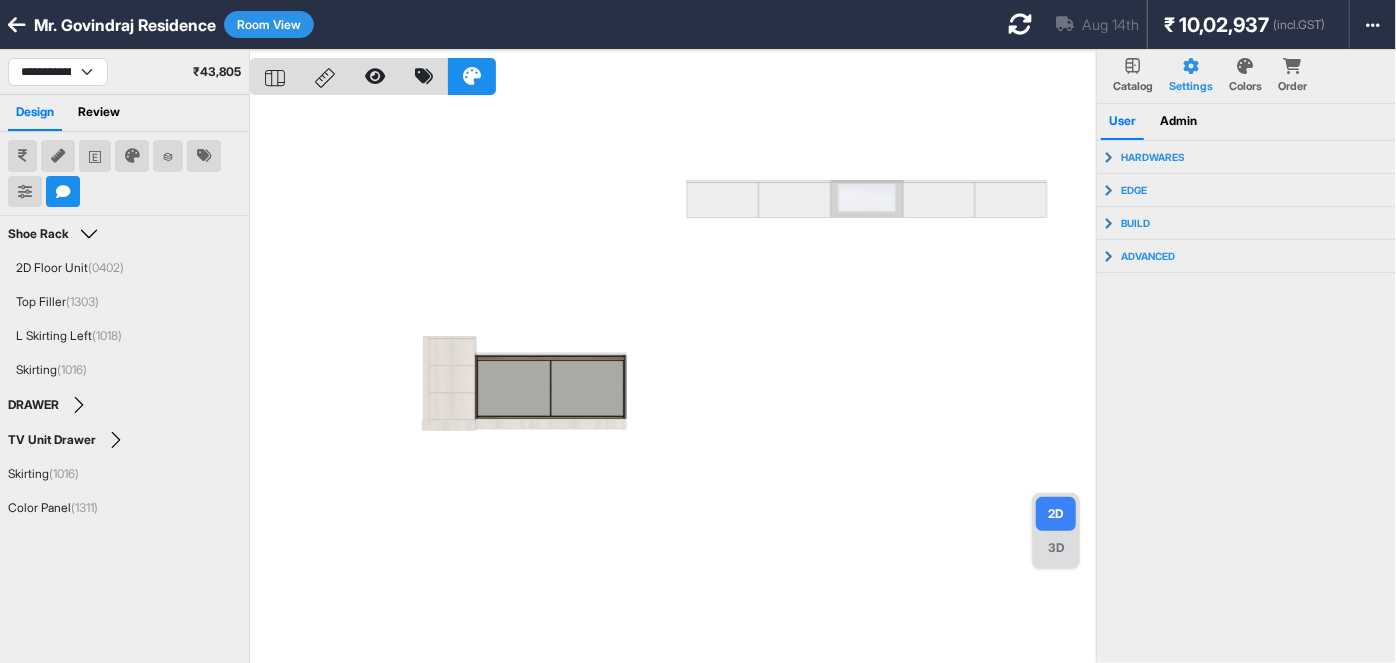 click at bounding box center (673, 381) 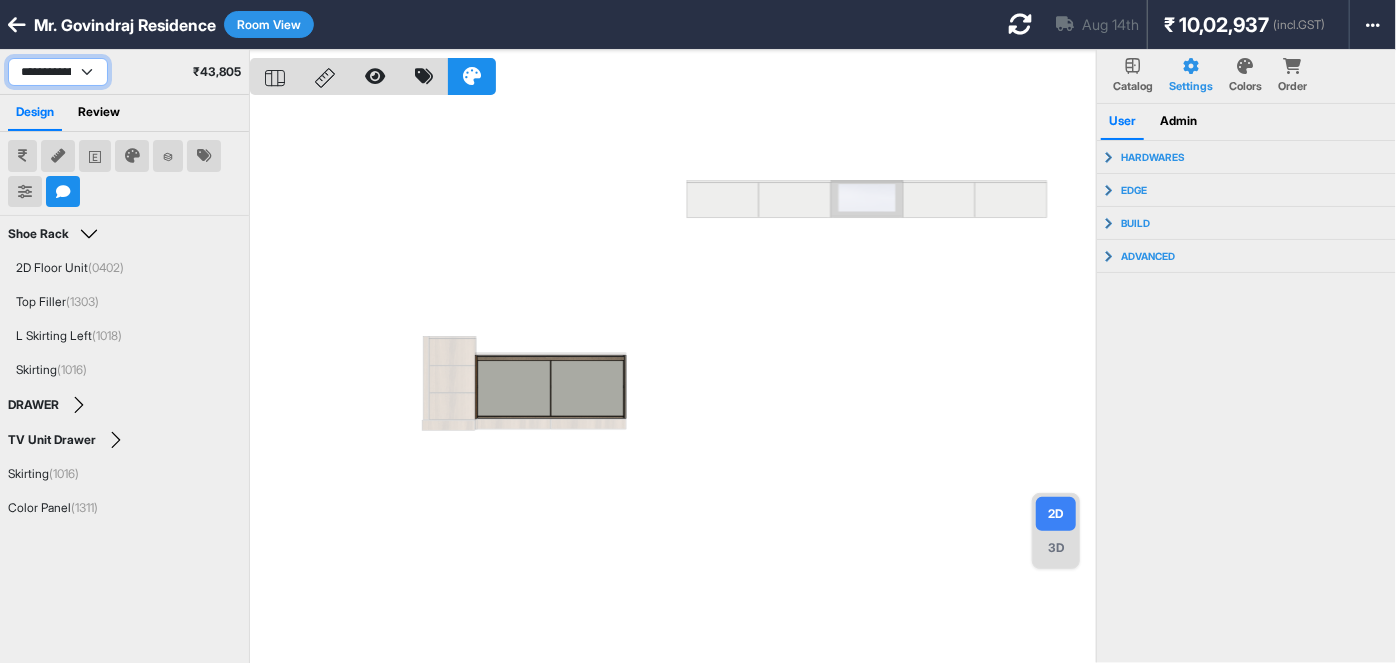 click on "**********" at bounding box center [58, 72] 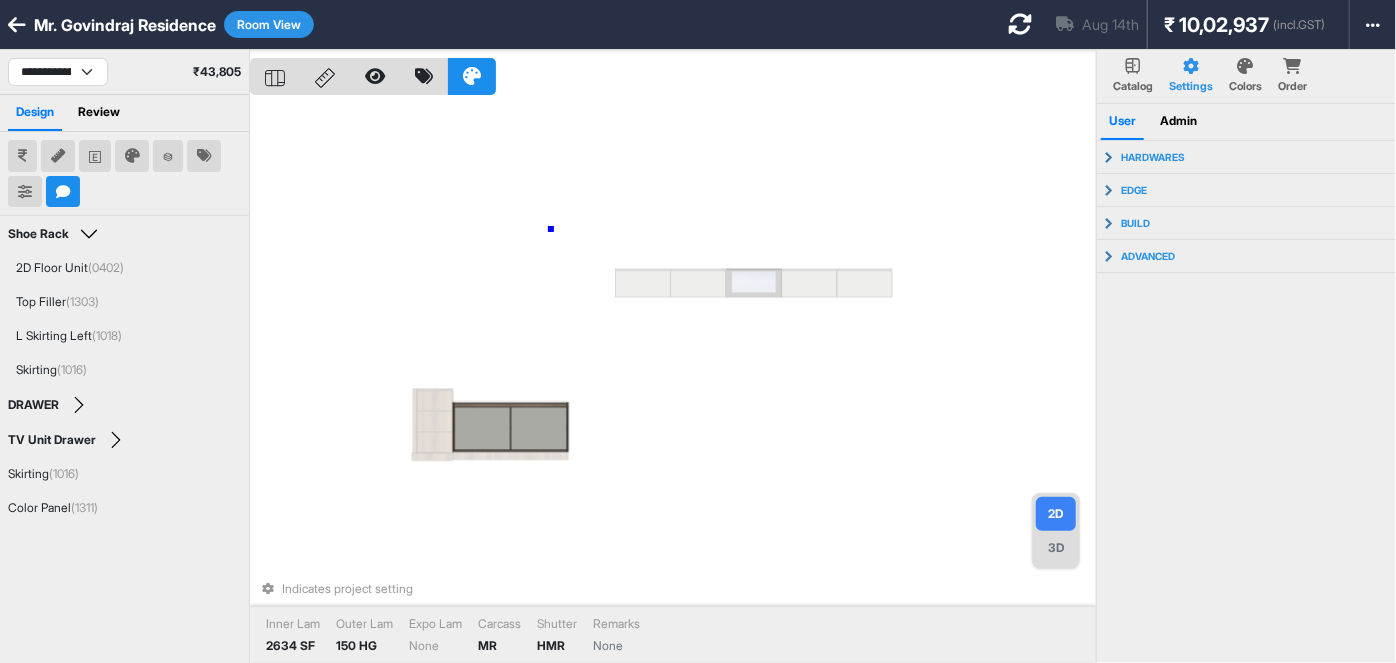 click on "Indicates project setting Inner Lam 2634 SF Outer Lam 150 HG Expo Lam None Carcass MR Shutter HMR Remarks None" at bounding box center [673, 381] 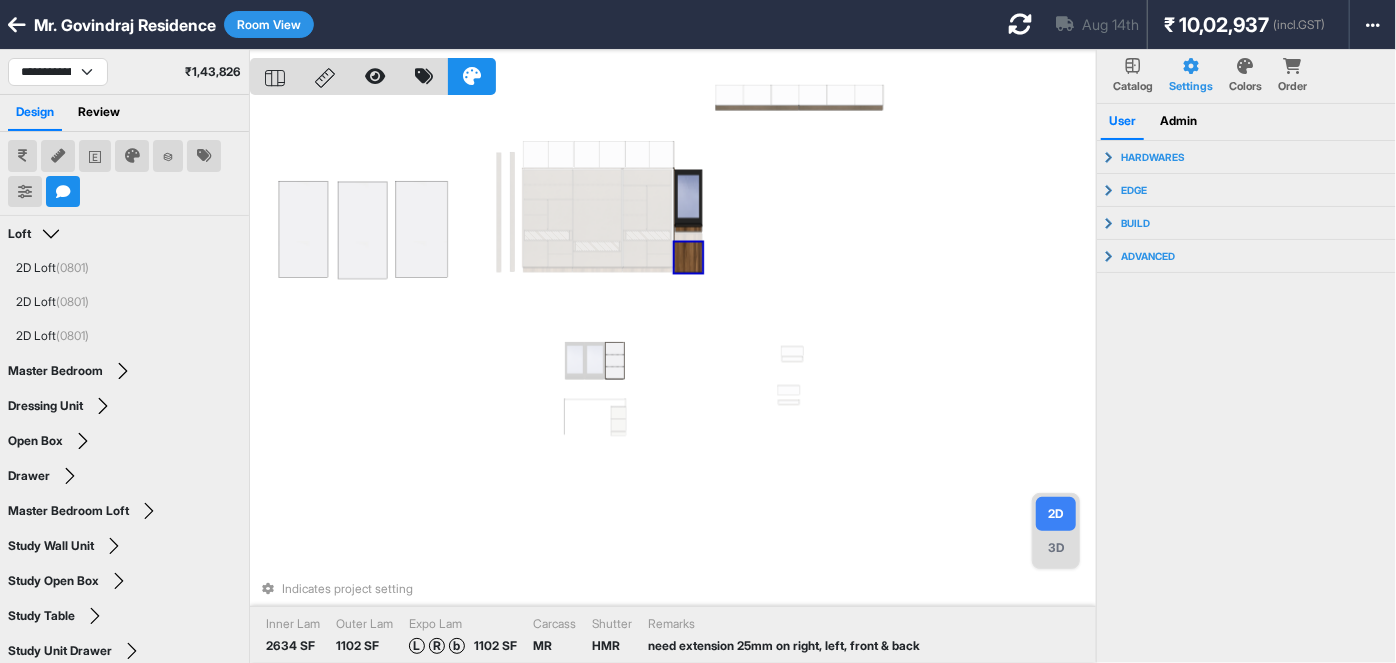 click at bounding box center [687, 256] 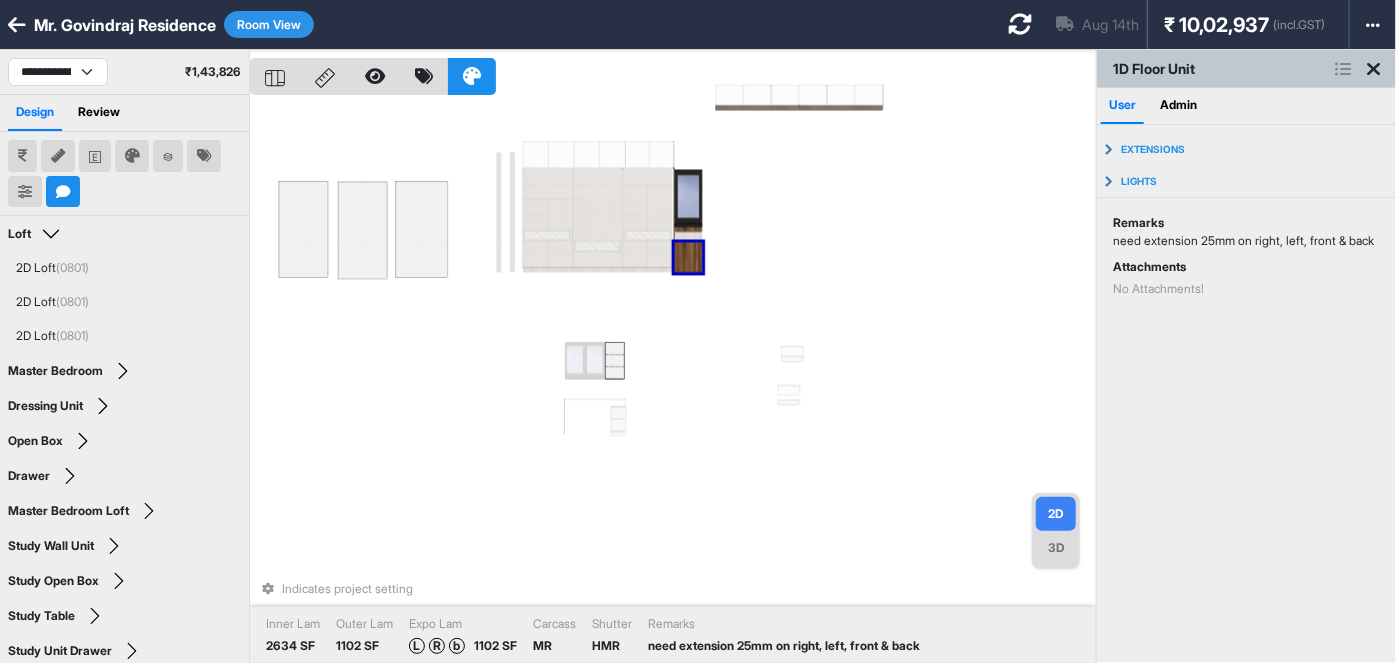 click at bounding box center [687, 256] 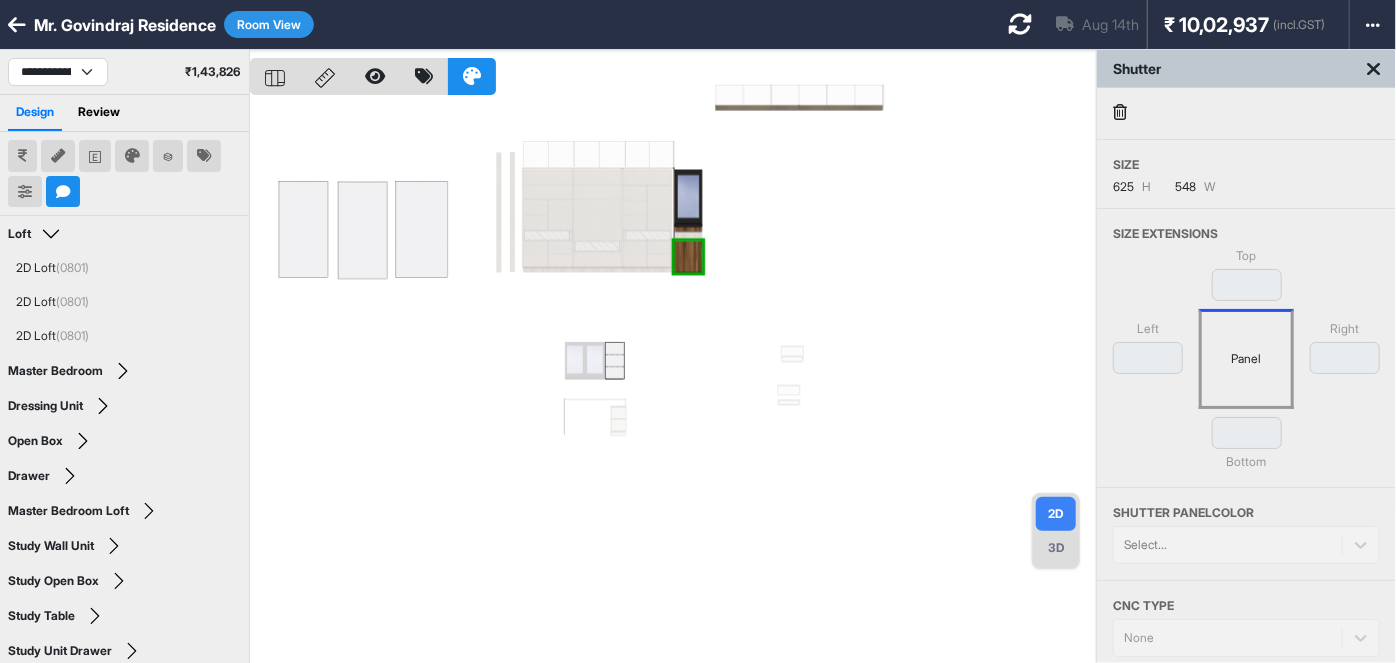 click at bounding box center (673, 381) 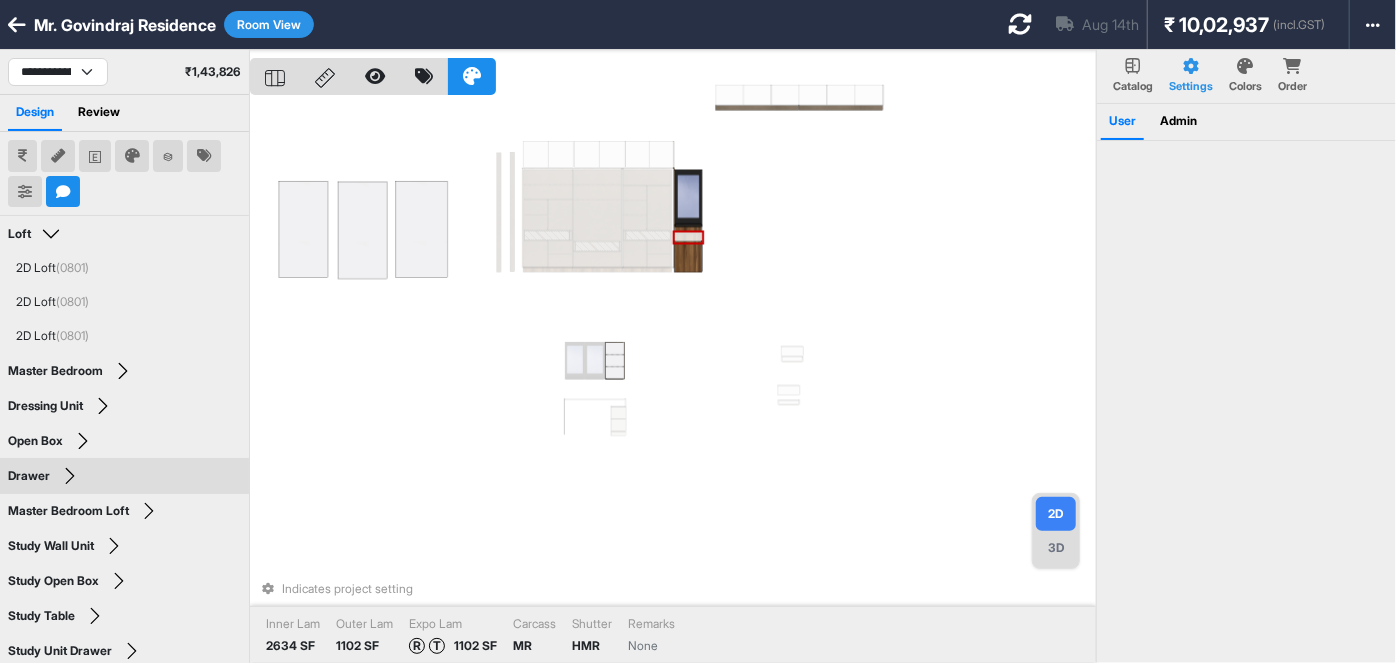 click at bounding box center [687, 237] 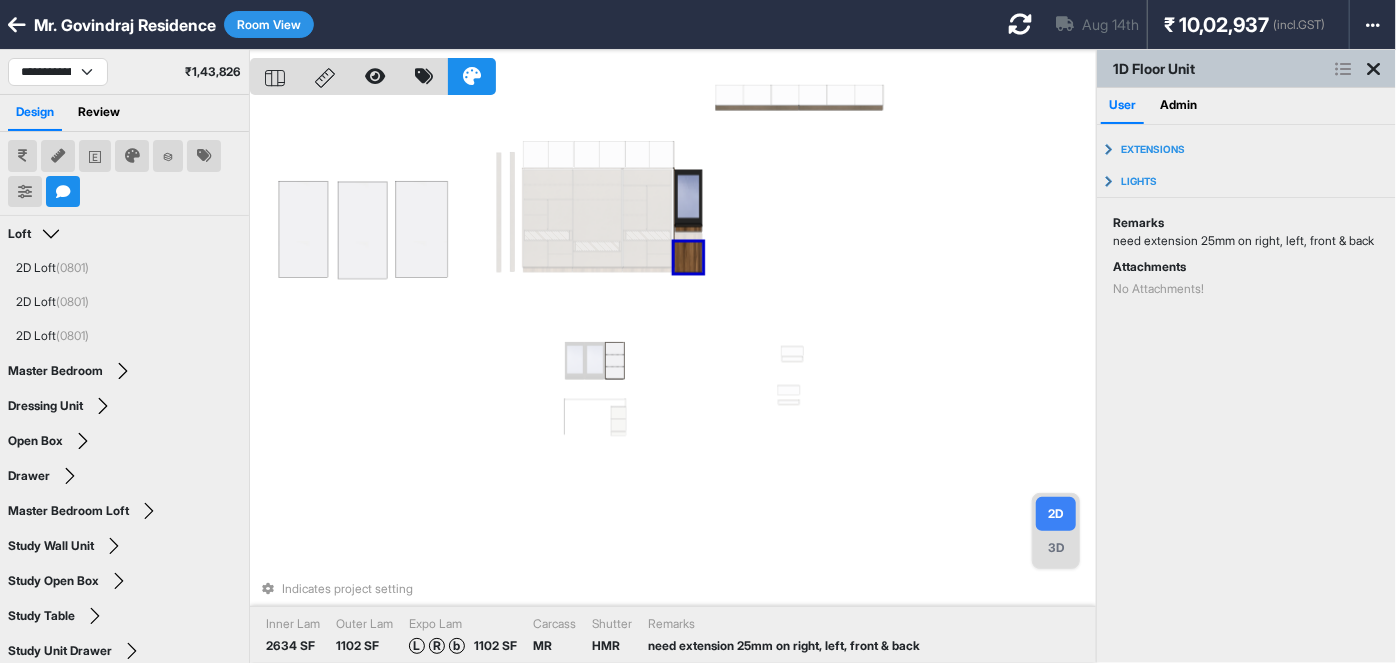 click at bounding box center (687, 256) 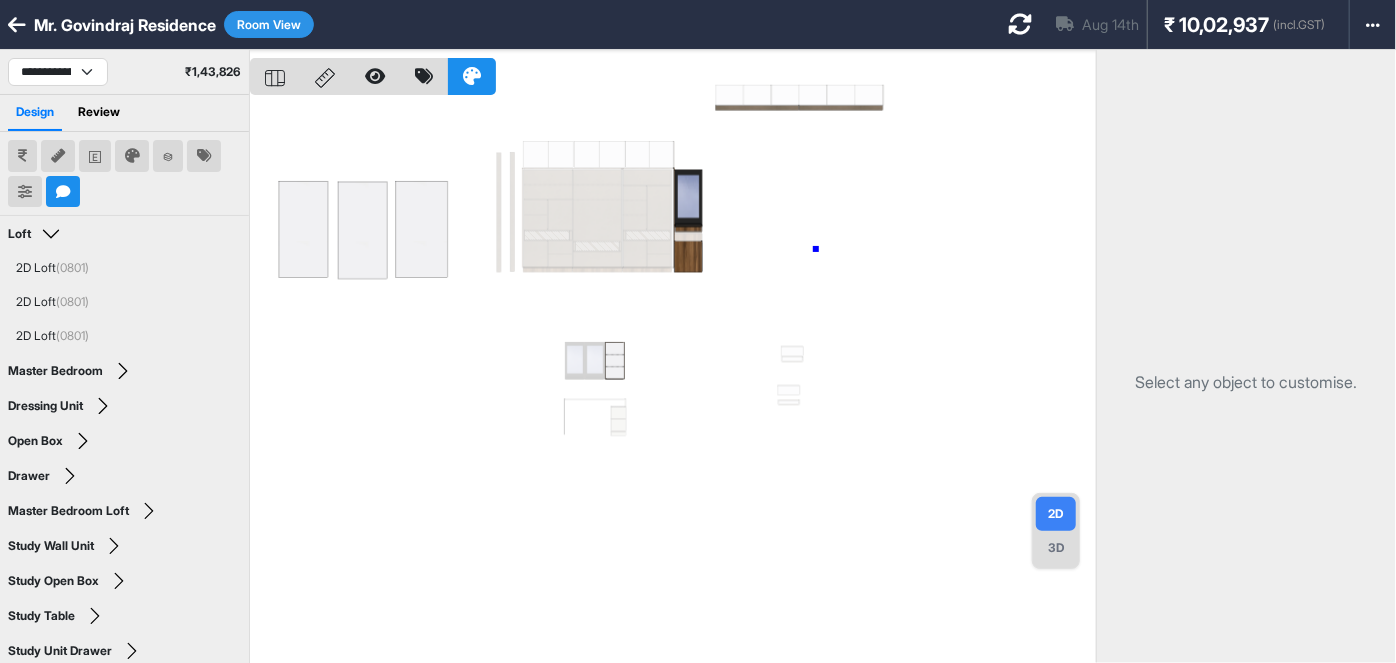 click at bounding box center [673, 381] 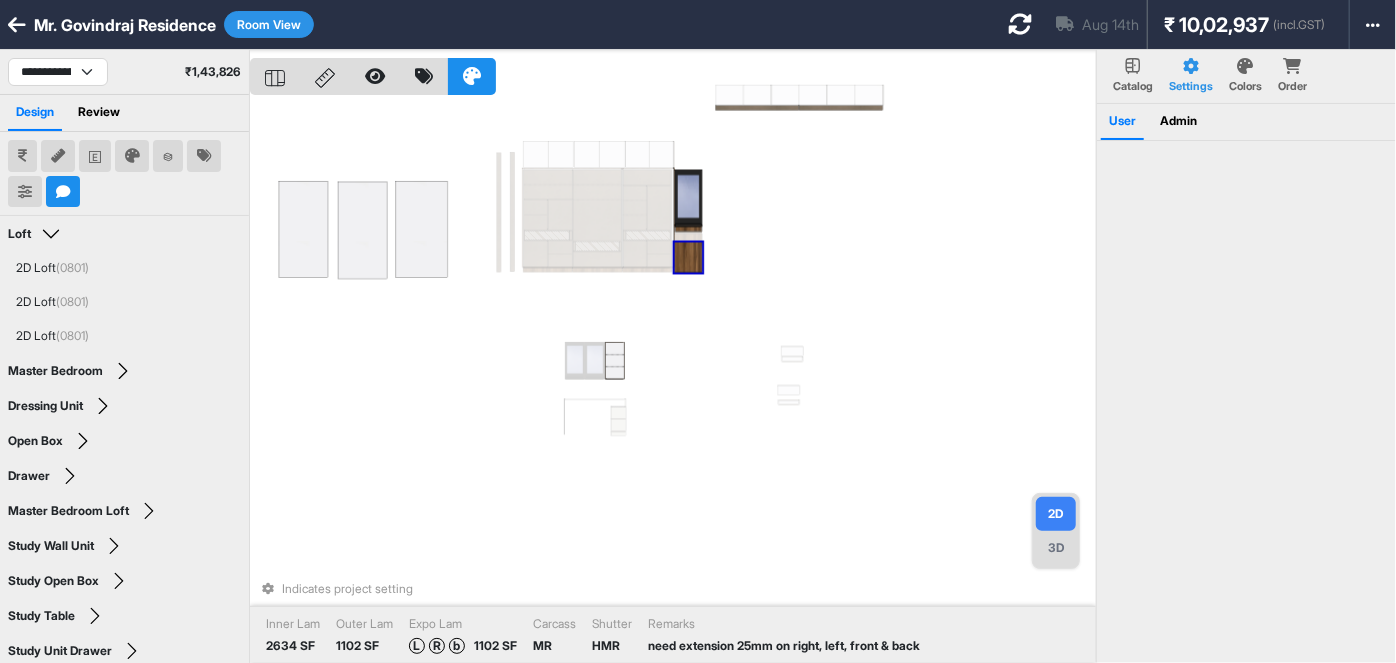 click at bounding box center [687, 256] 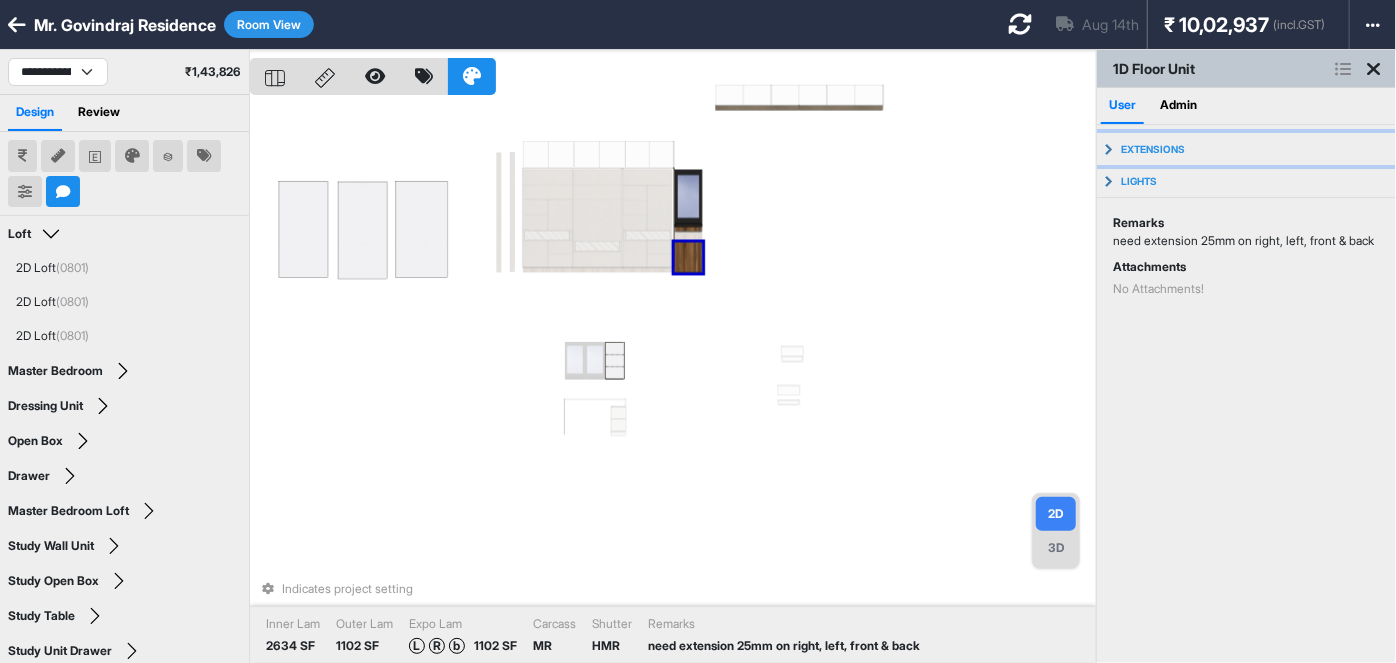 click on "Extensions" at bounding box center [1246, 149] 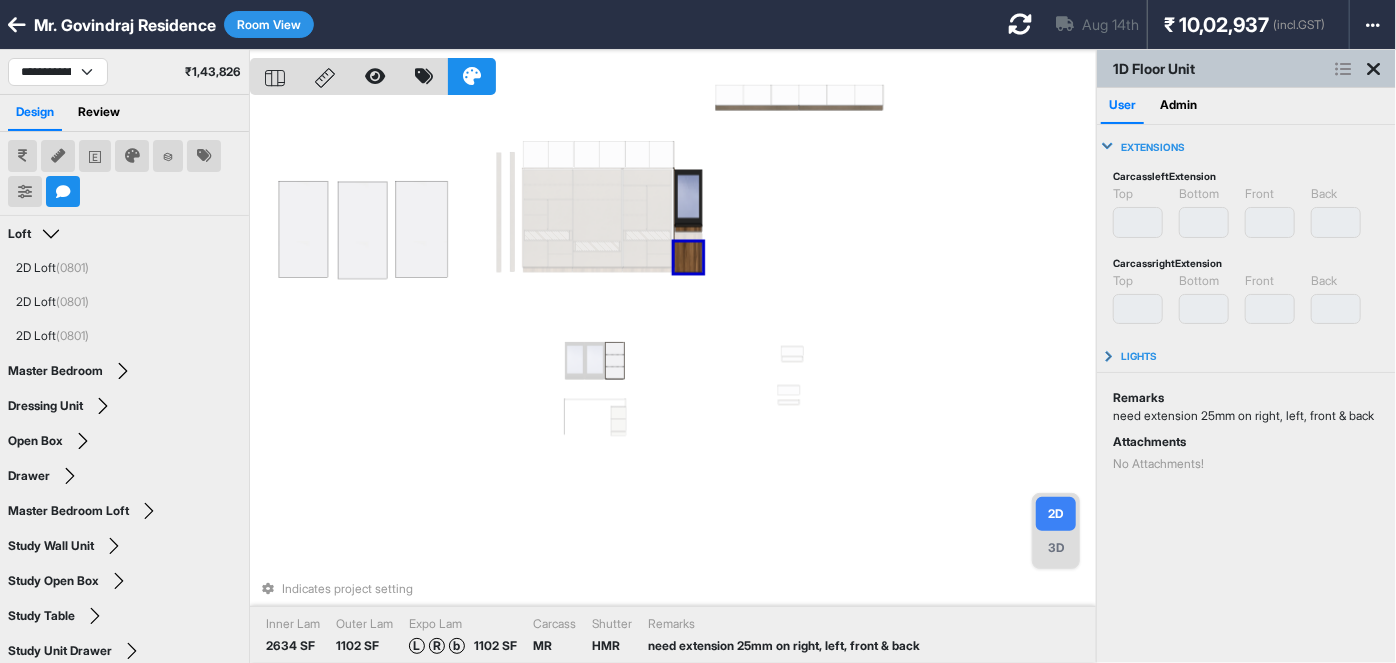 click on "Extensions" at bounding box center [1246, 147] 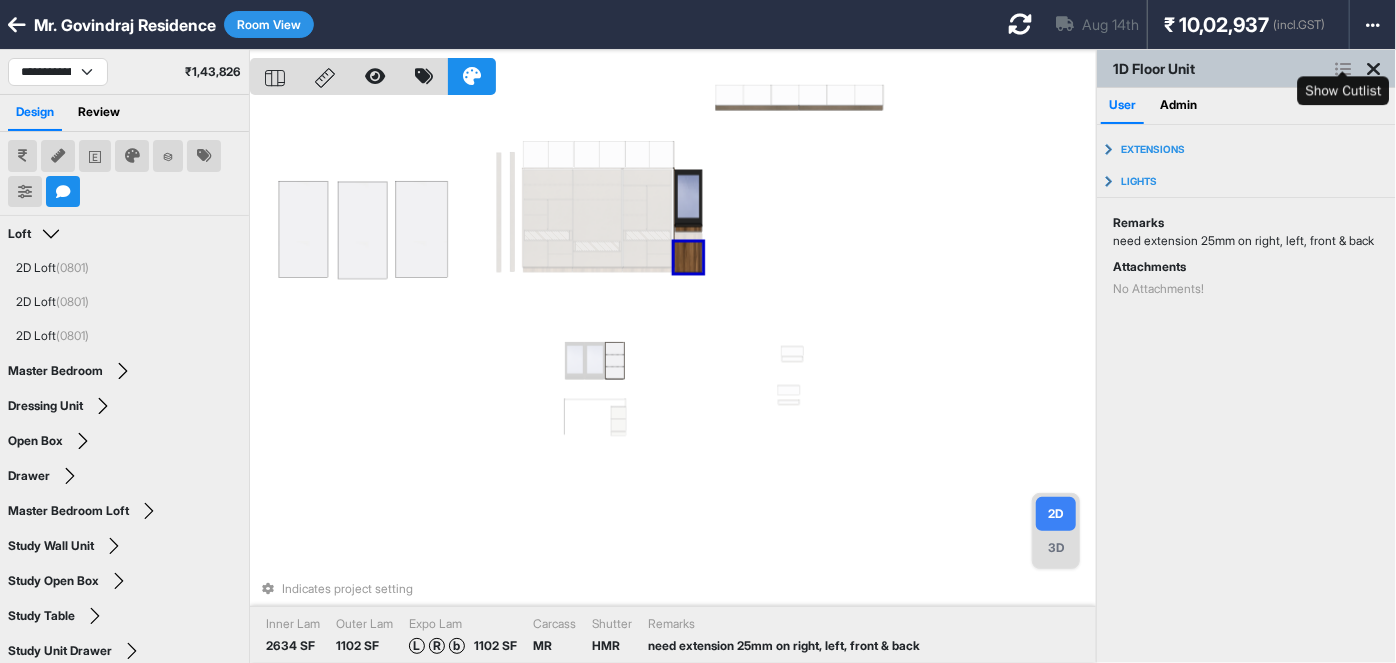 click at bounding box center [1343, 69] 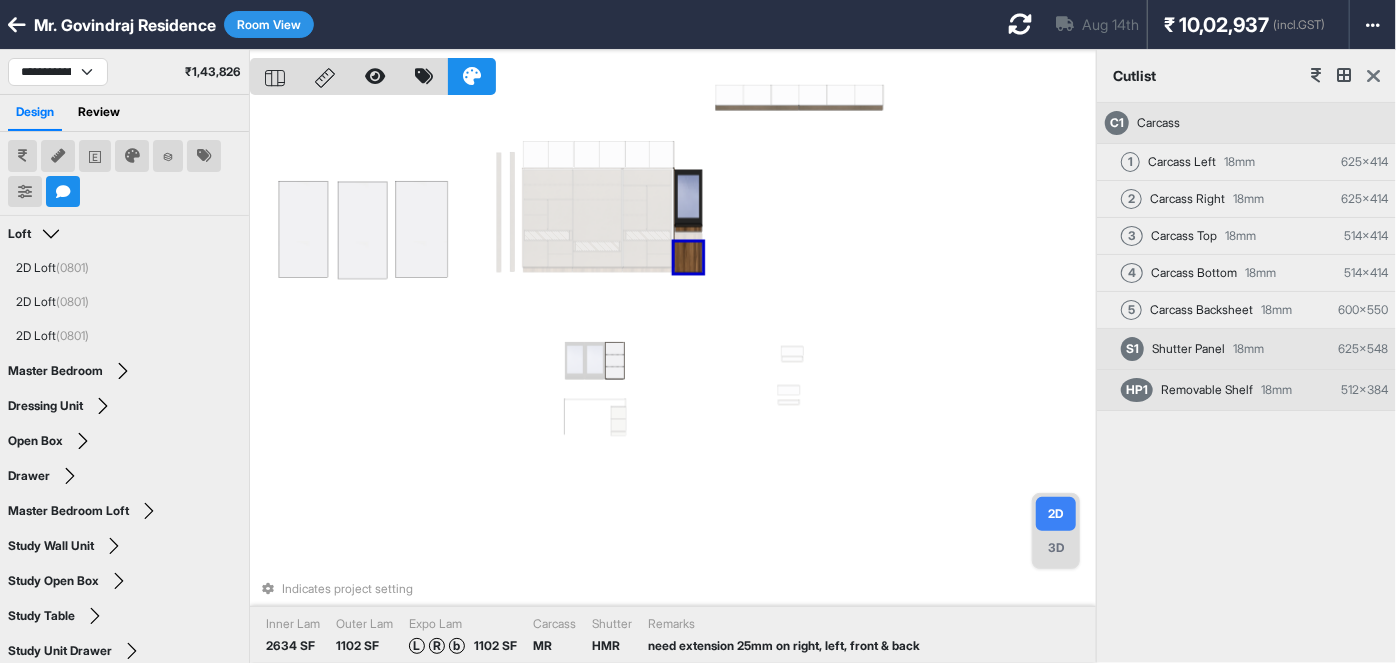 click on "Cutlist" at bounding box center (1246, 76) 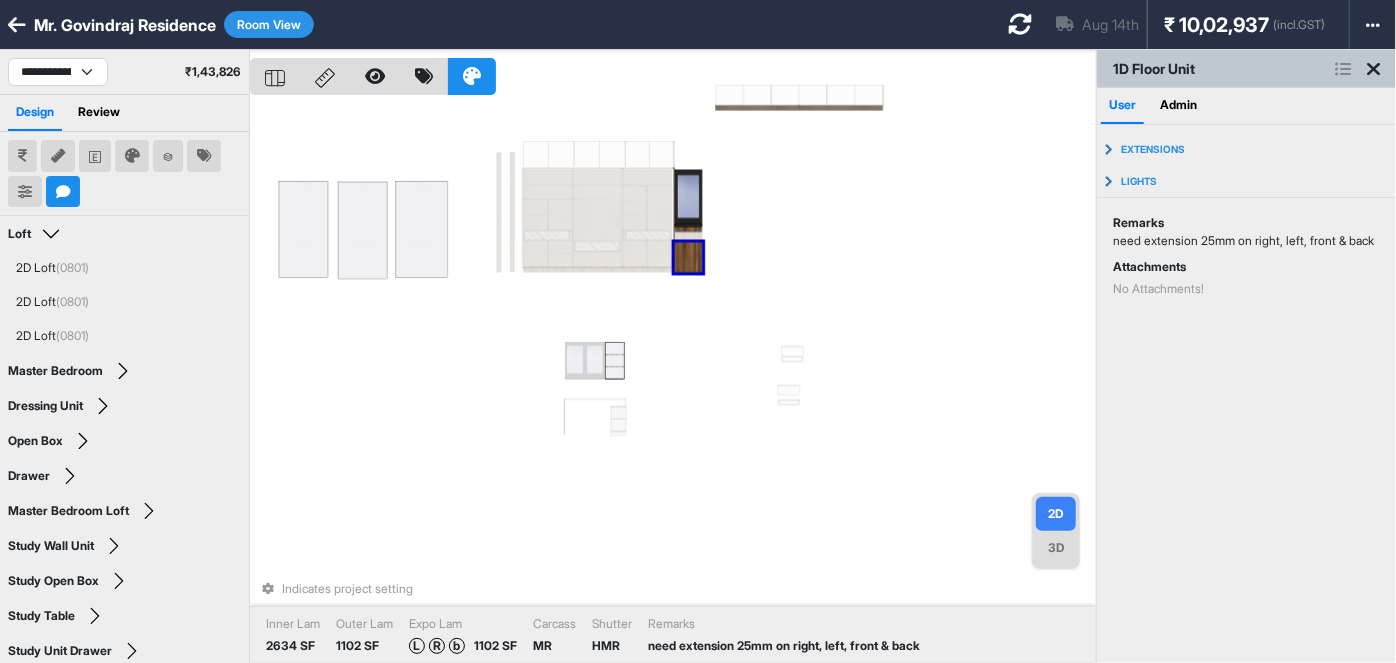 click on "Indicates project setting Inner Lam 2634 SF Outer Lam 1102 SF Expo Lam L R b 1102 SF Carcass MR Shutter HMR Remarks need extension 25mm on right, left, front & back" at bounding box center [673, 381] 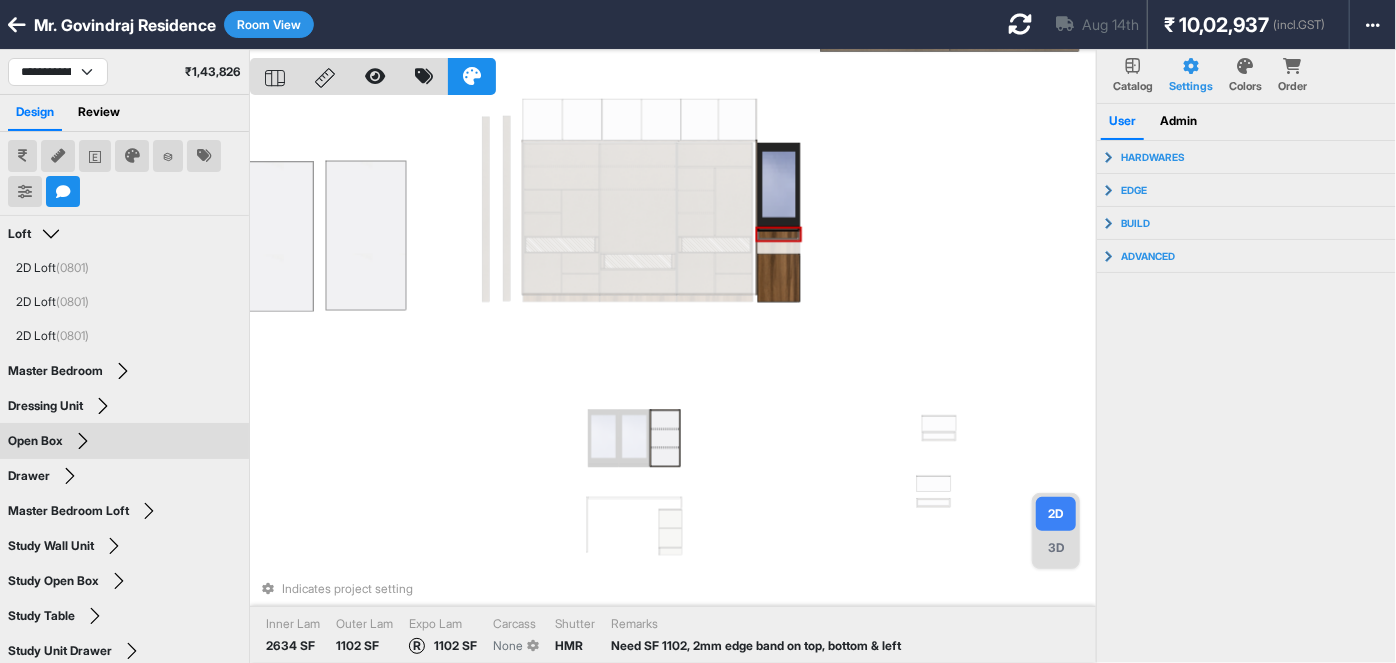 click at bounding box center [778, 234] 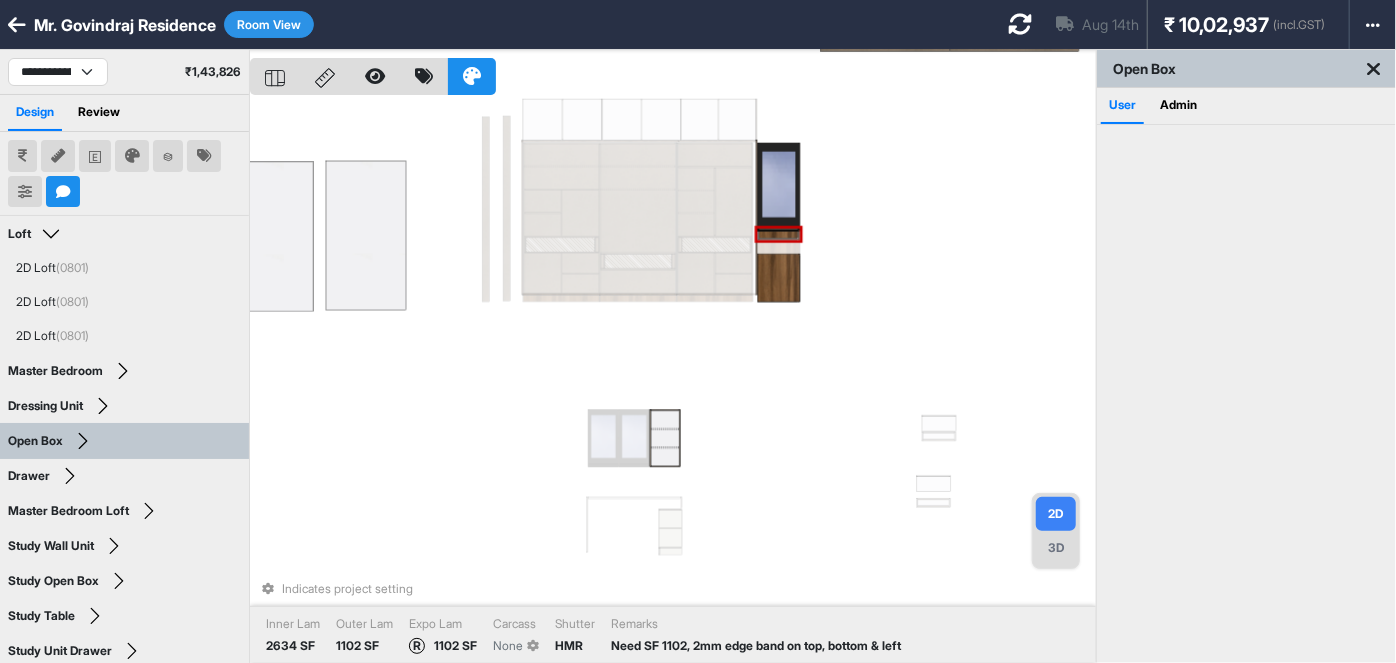 click at bounding box center (778, 234) 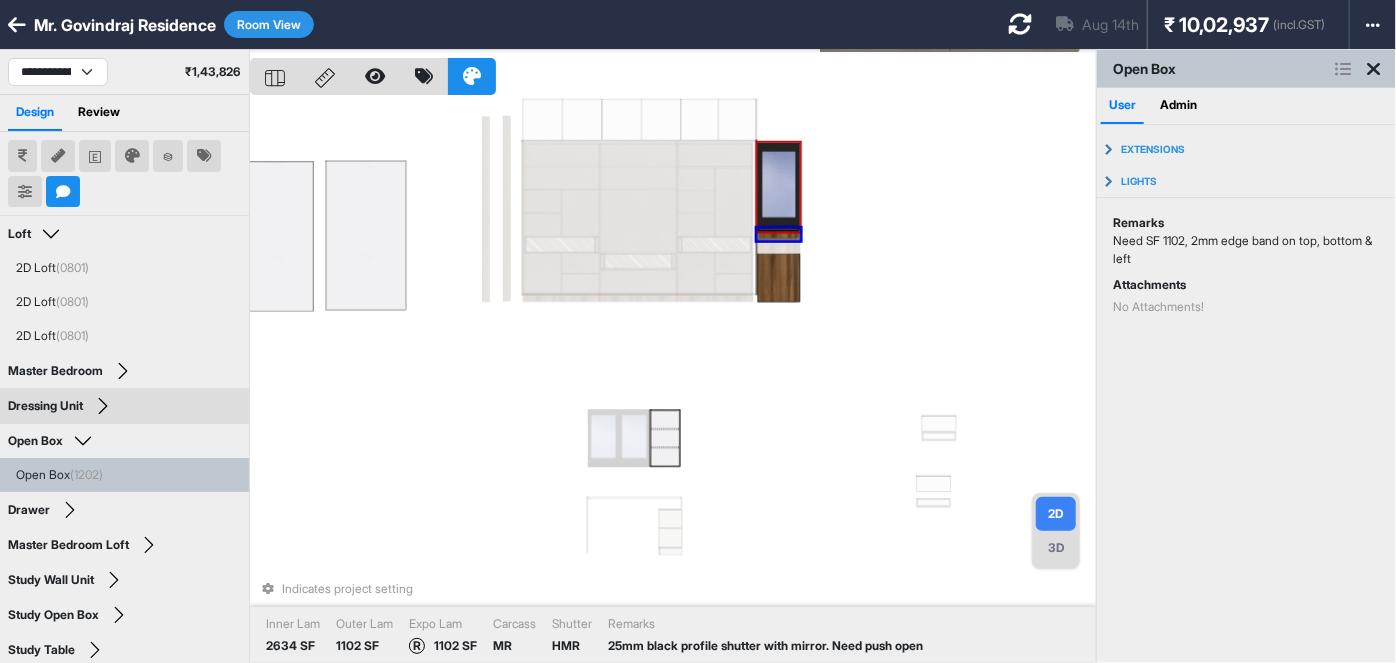 click at bounding box center (778, 187) 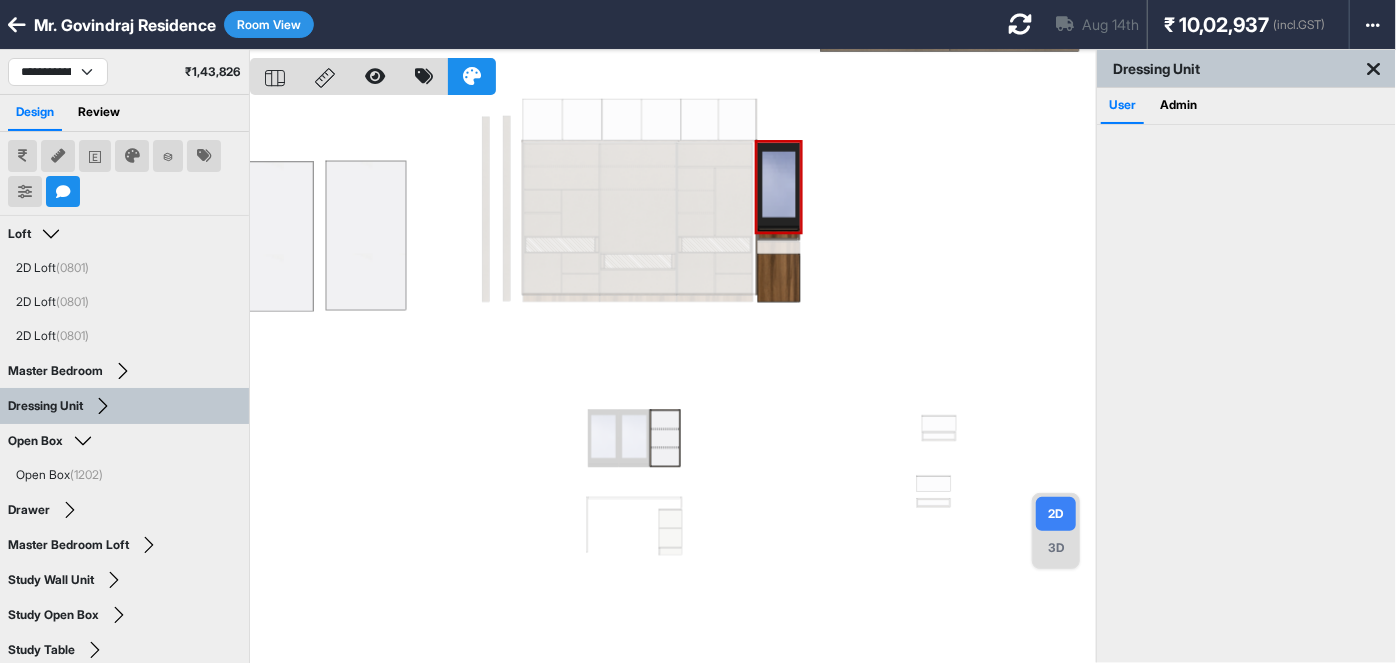 click at bounding box center [673, 381] 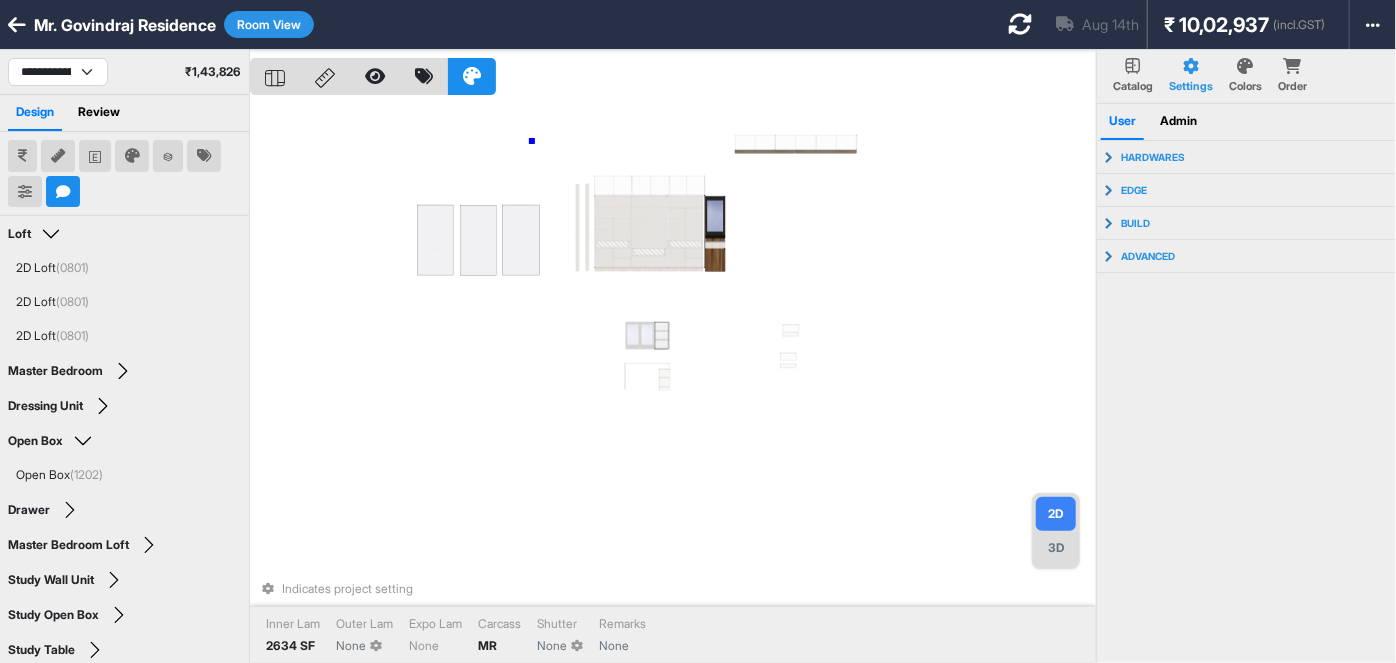 click on "Indicates project setting Inner Lam 2634 SF Outer Lam None Expo Lam None Carcass MR Shutter None Remarks None" at bounding box center (673, 381) 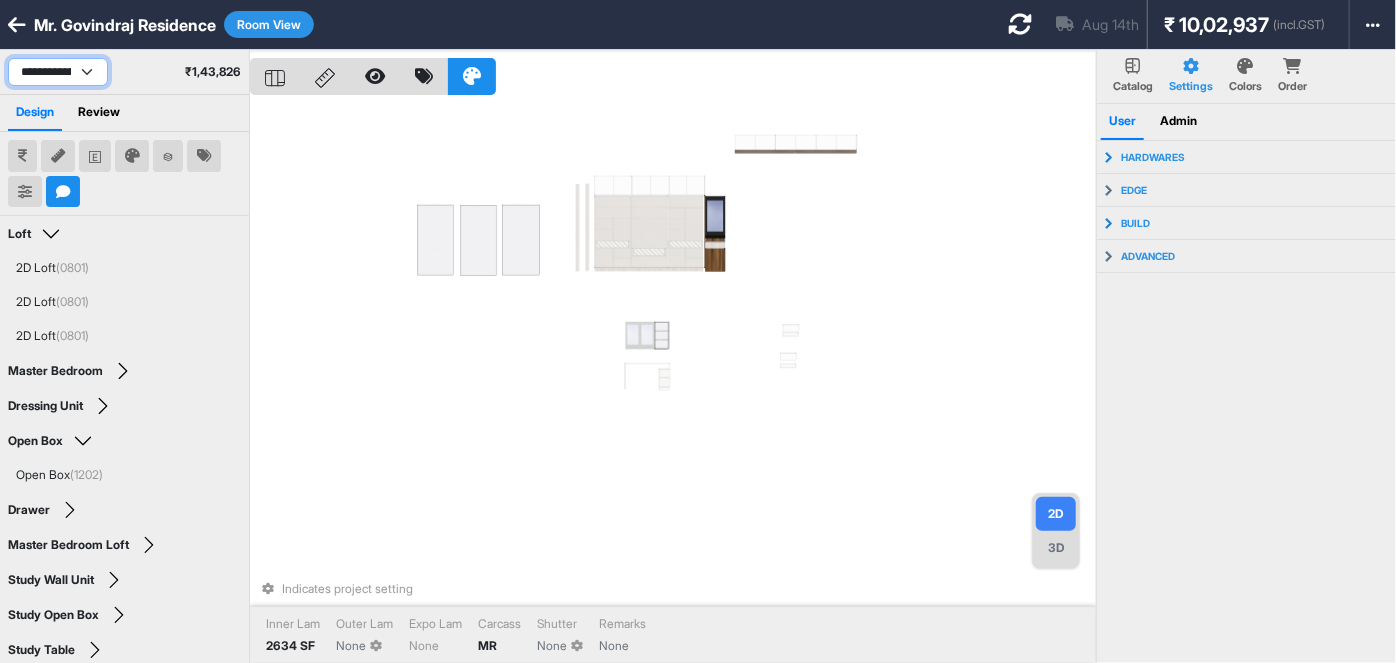 click on "**********" at bounding box center [58, 72] 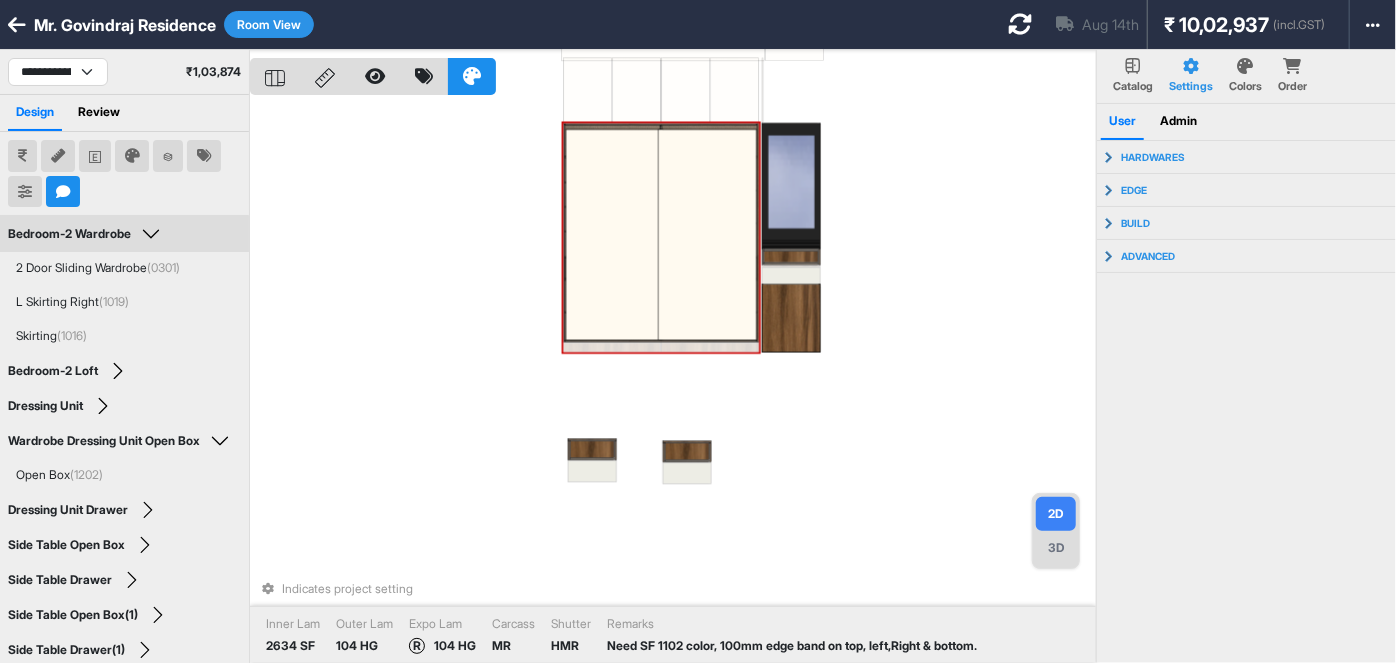 click at bounding box center [708, 235] 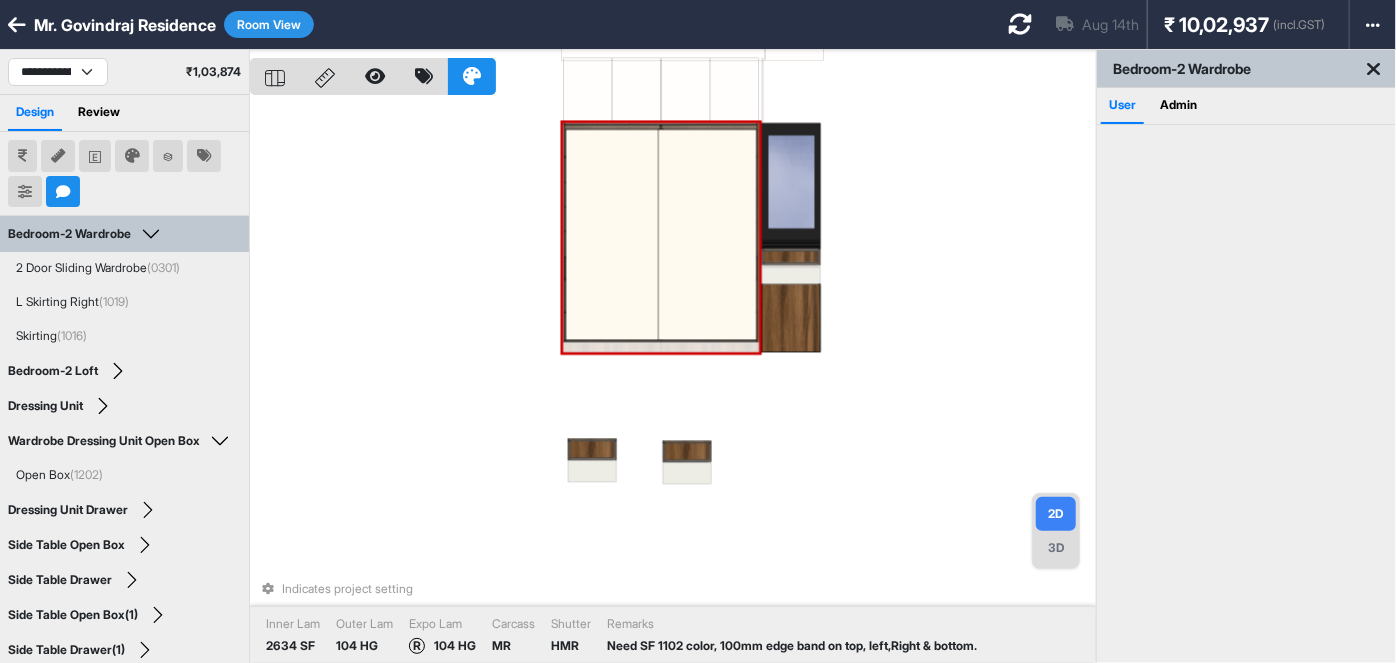 click at bounding box center [708, 235] 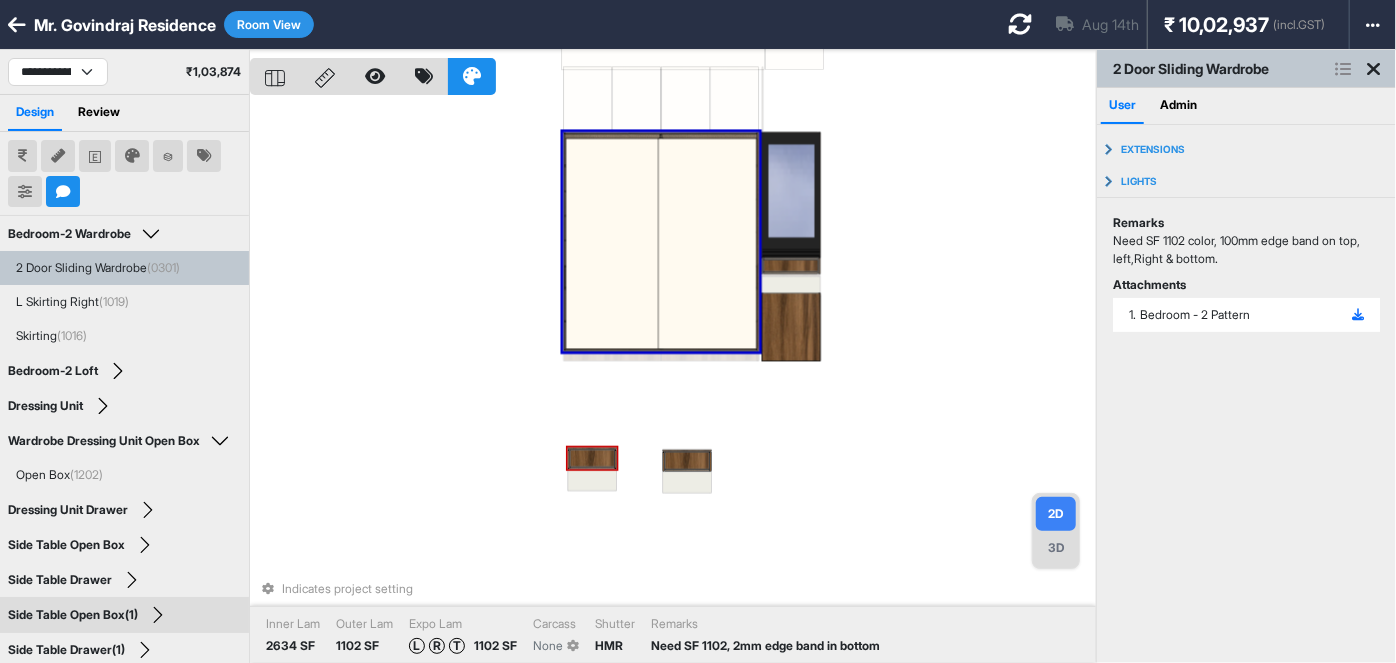 drag, startPoint x: 701, startPoint y: 204, endPoint x: 597, endPoint y: 447, distance: 264.3199 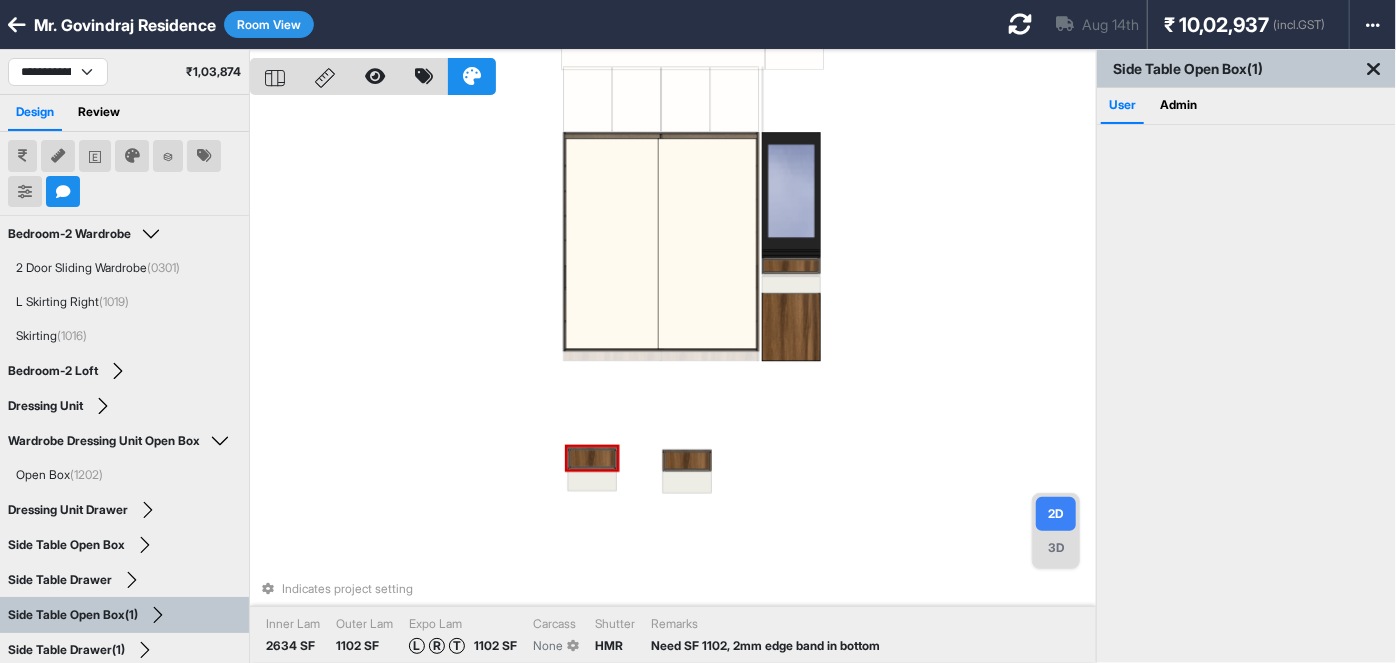 click at bounding box center [592, 459] 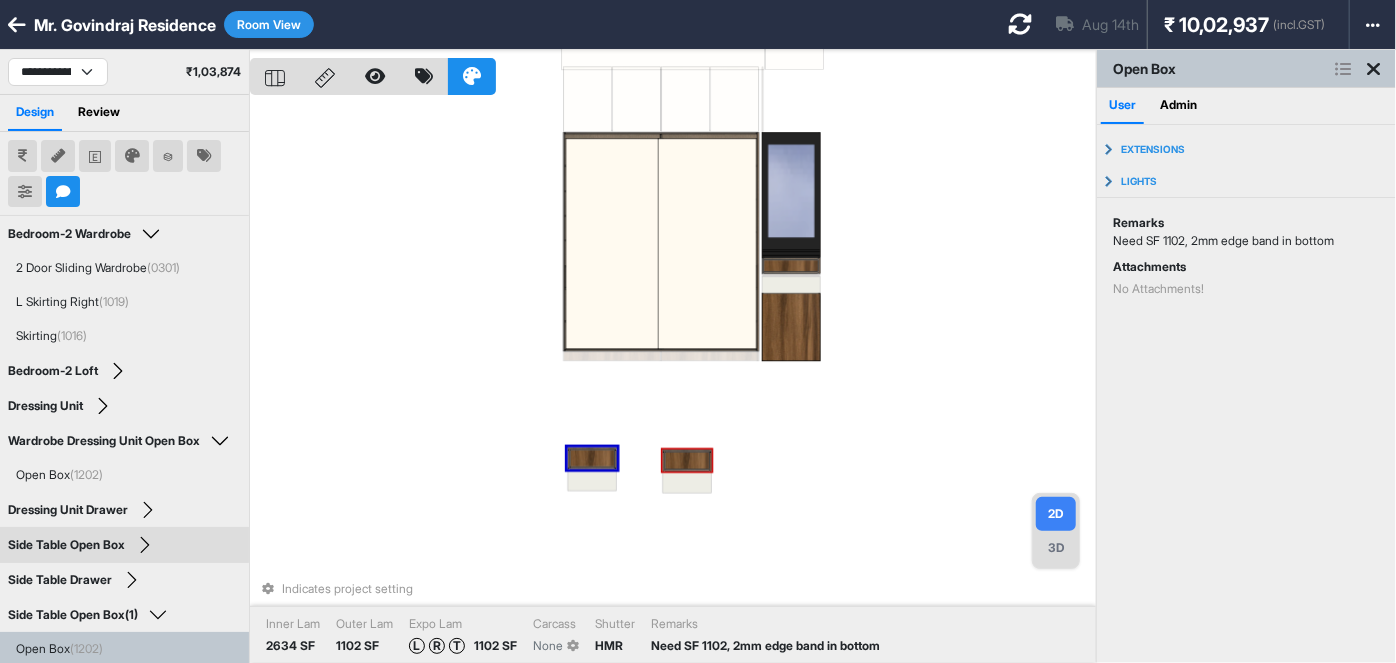 click at bounding box center (687, 461) 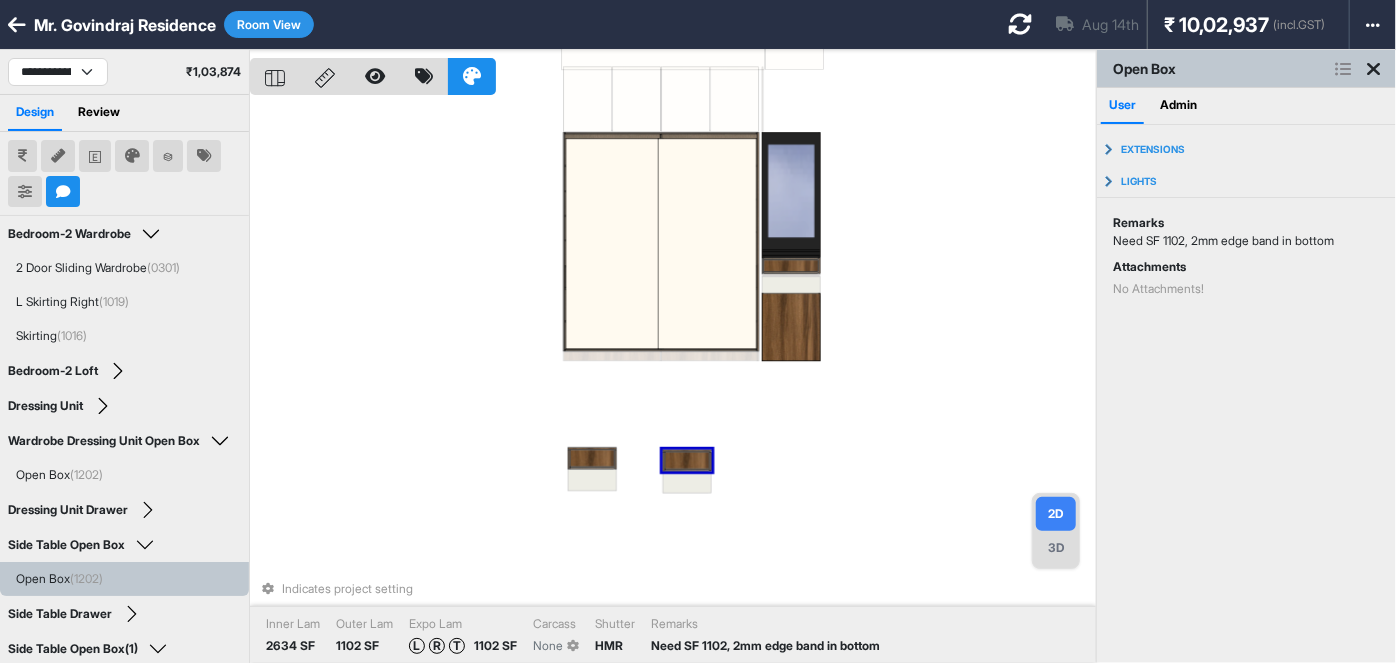 click on "Indicates project setting Inner Lam 2634 SF Outer Lam 1102 SF Expo Lam L R T 1102 SF Carcass None Shutter HMR Remarks Need SF 1102, 2mm edge band in bottom" at bounding box center [673, 381] 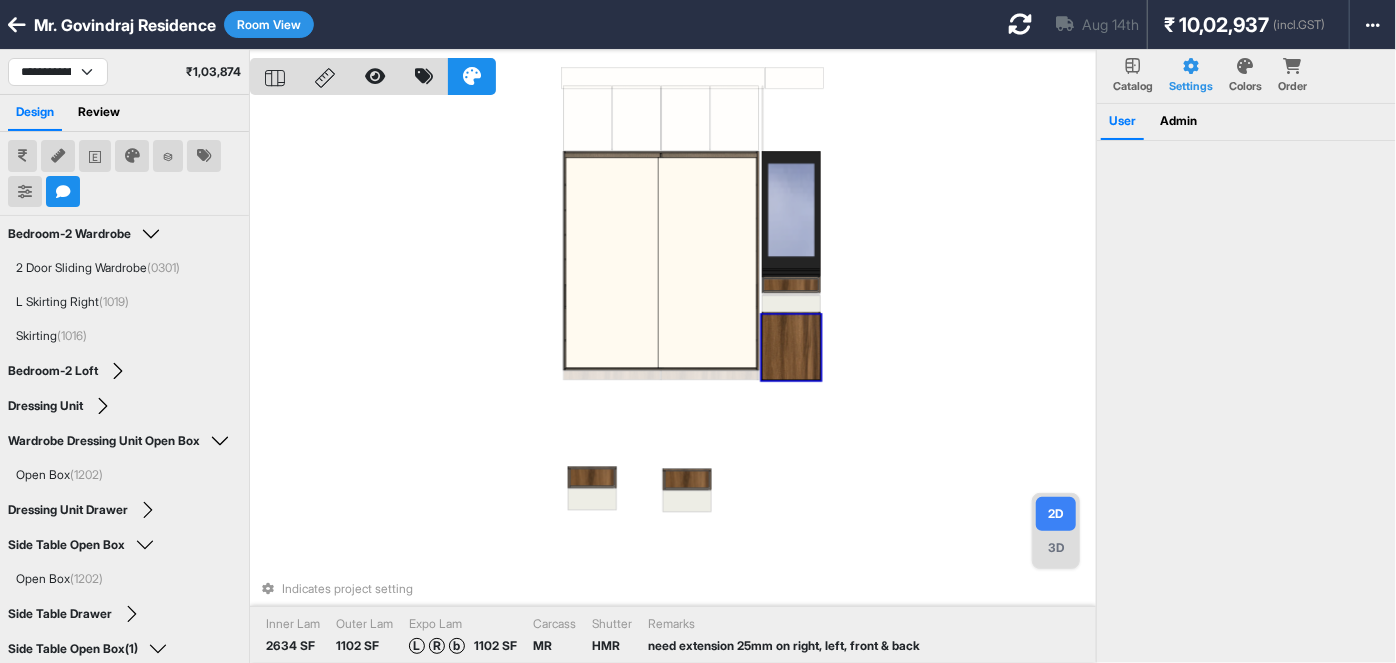 click at bounding box center (791, 346) 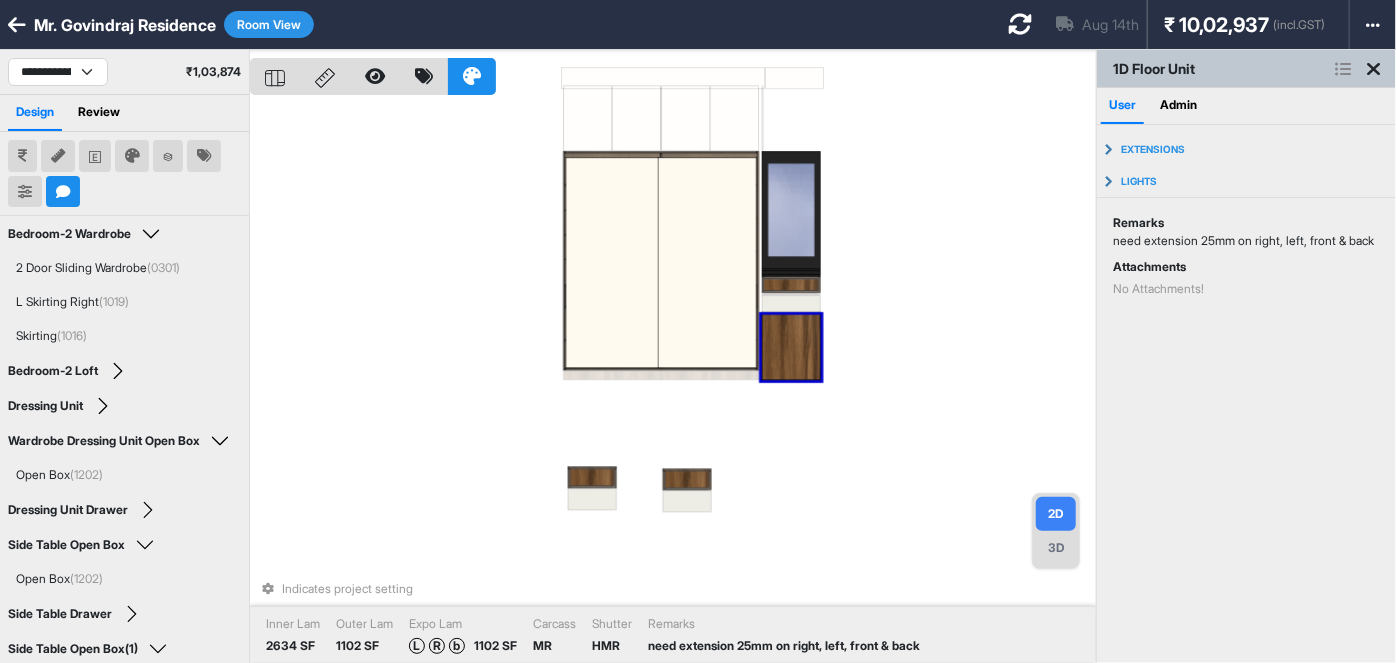 click at bounding box center (791, 346) 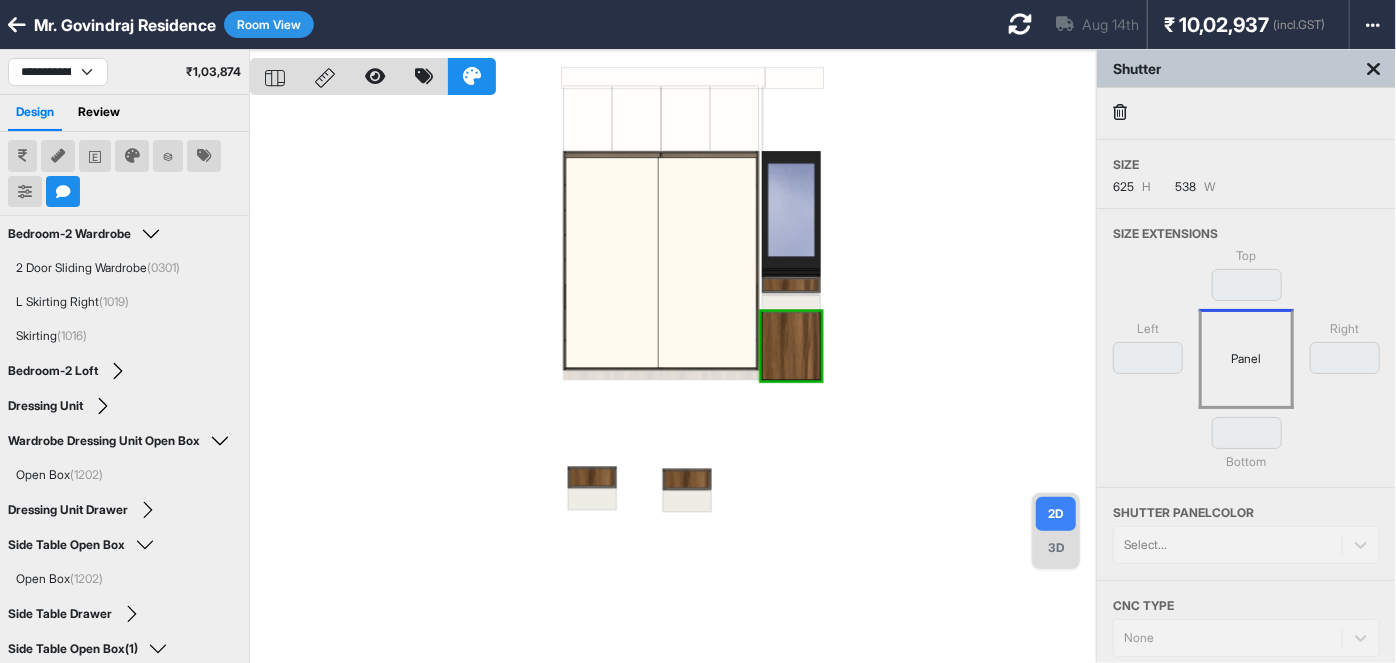 click at bounding box center (673, 381) 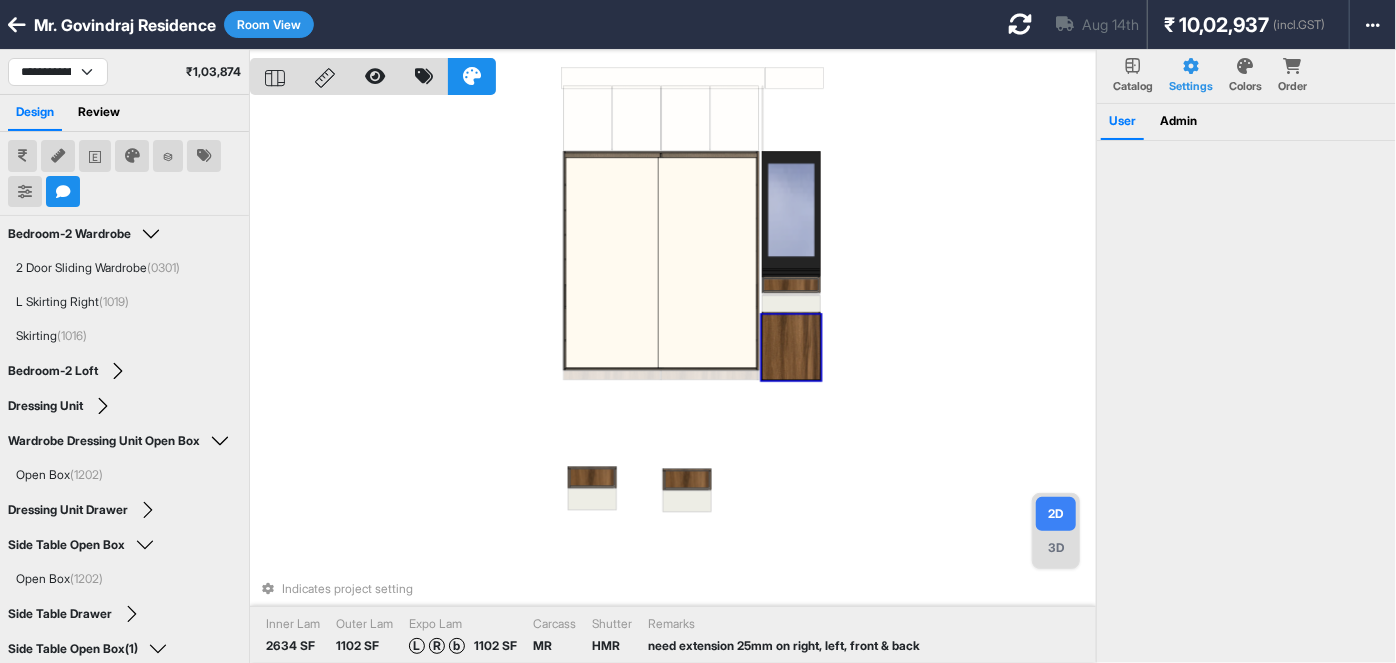 click at bounding box center [791, 346] 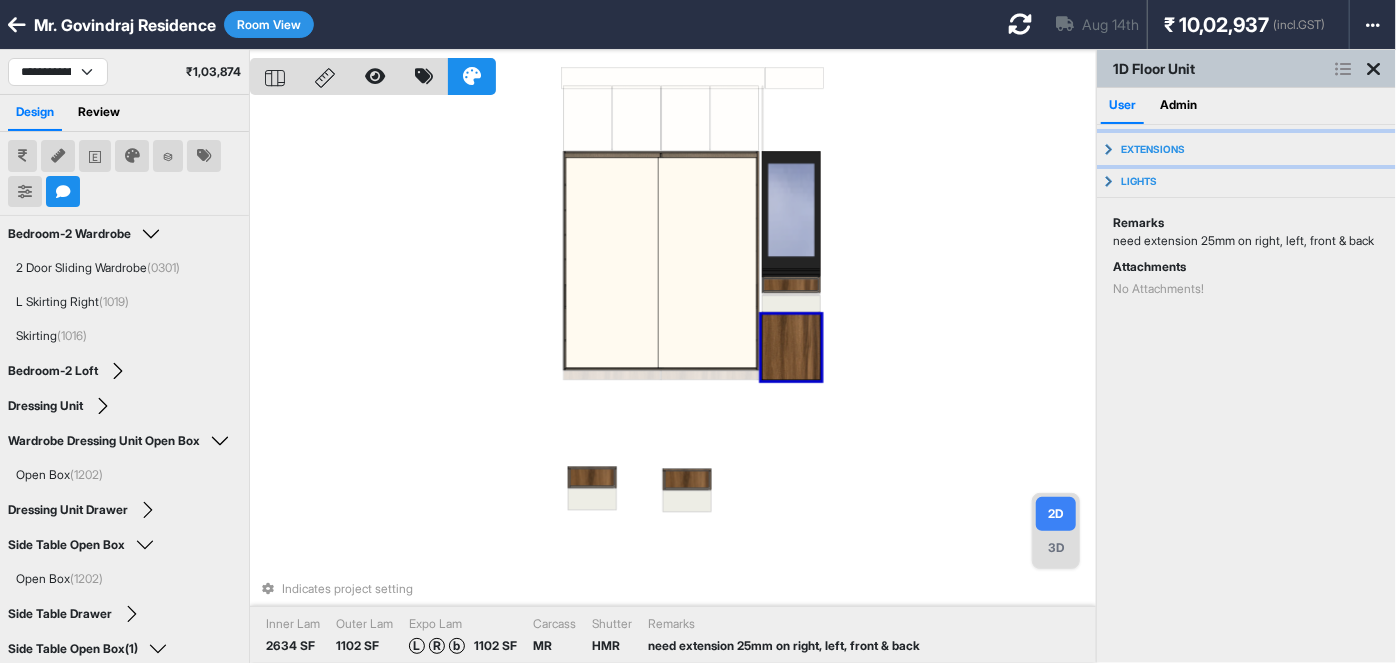 click on "Extensions" at bounding box center [1246, 149] 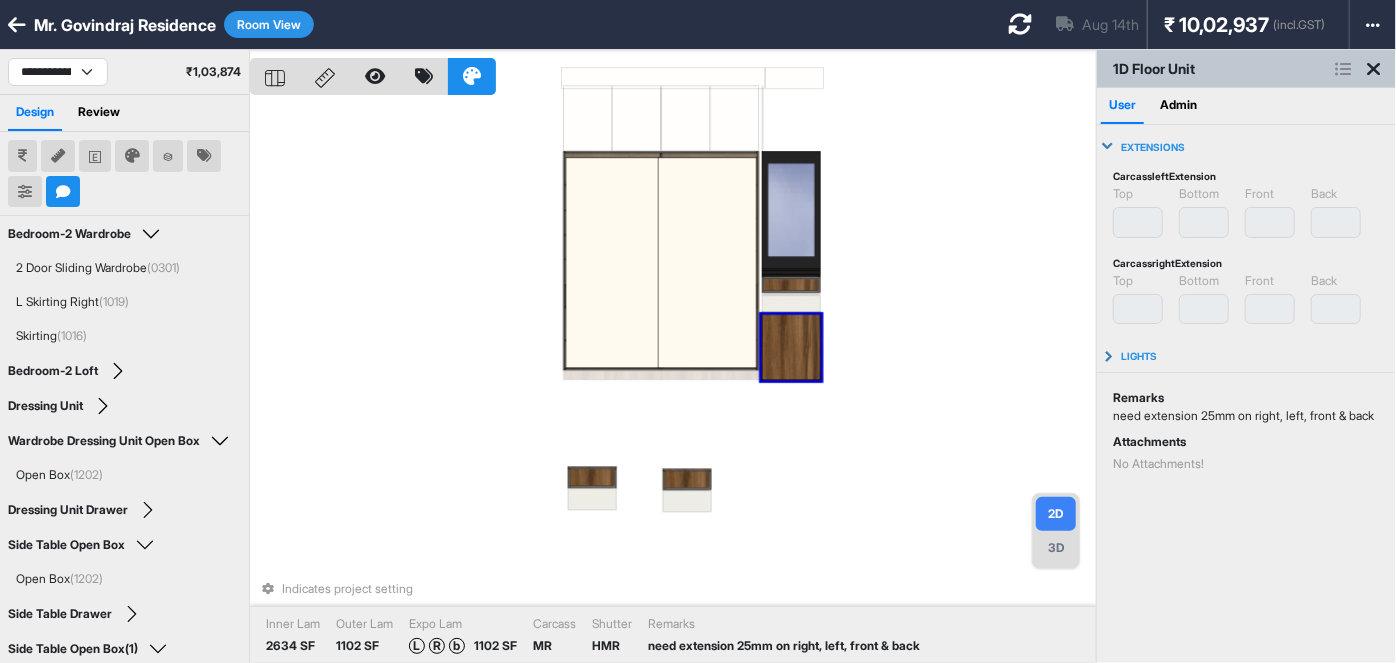 click on "Extensions" at bounding box center (1246, 147) 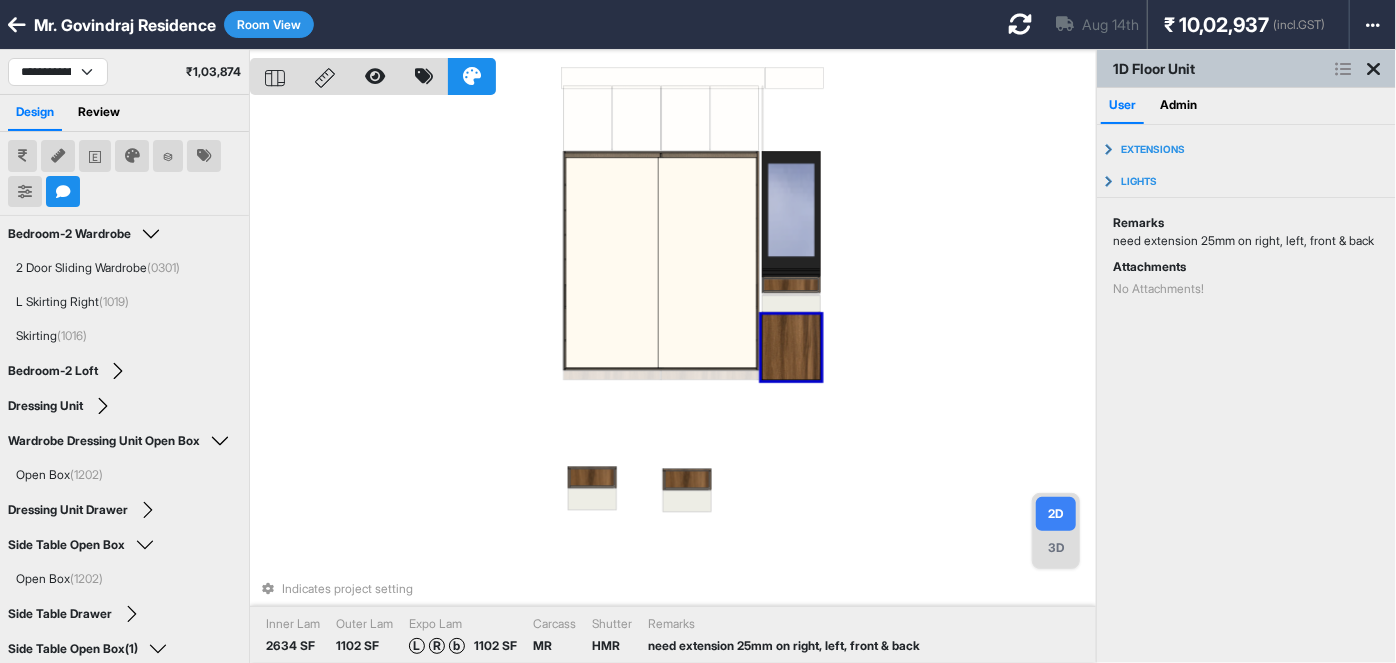click on "Indicates project setting Inner Lam 2634 SF Outer Lam 1102 SF Expo Lam L R b 1102 SF Carcass MR Shutter HMR Remarks need extension 25mm on right, left, front & back" at bounding box center (673, 381) 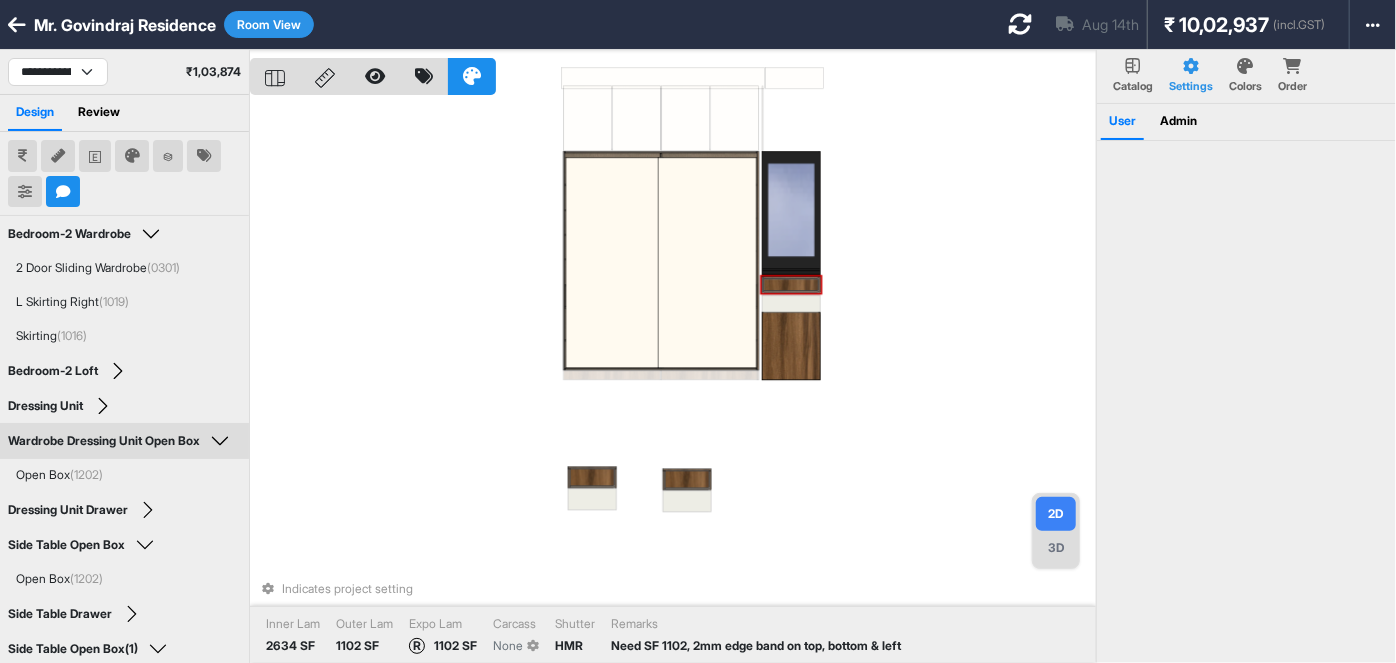 click at bounding box center (791, 284) 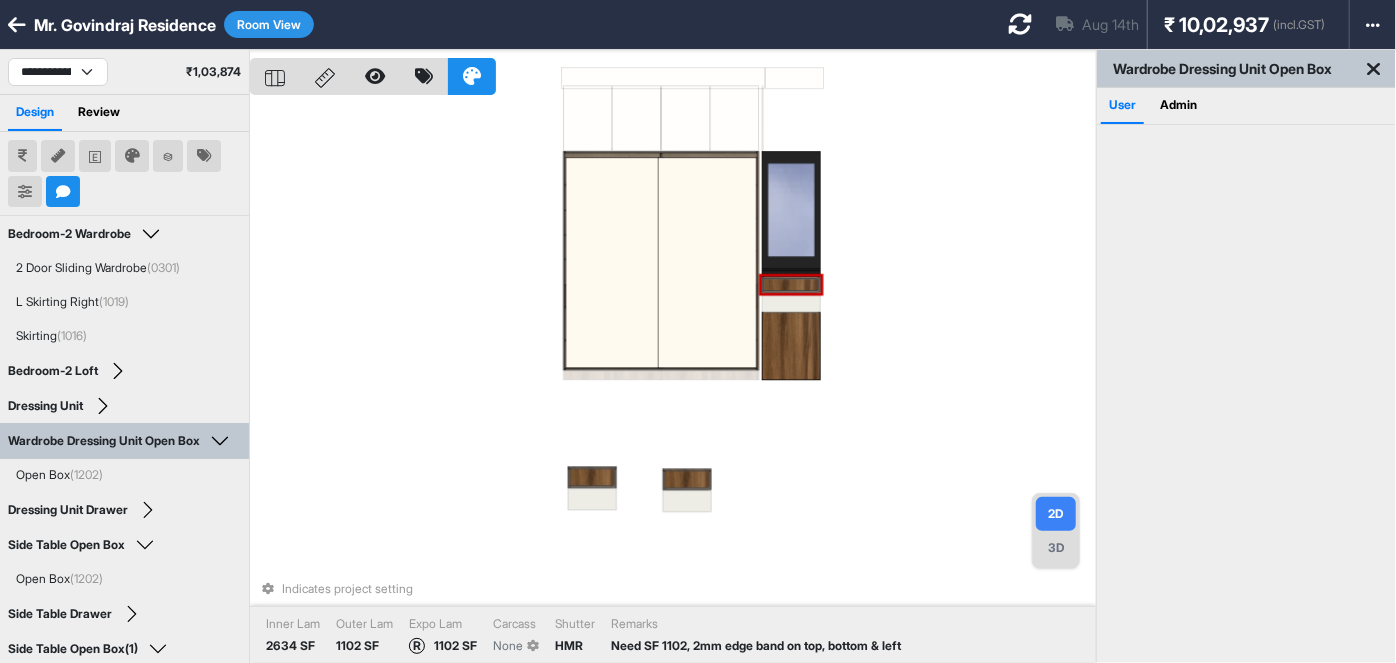 click at bounding box center [791, 284] 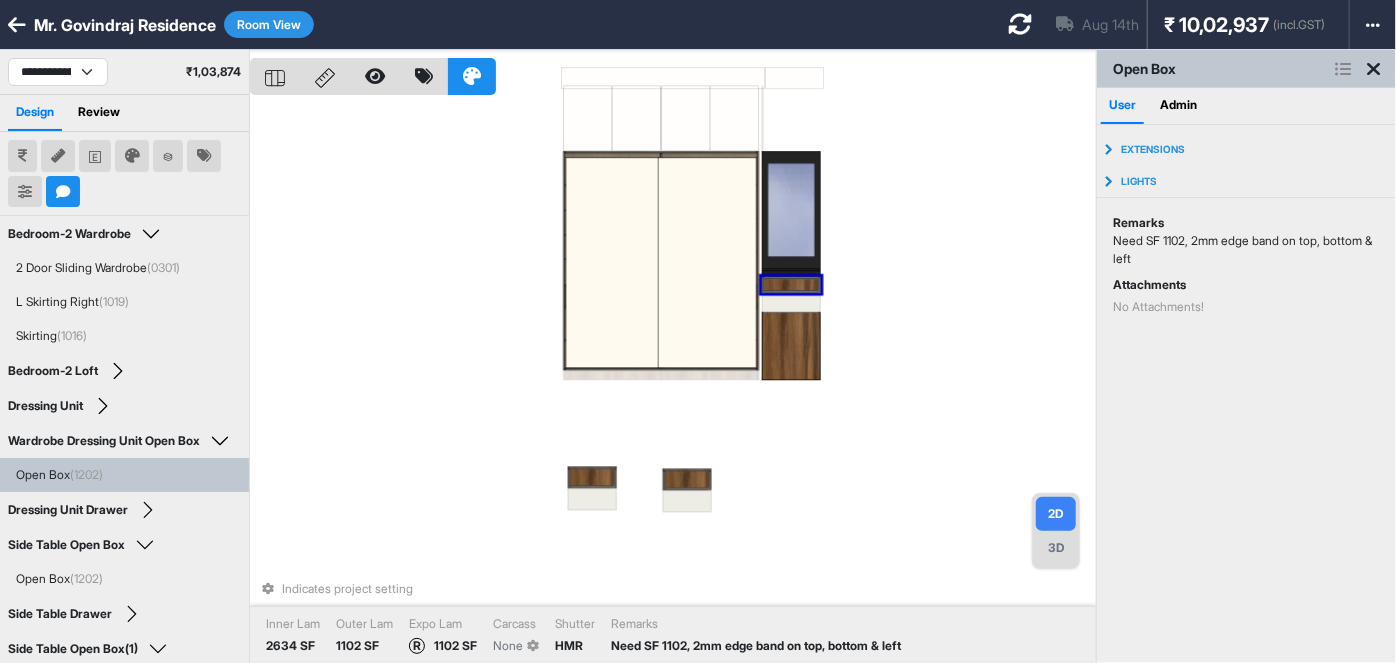 click on "Indicates project setting Inner Lam 2634 SF Outer Lam 1102 SF Expo Lam R 1102 SF Carcass None Shutter HMR Remarks Need SF 1102, 2mm edge band on top, bottom & left" at bounding box center (673, 381) 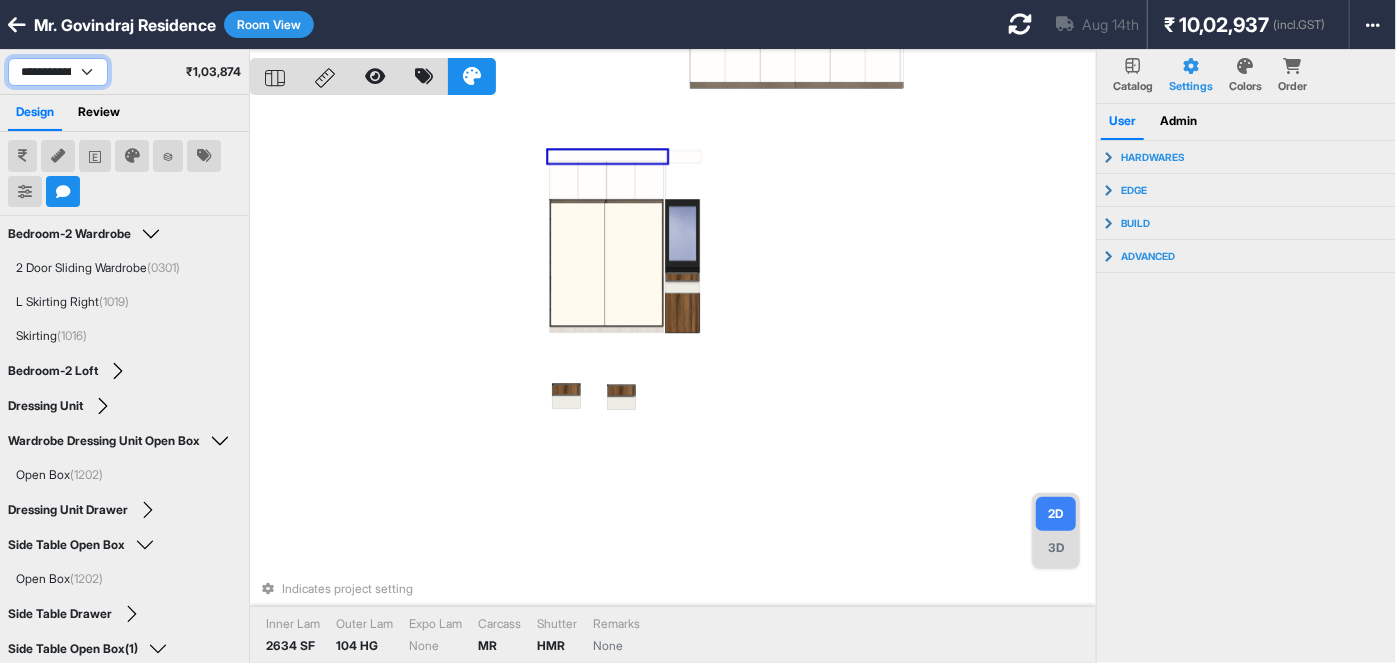 click on "**********" at bounding box center [58, 72] 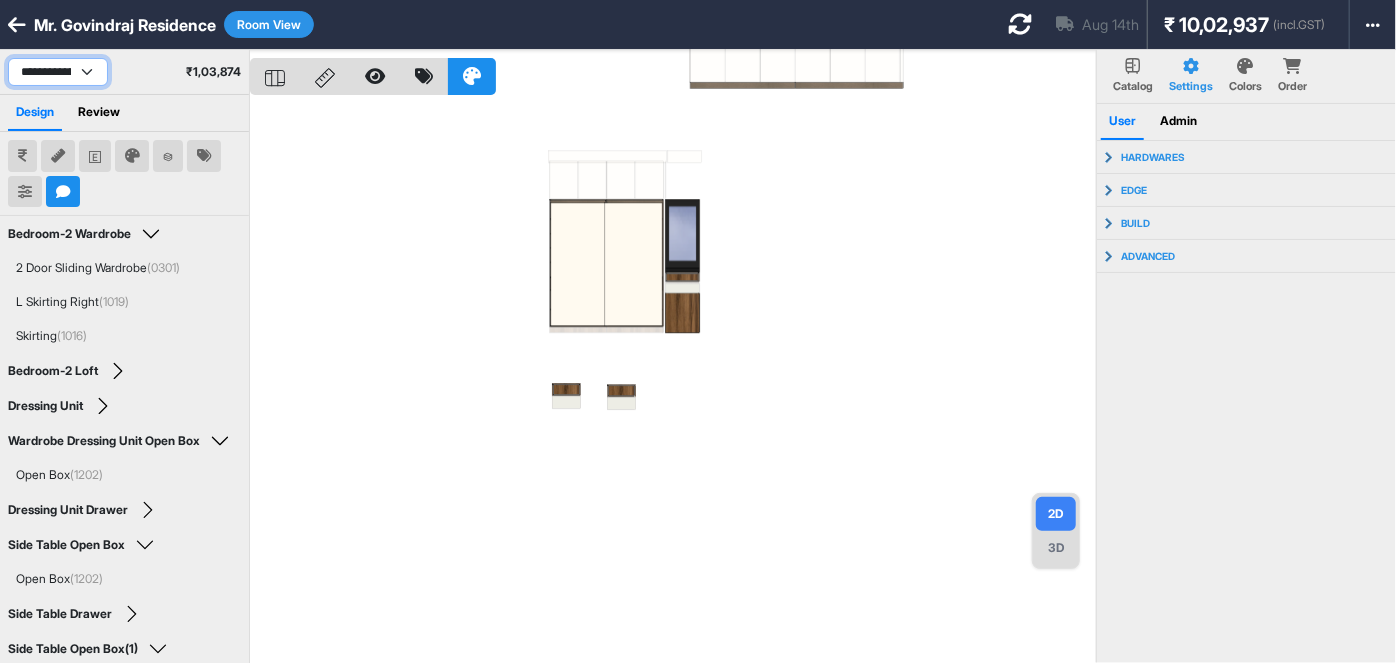 select on "****" 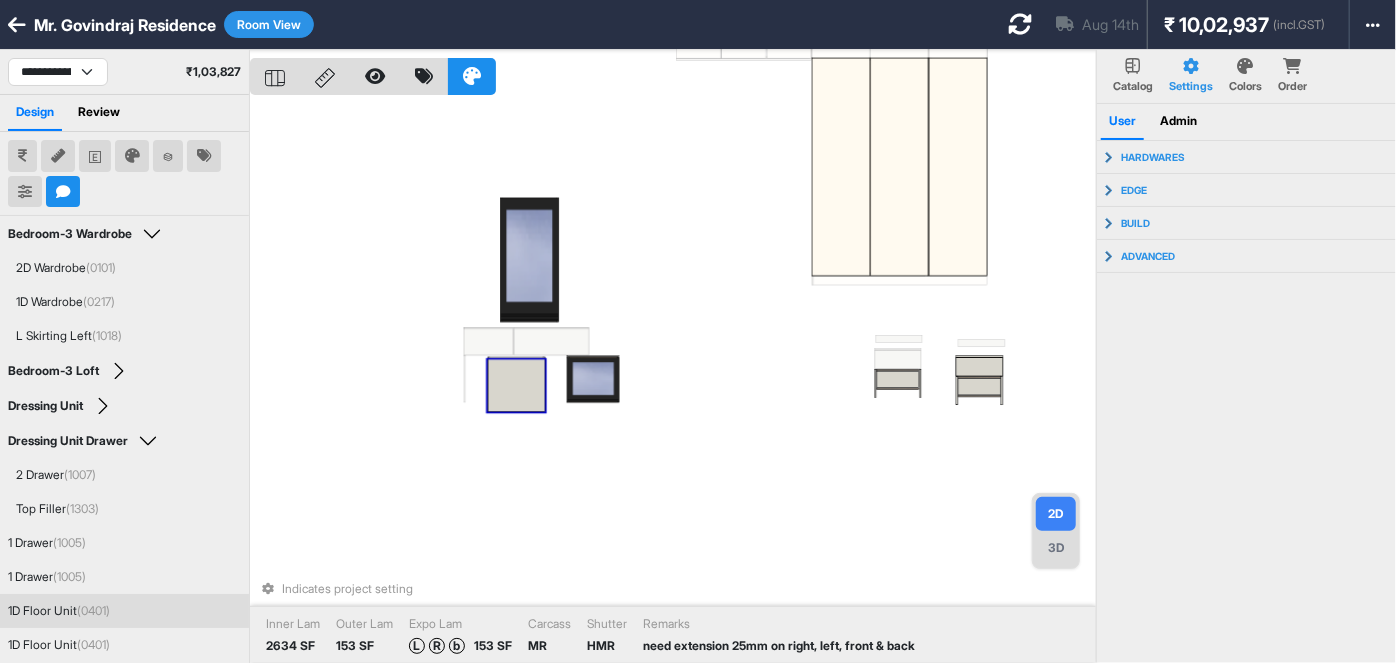 click at bounding box center (516, 384) 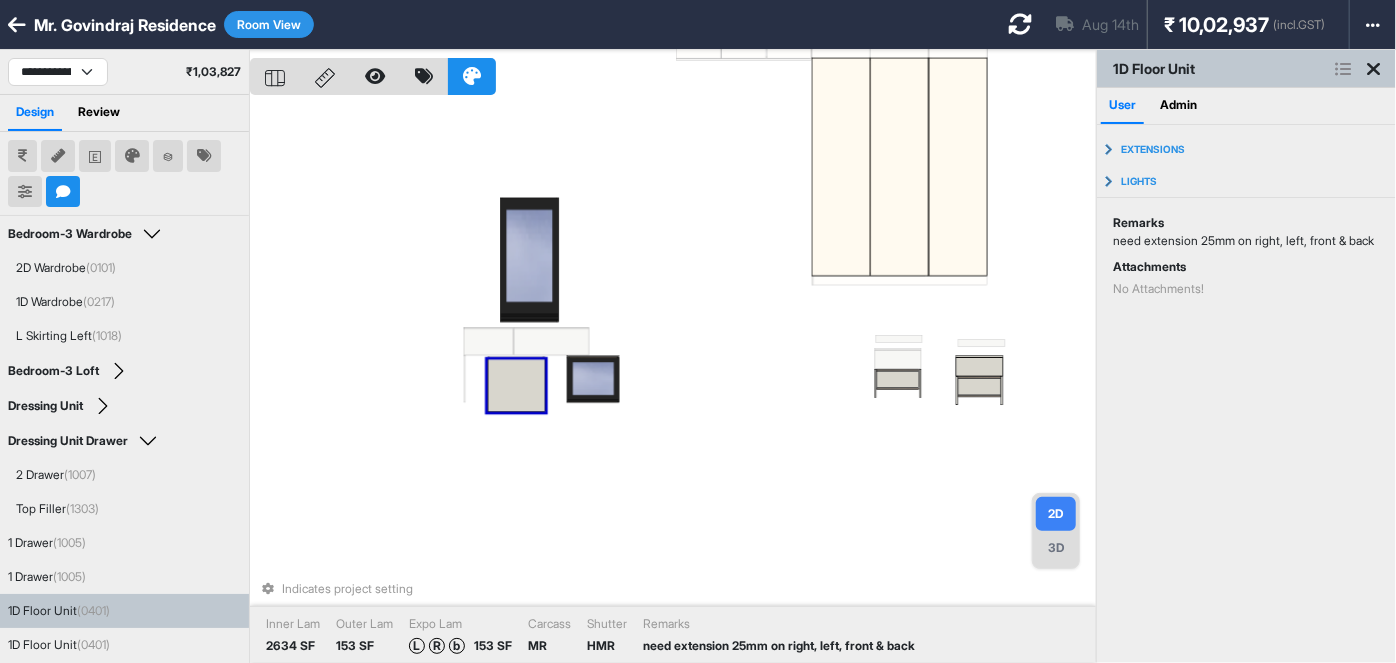 click at bounding box center [516, 384] 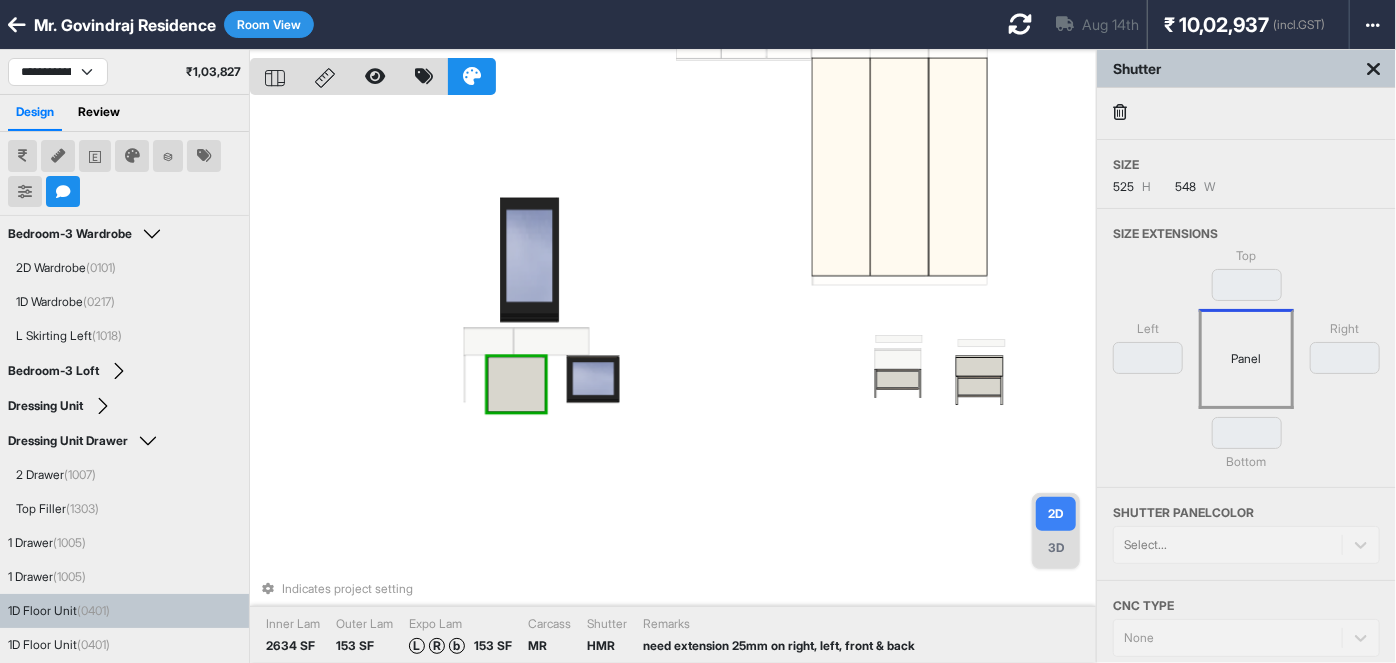 click on "Indicates project setting Inner Lam 2634 SF Outer Lam 153 SF Expo Lam L R b 153 SF Carcass MR Shutter HMR Remarks need extension 25mm on right, left, front & back" at bounding box center (673, 381) 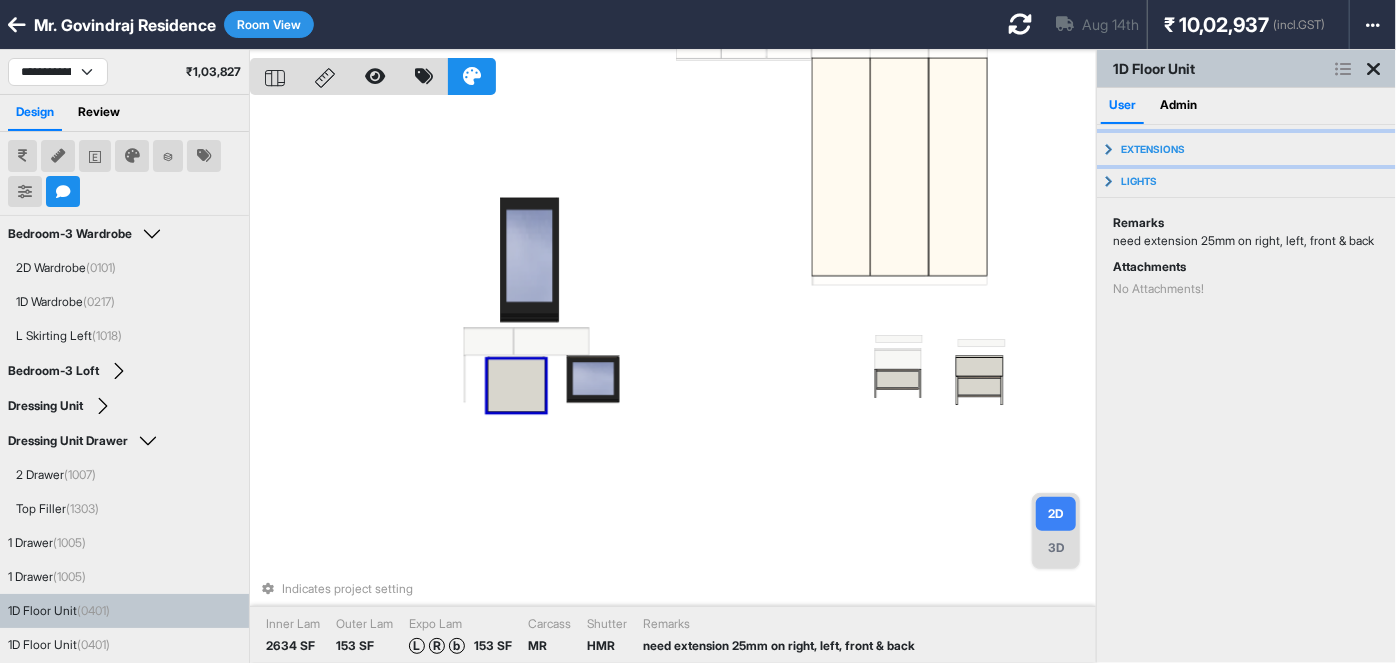 click on "Extensions" at bounding box center (1246, 149) 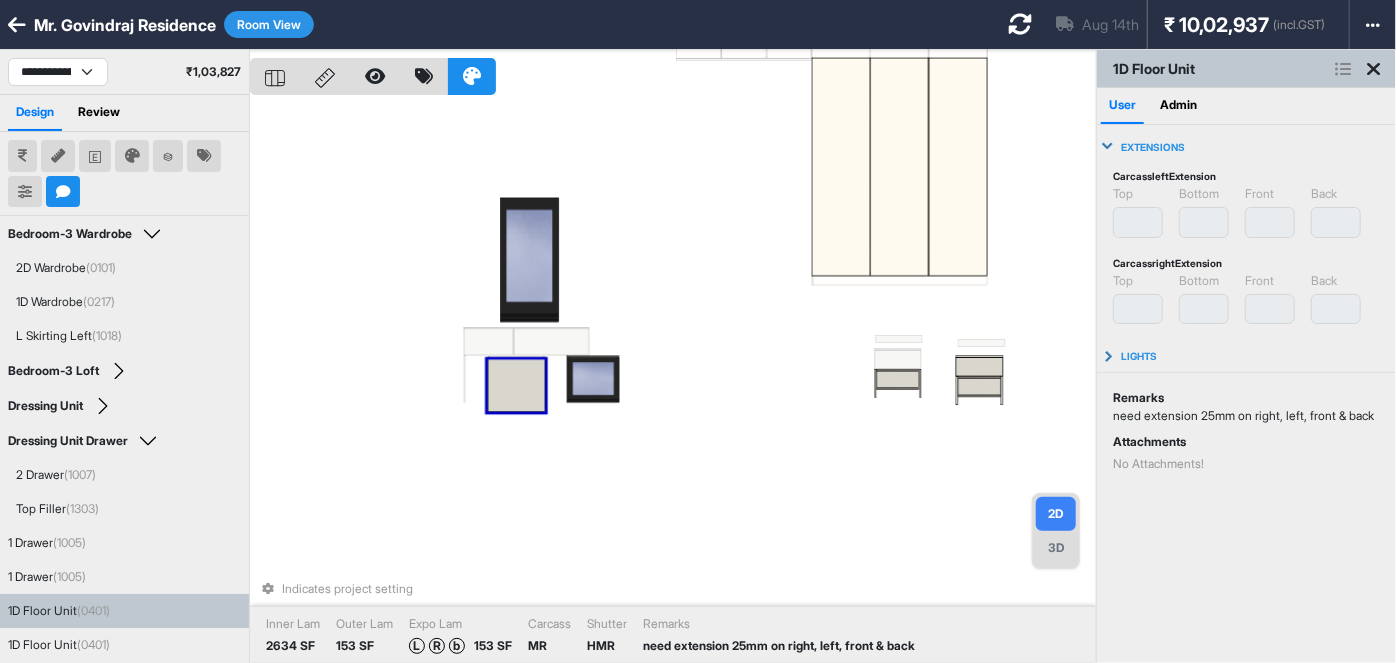 click on "Extensions" at bounding box center [1246, 147] 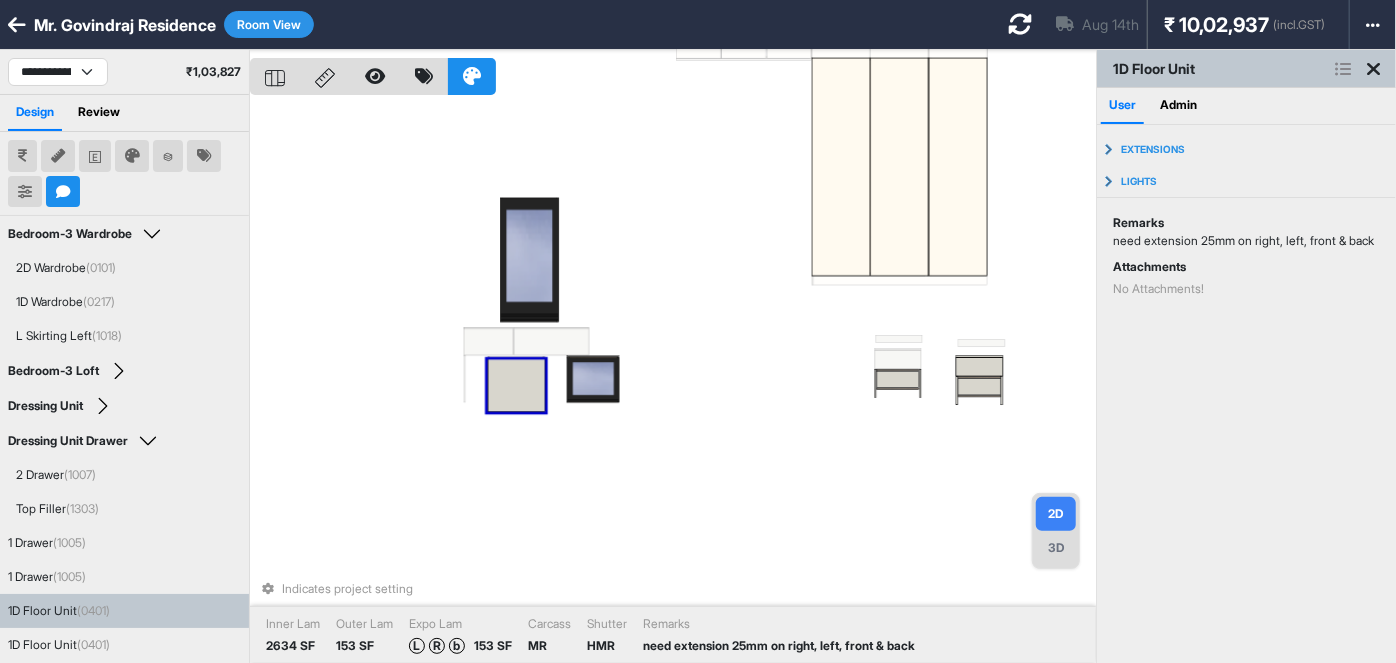 click at bounding box center [1343, 69] 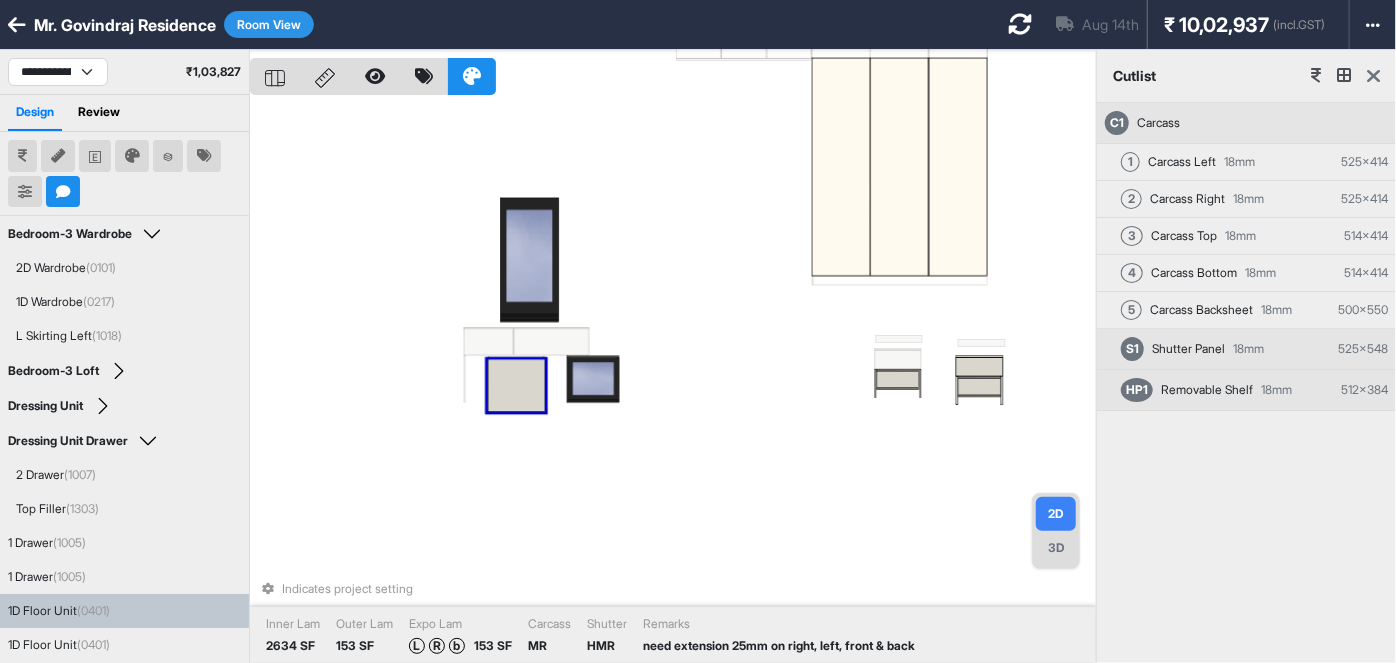 click at bounding box center [1373, 76] 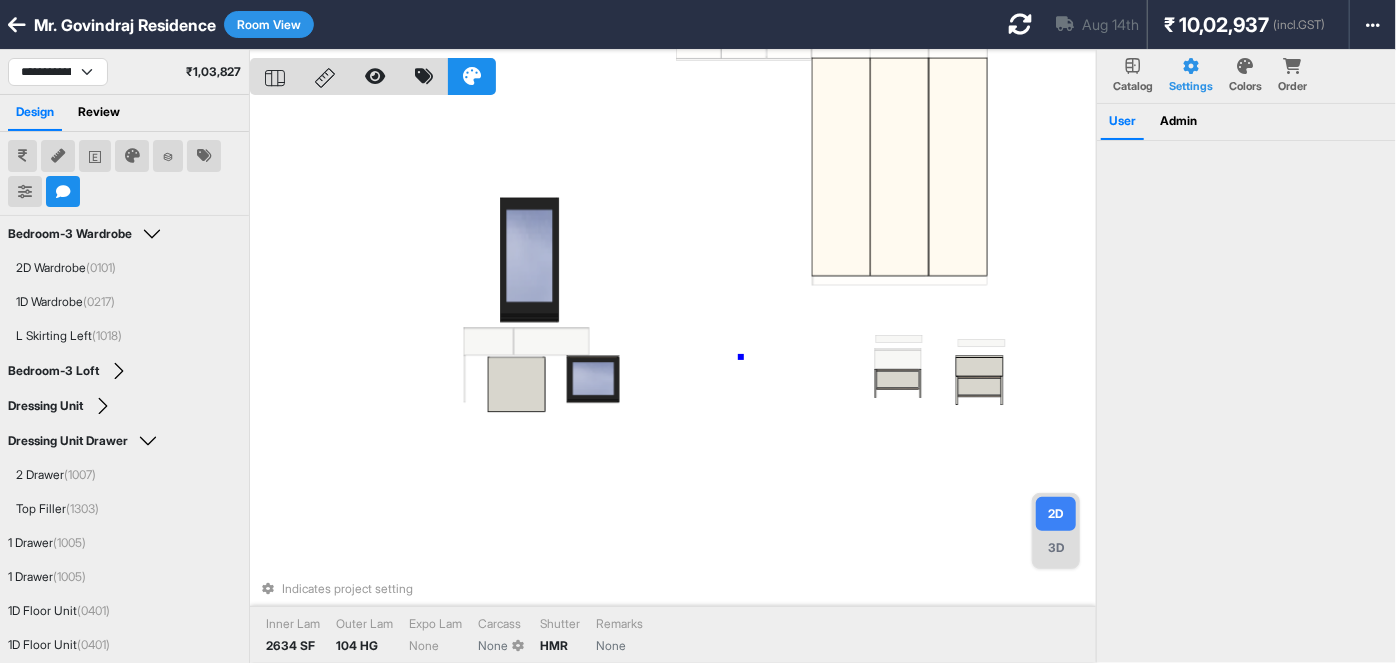 click on "Indicates project setting Inner Lam 2634 SF Outer Lam 104 HG Expo Lam None Carcass None Shutter HMR Remarks None" at bounding box center (673, 381) 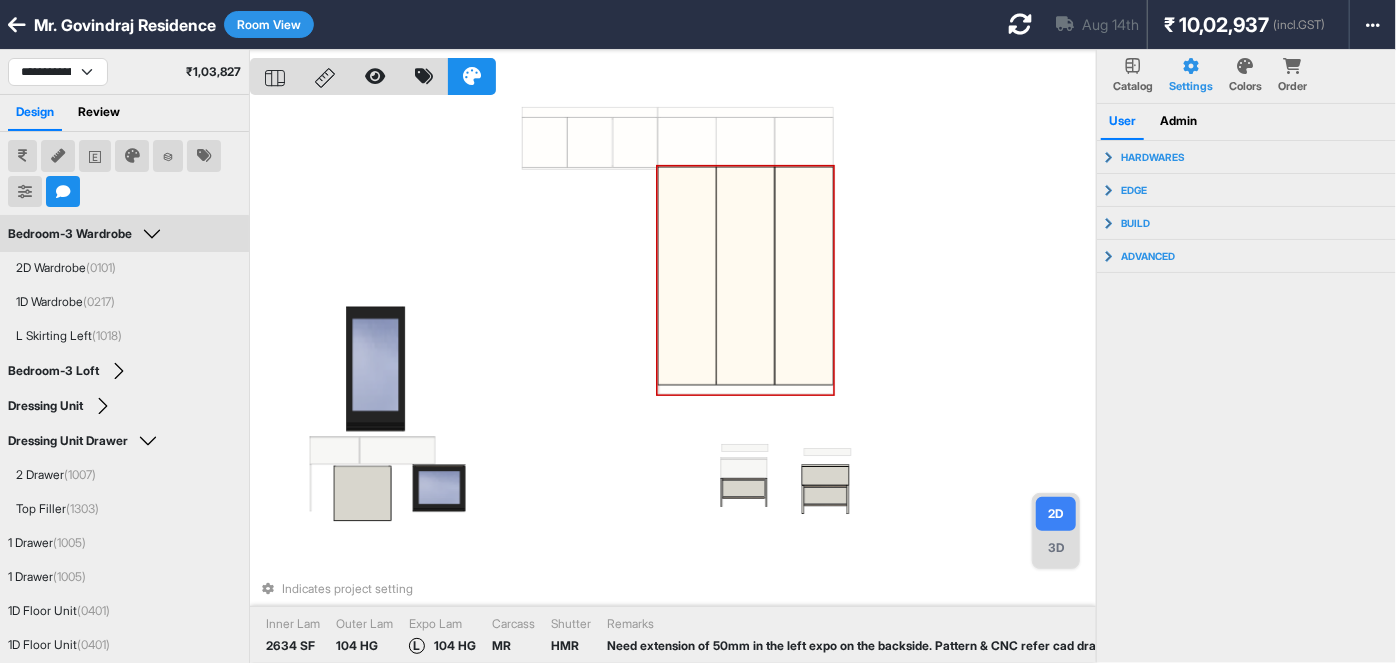 click at bounding box center [687, 276] 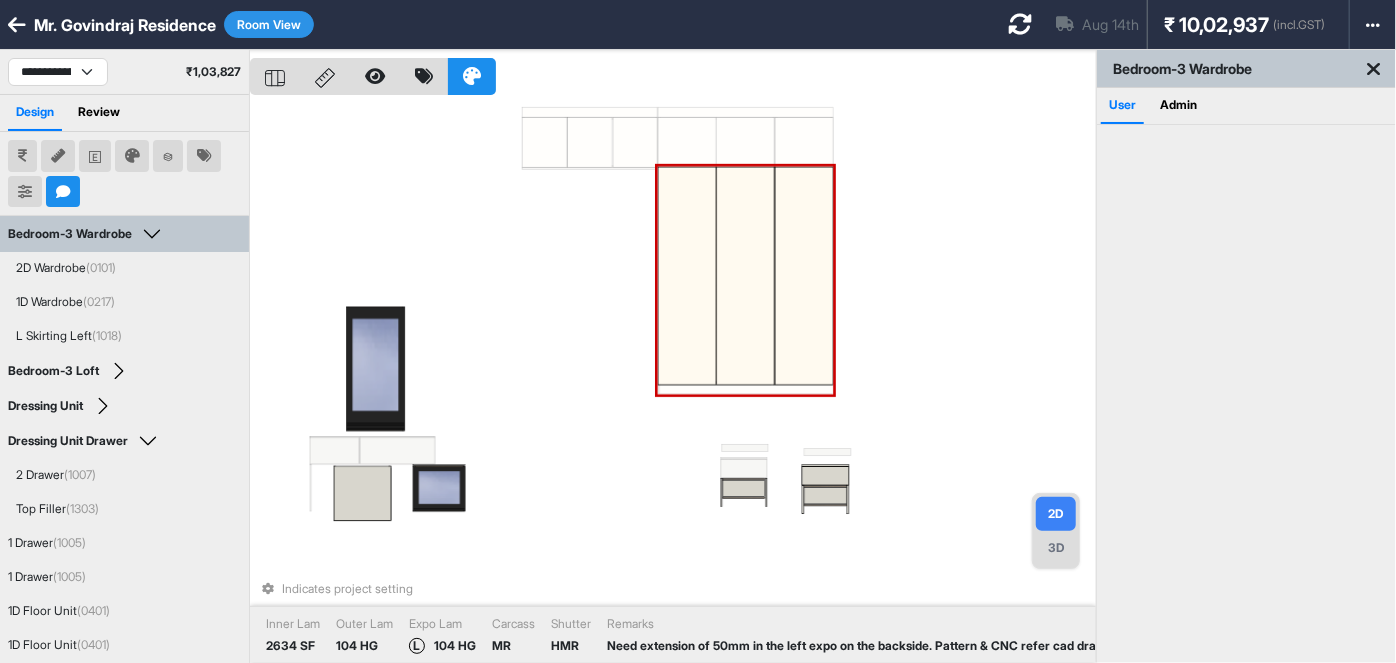 click at bounding box center [687, 276] 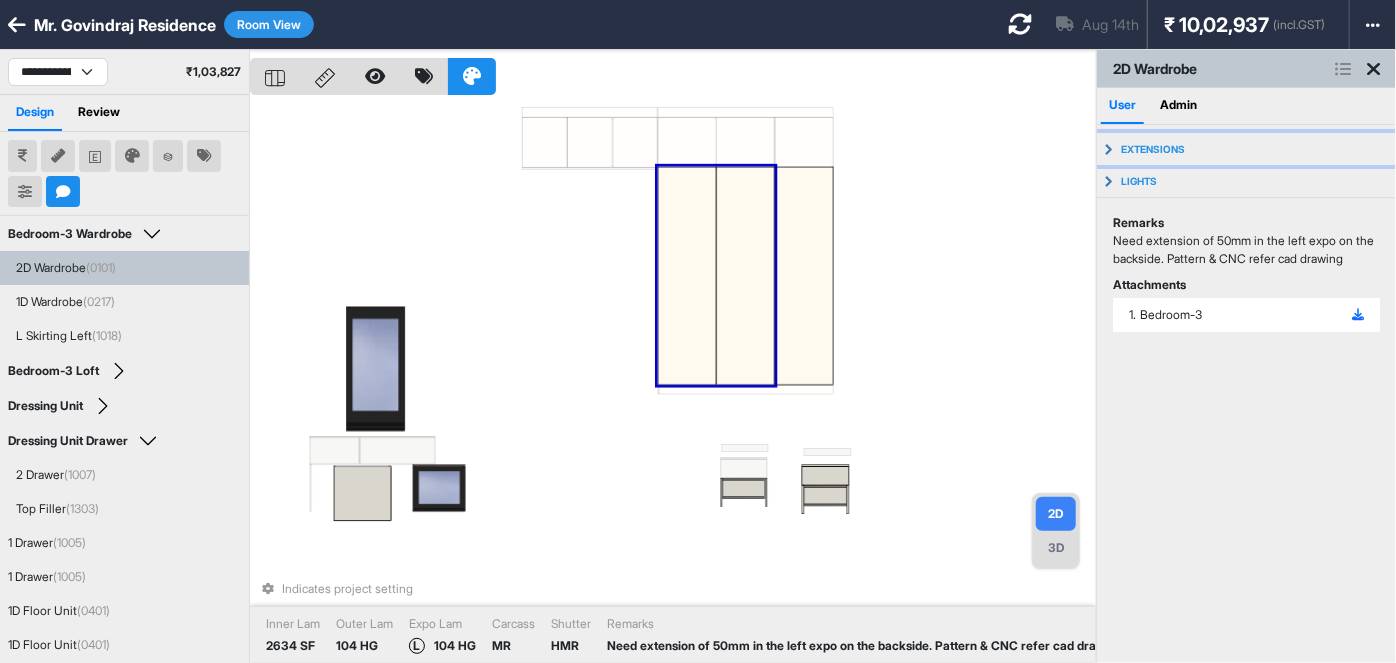 click on "Extensions" at bounding box center [1153, 149] 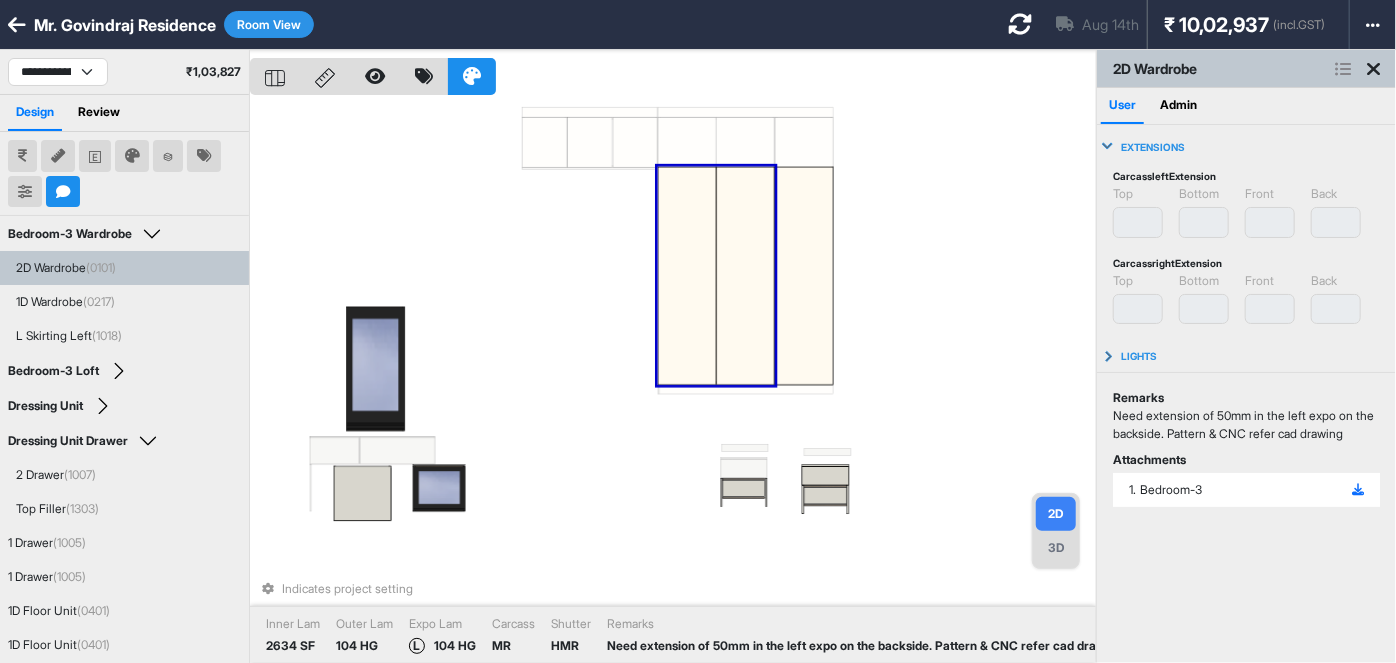 click on "Extensions" at bounding box center [1153, 147] 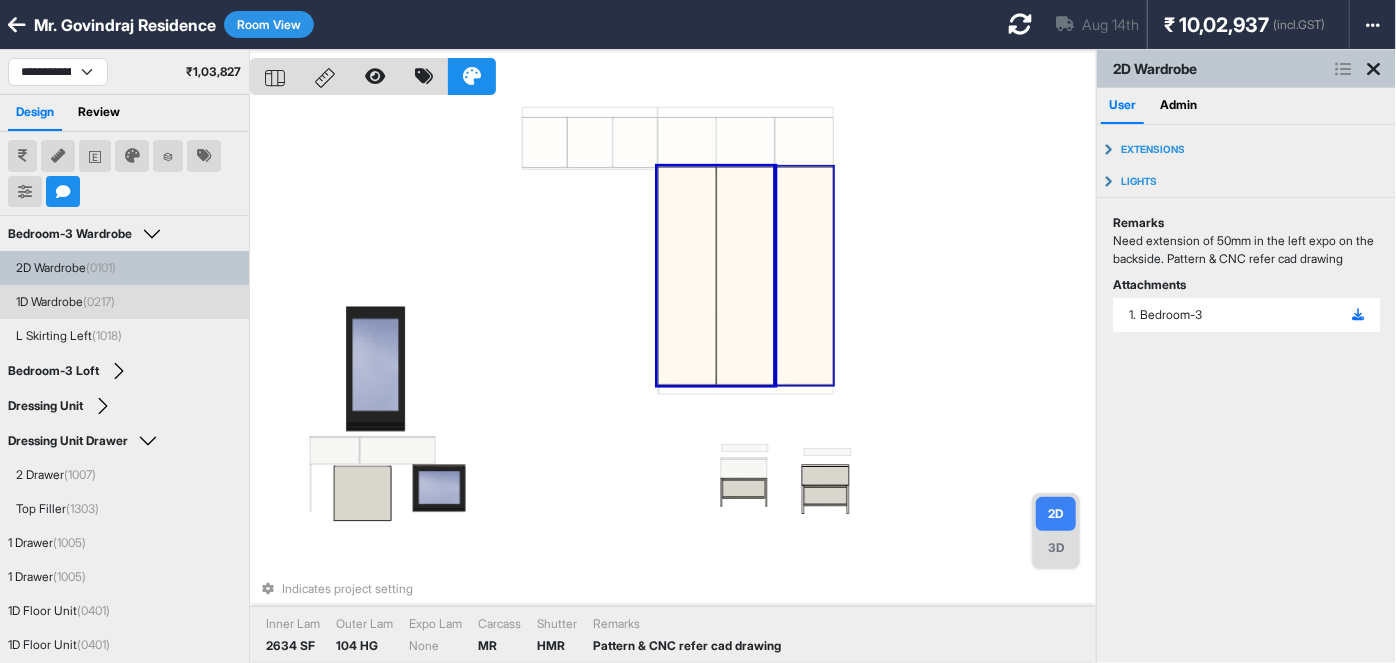 click at bounding box center [804, 276] 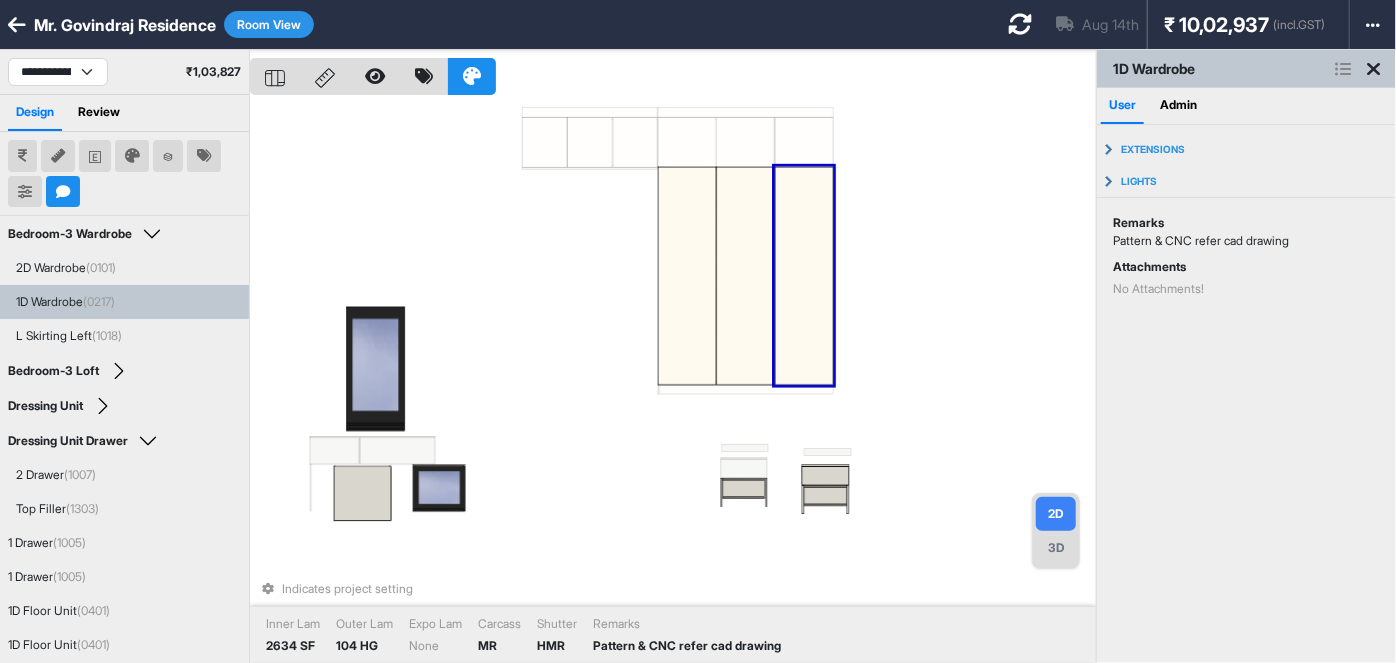 click on "Indicates project setting Inner Lam 2634 SF Outer Lam 104 HG Expo Lam None Carcass MR Shutter HMR Remarks  Pattern & CNC refer cad drawing" at bounding box center (673, 381) 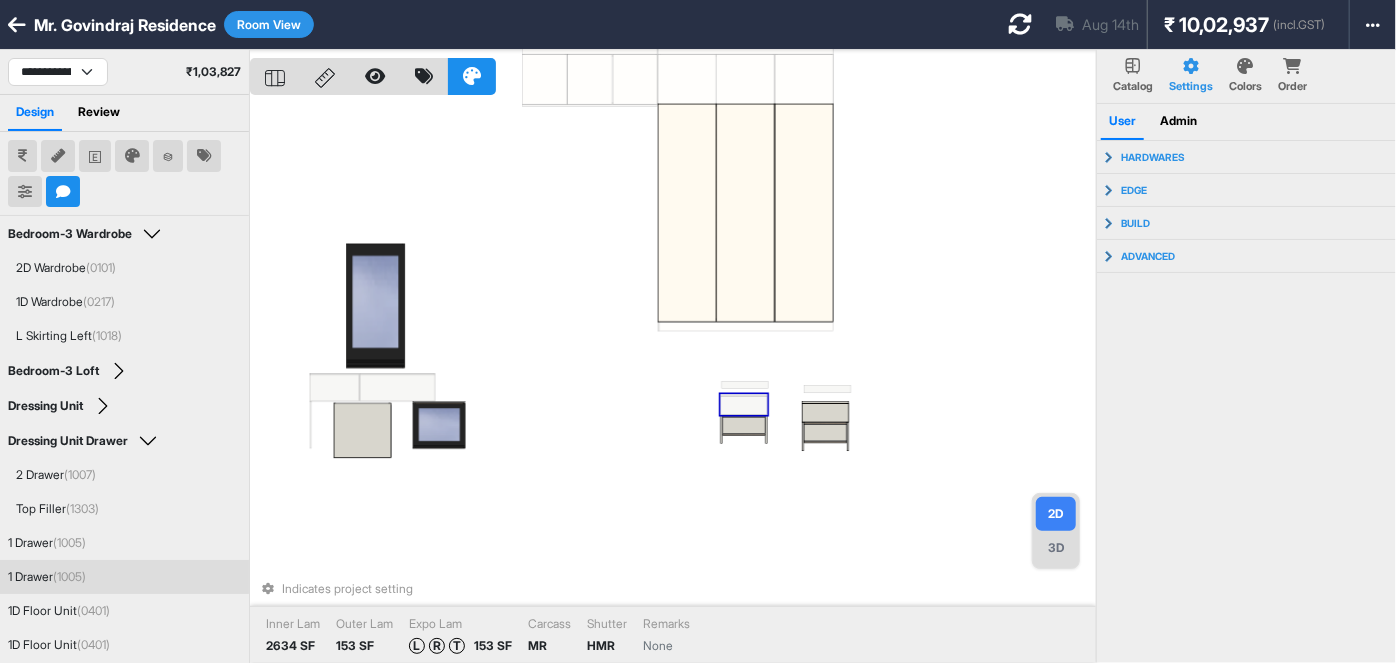 click at bounding box center (744, 405) 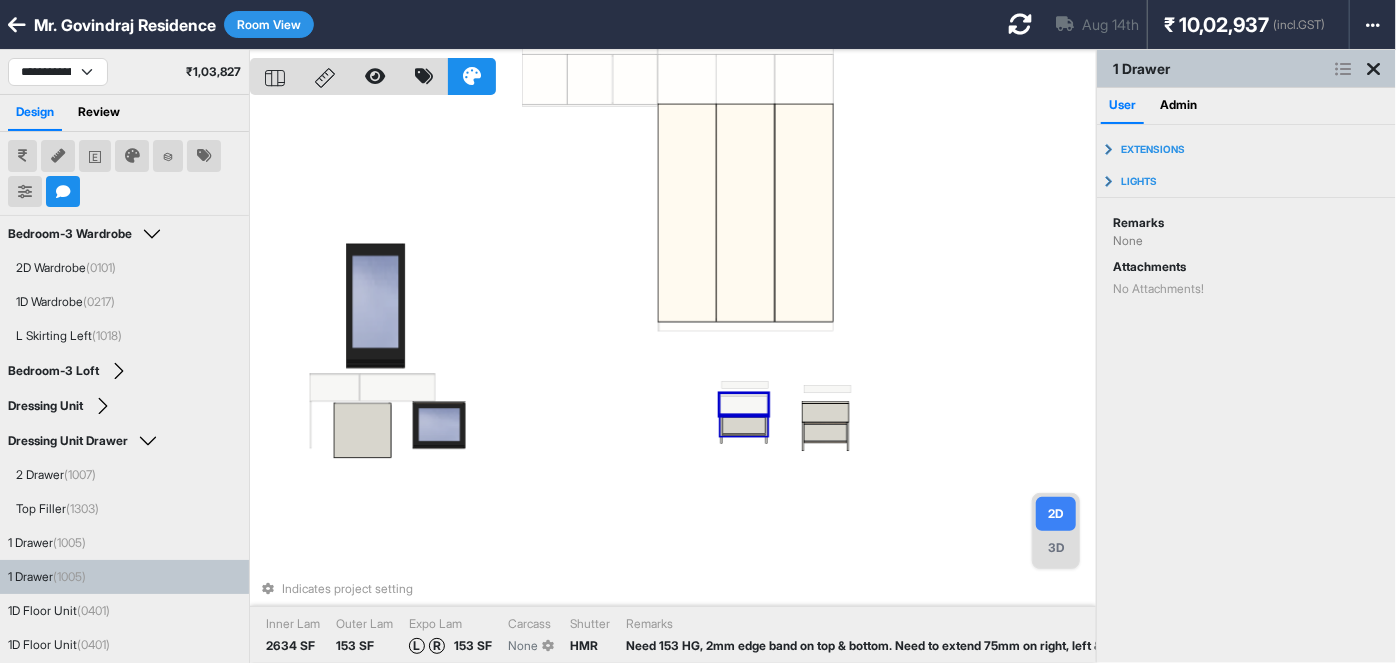 click at bounding box center (743, 424) 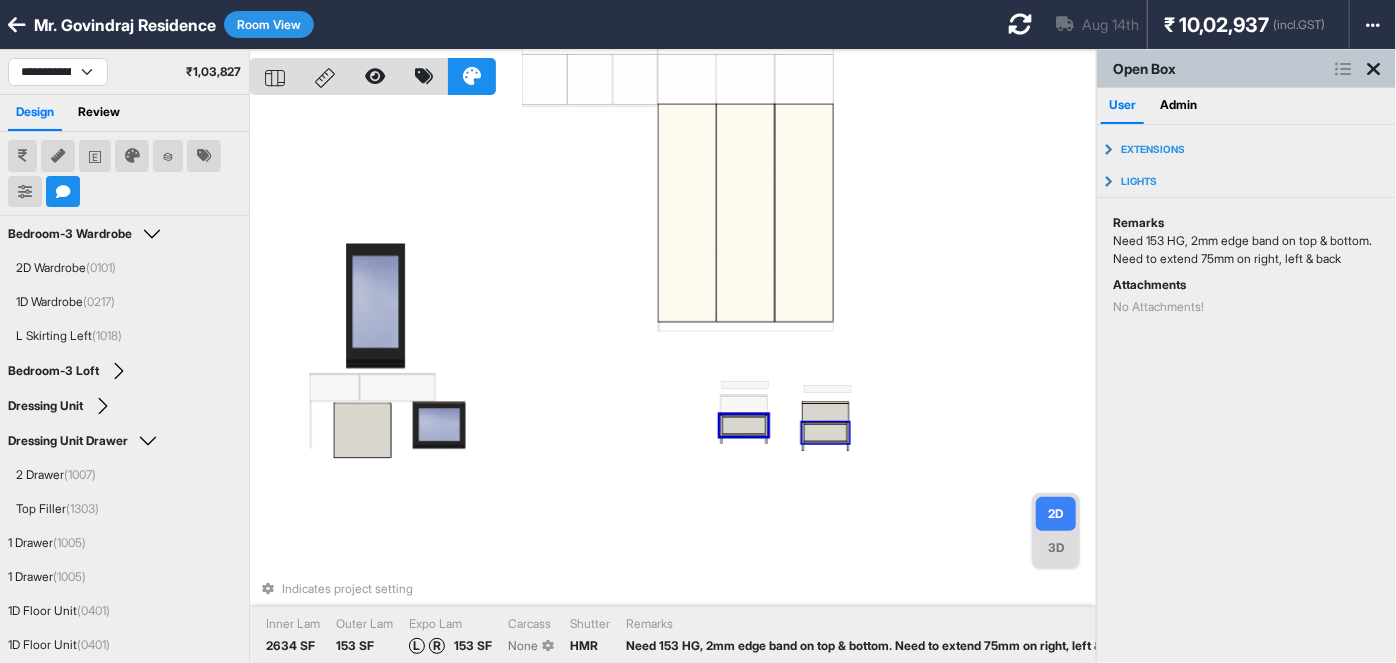click at bounding box center (825, 432) 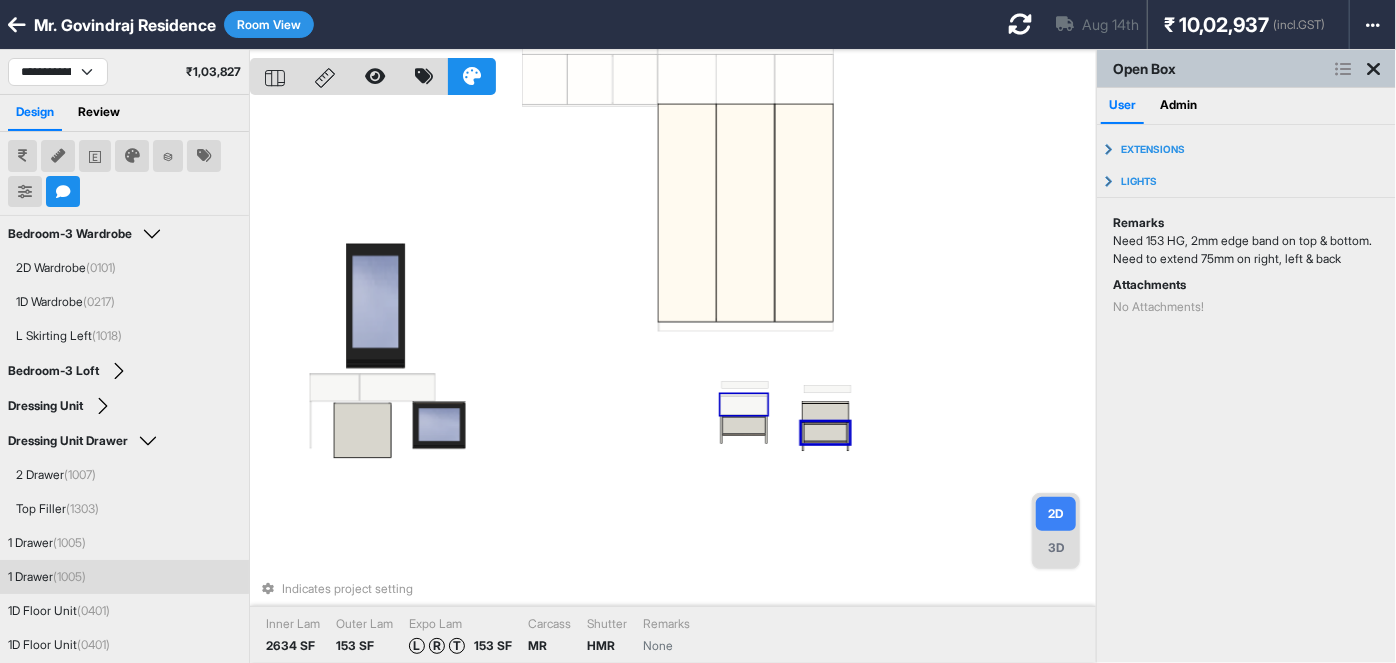 click at bounding box center (744, 405) 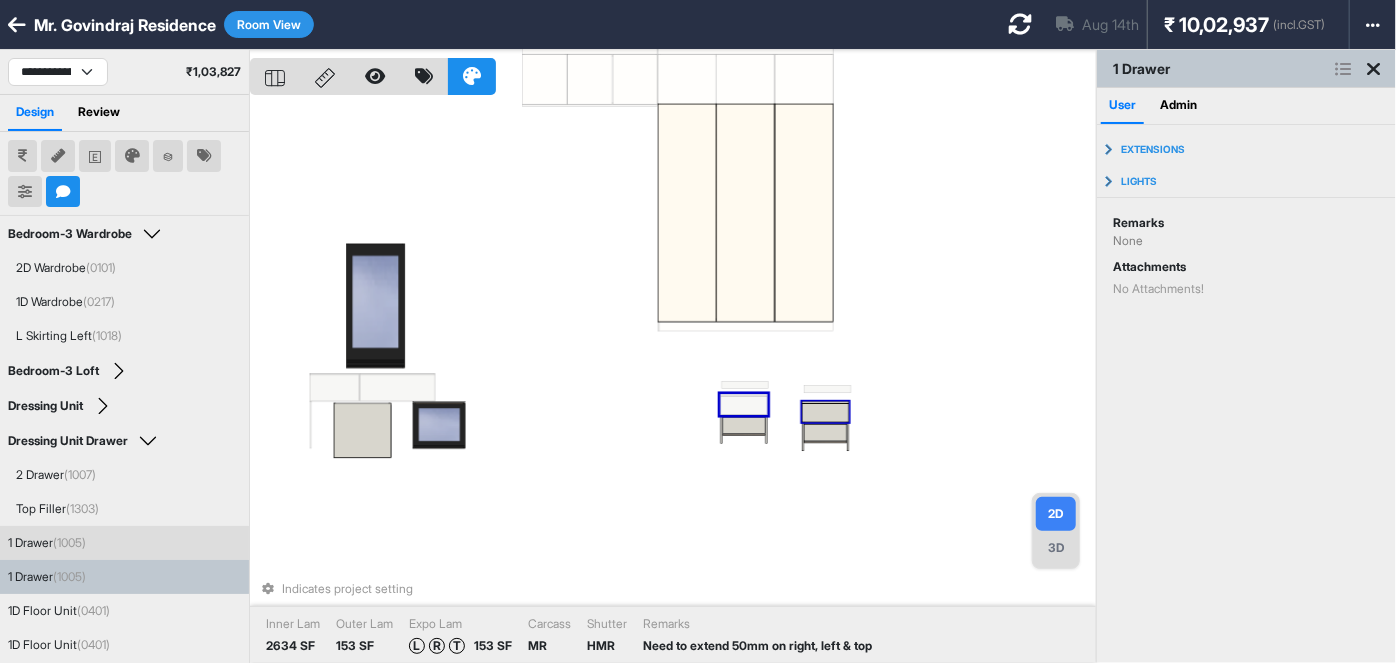 click at bounding box center (825, 412) 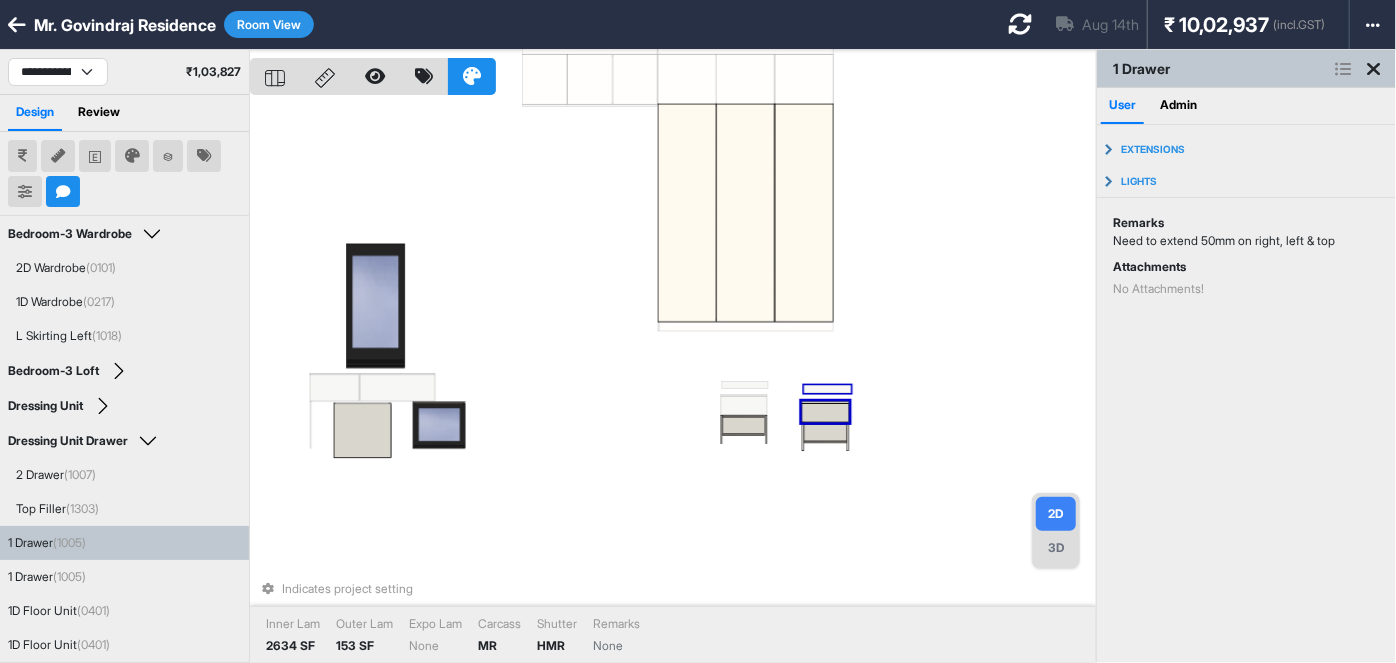 click on "Indicates project setting Inner Lam 2634 SF Outer Lam 153 SF Expo Lam None Carcass MR Shutter HMR Remarks None" at bounding box center [673, 381] 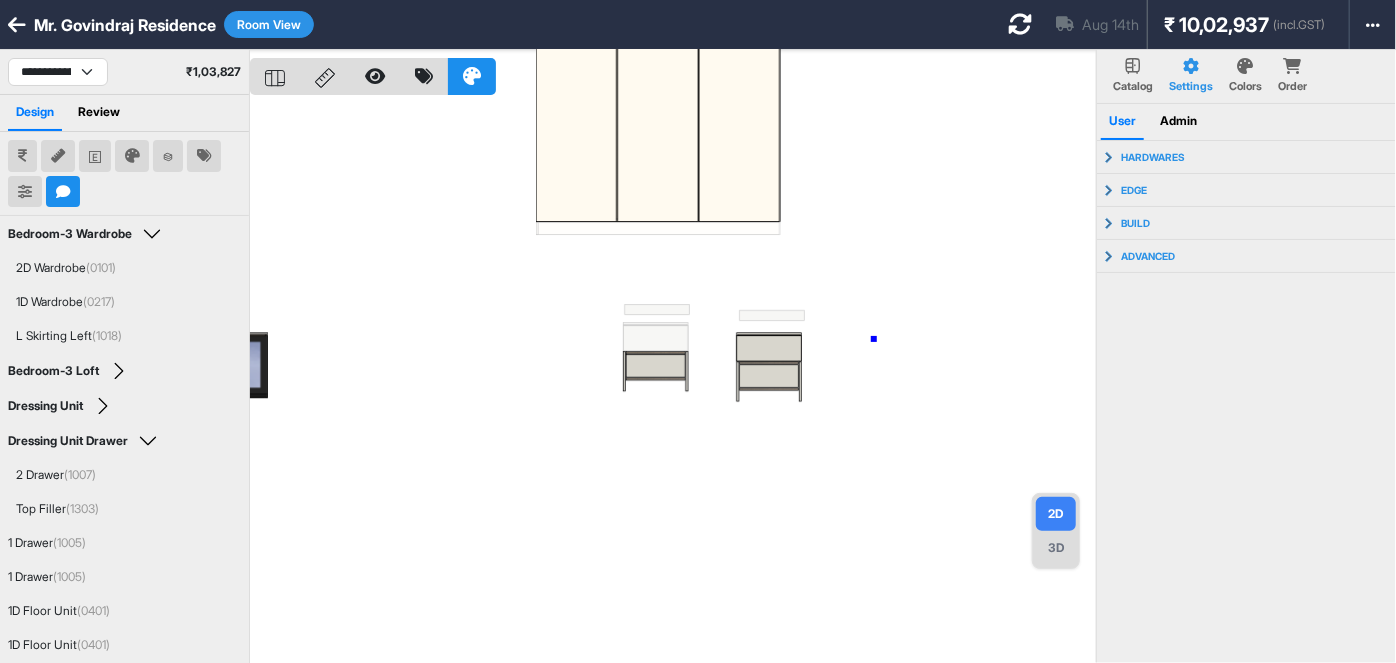 click at bounding box center [673, 381] 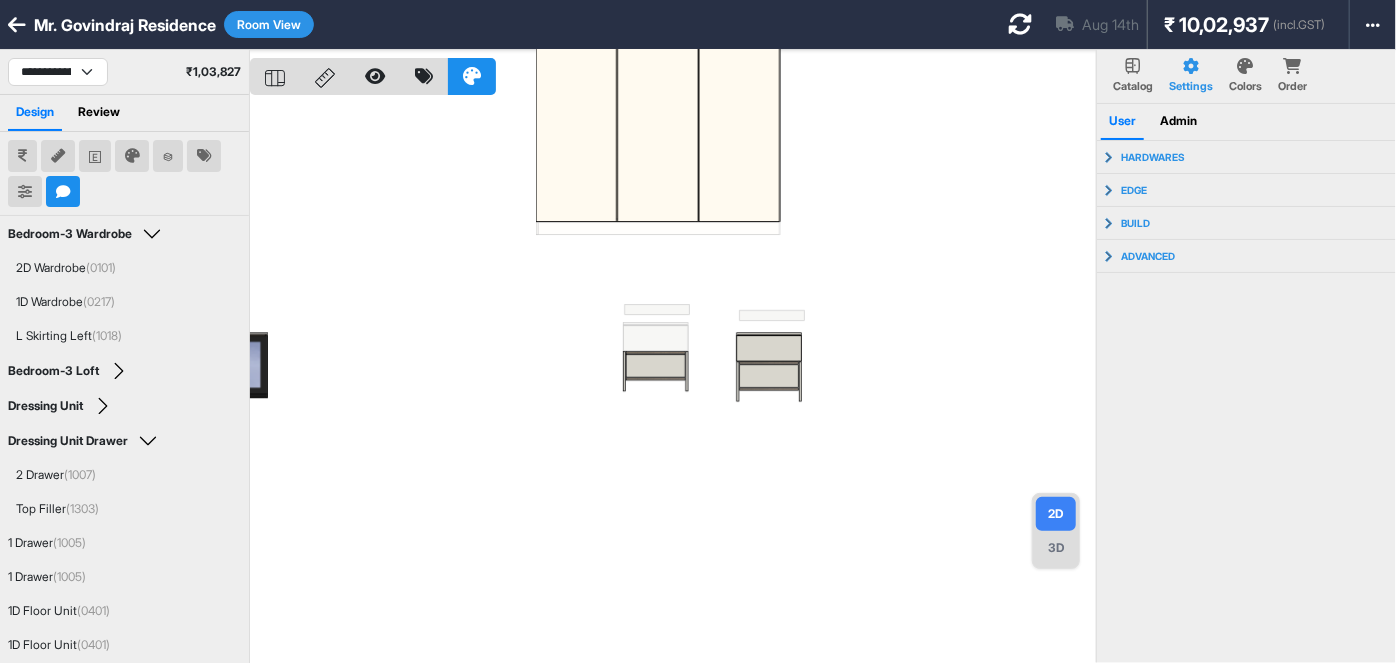 click on "3D" at bounding box center [1056, 548] 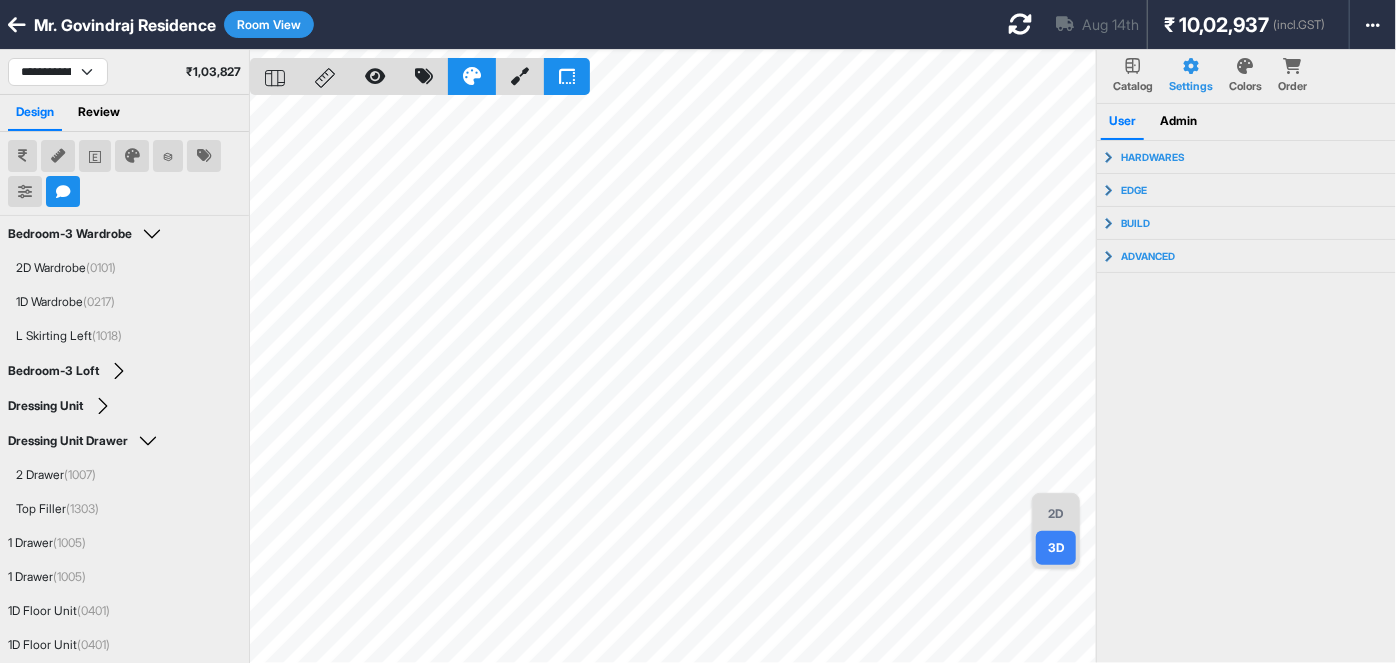 click on "2D" at bounding box center [1056, 514] 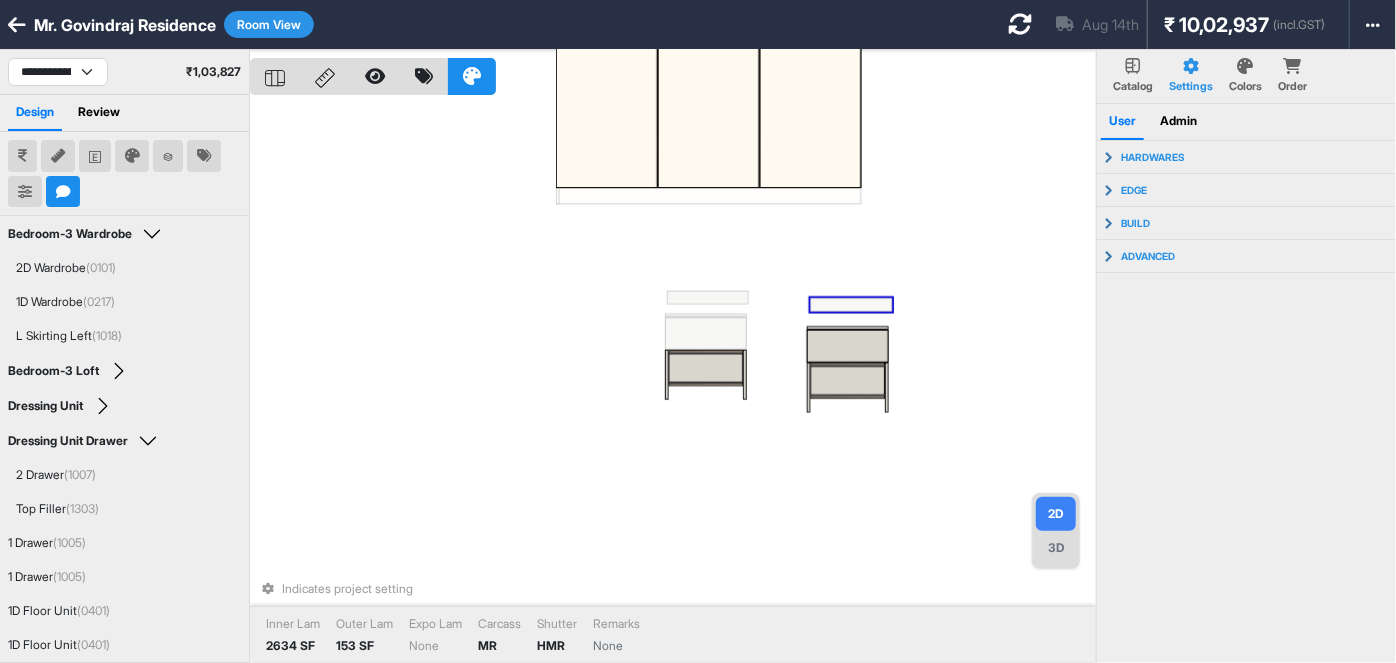 click on "Indicates project setting Inner Lam 2634 SF Outer Lam 153 SF Expo Lam None Carcass MR Shutter HMR Remarks None" at bounding box center (673, 381) 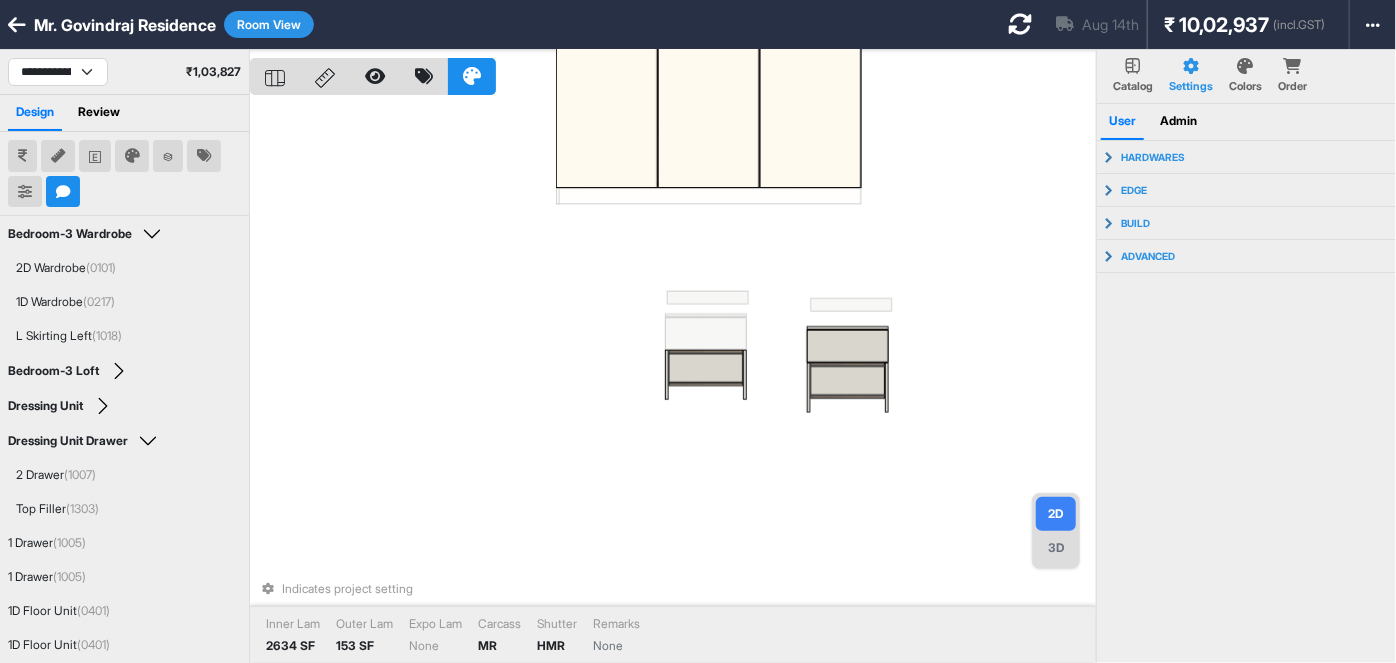 click on "Indicates project setting Inner Lam 2634 SF Outer Lam 153 SF Expo Lam None Carcass MR Shutter HMR Remarks None" at bounding box center (673, 381) 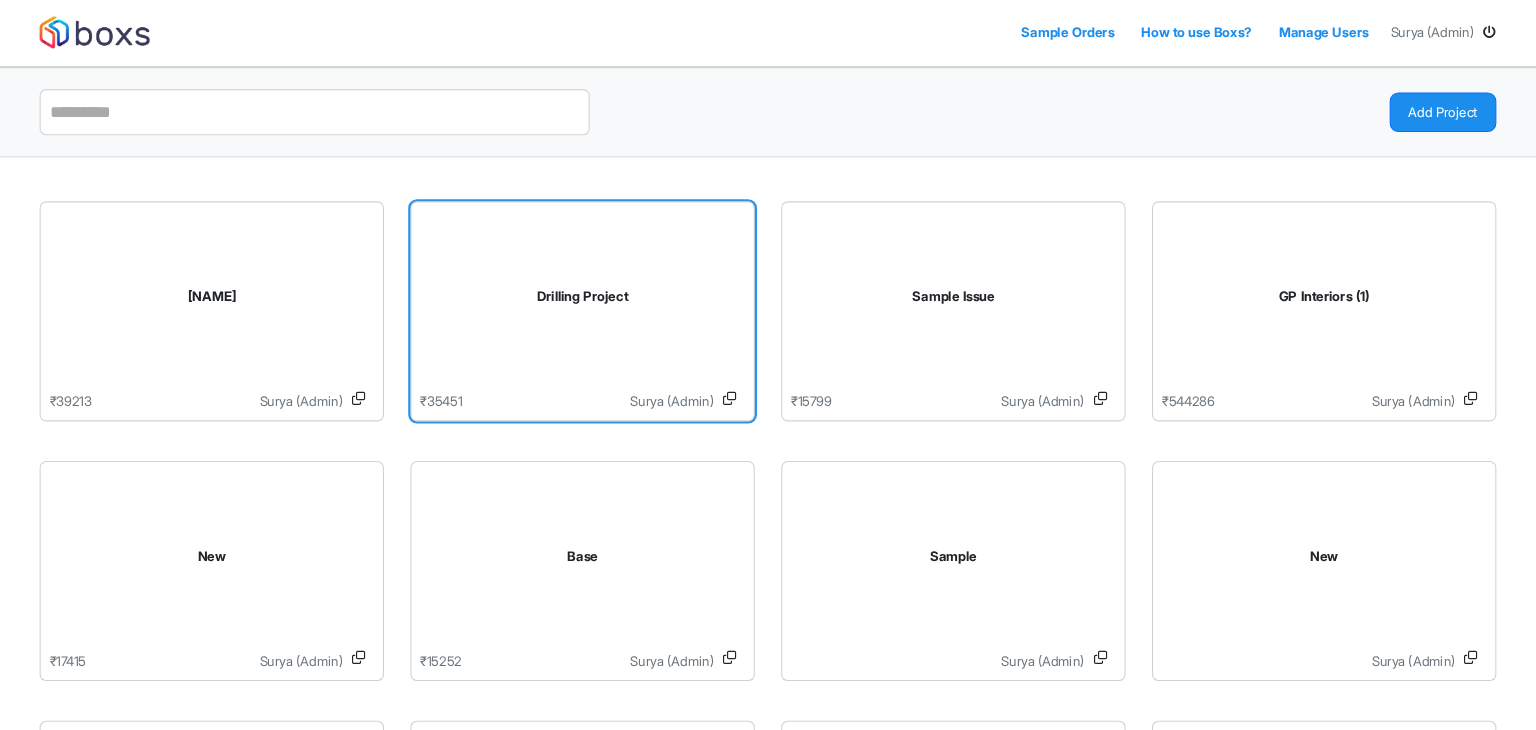 scroll, scrollTop: 0, scrollLeft: 0, axis: both 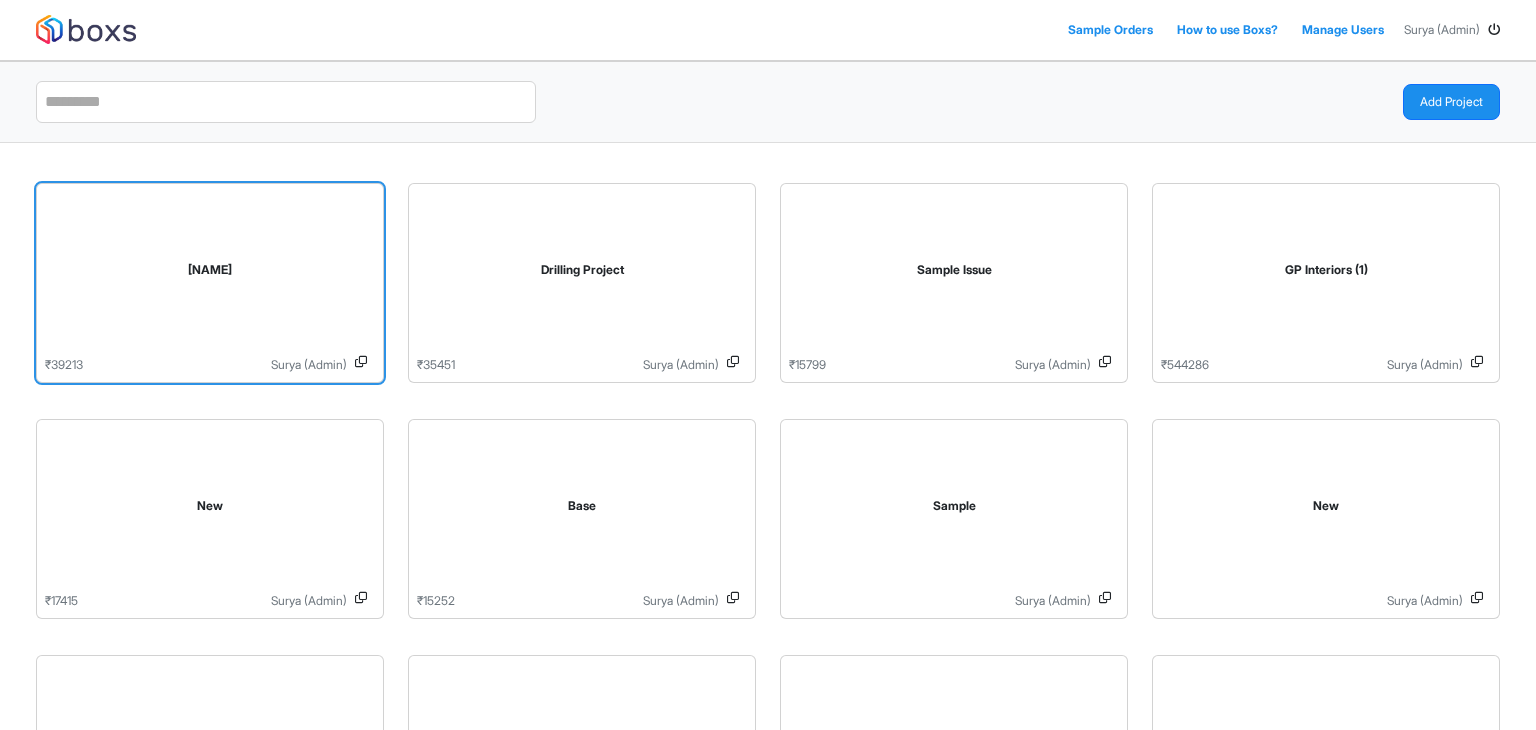 click on "Jaleela" at bounding box center [210, 274] 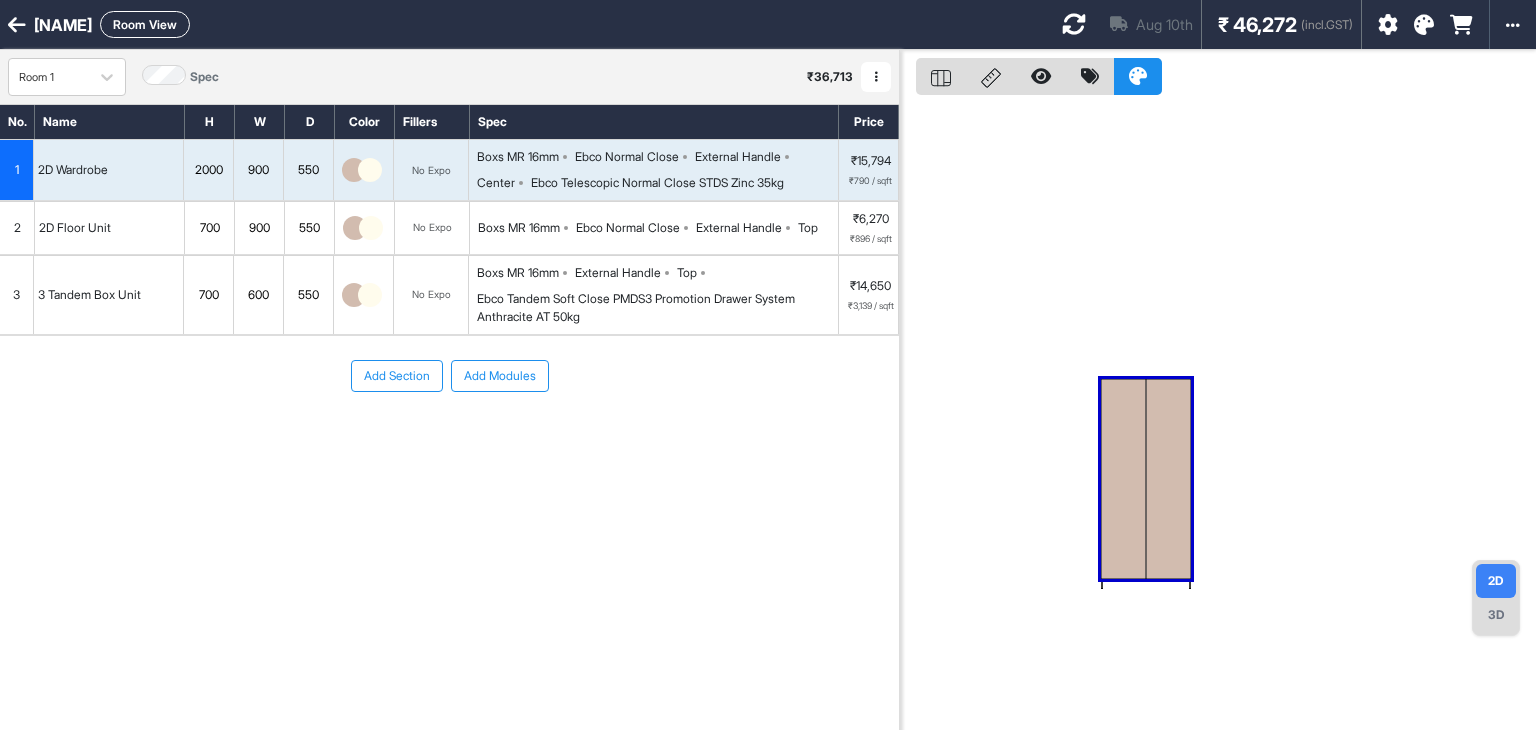 click on "Add Modules" at bounding box center [500, 376] 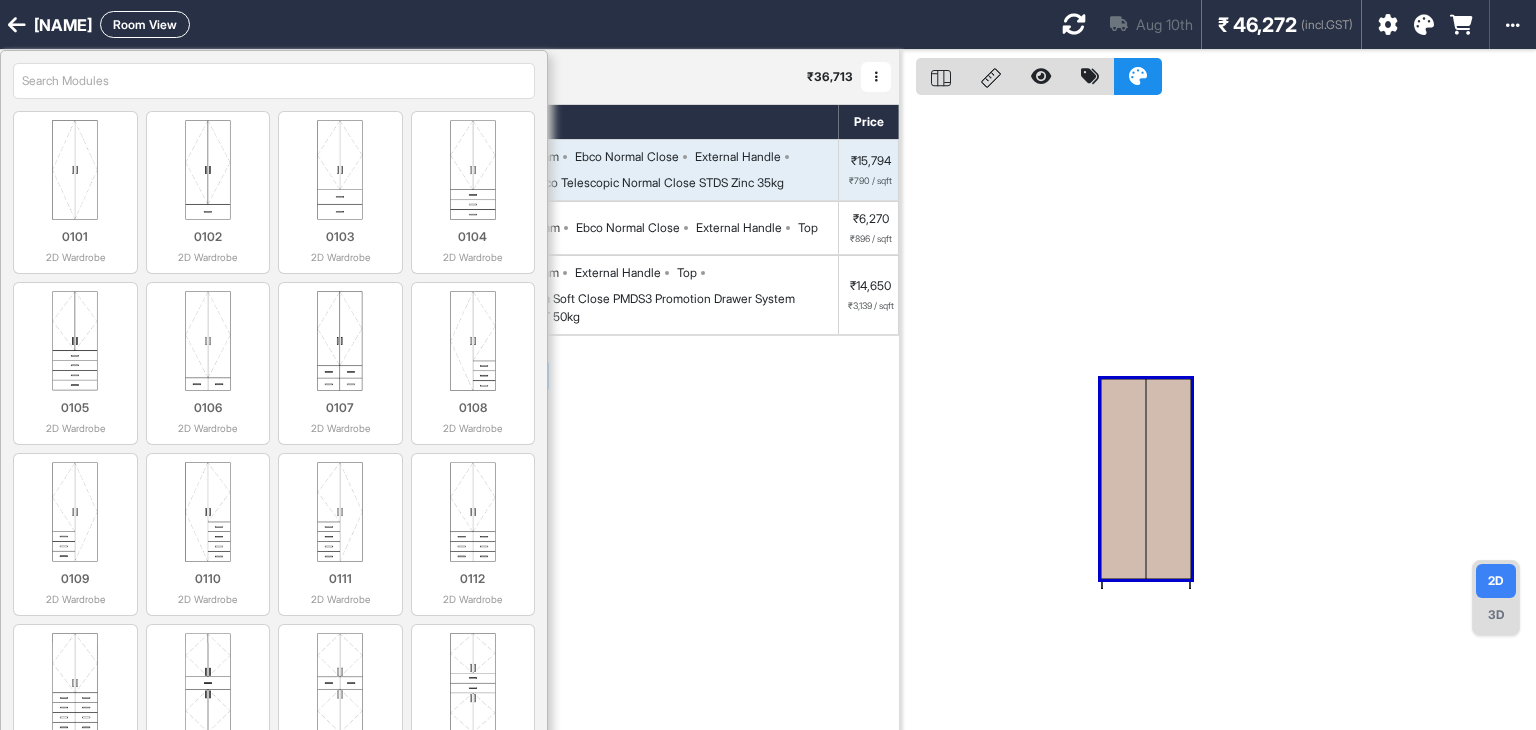 click at bounding box center [274, 81] 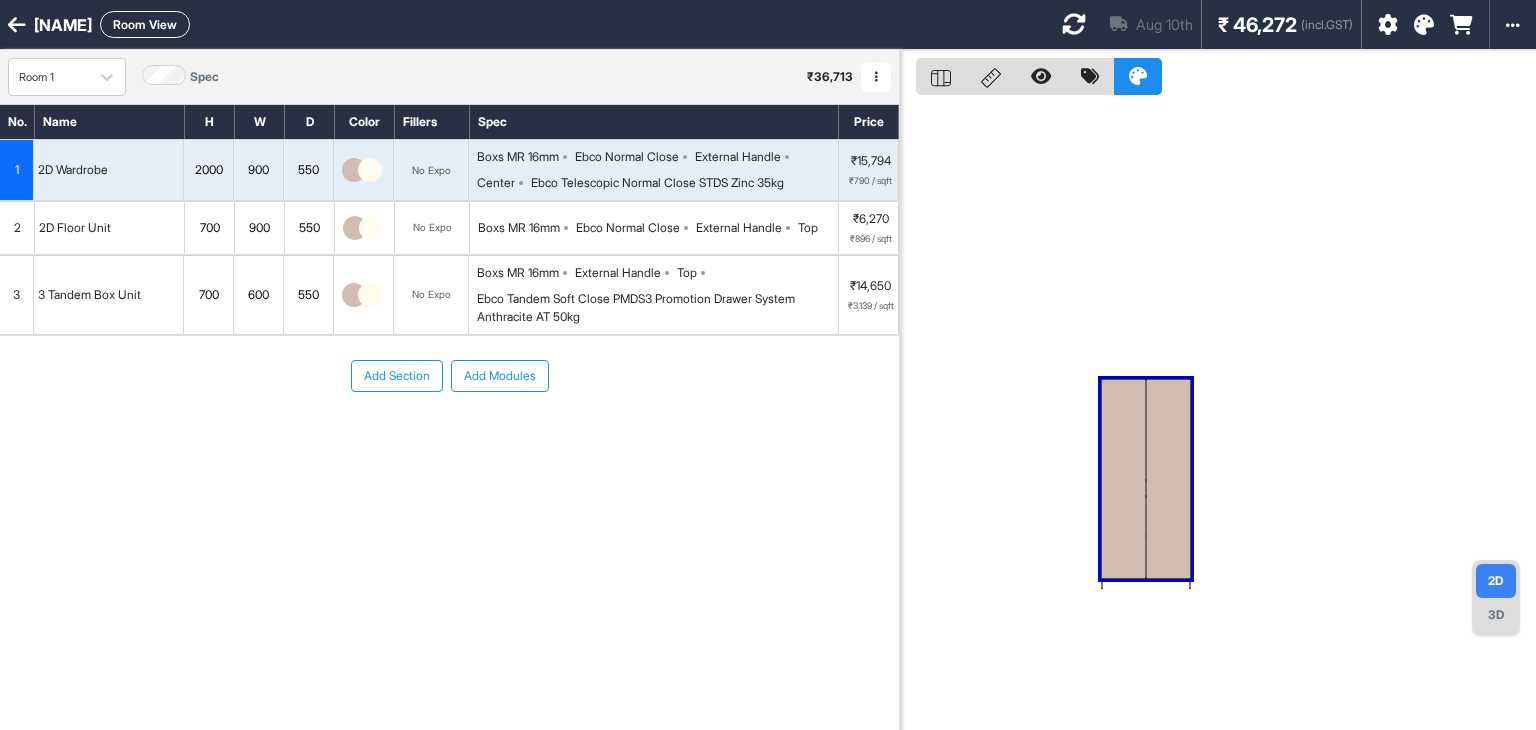click on "Add Section" at bounding box center (397, 376) 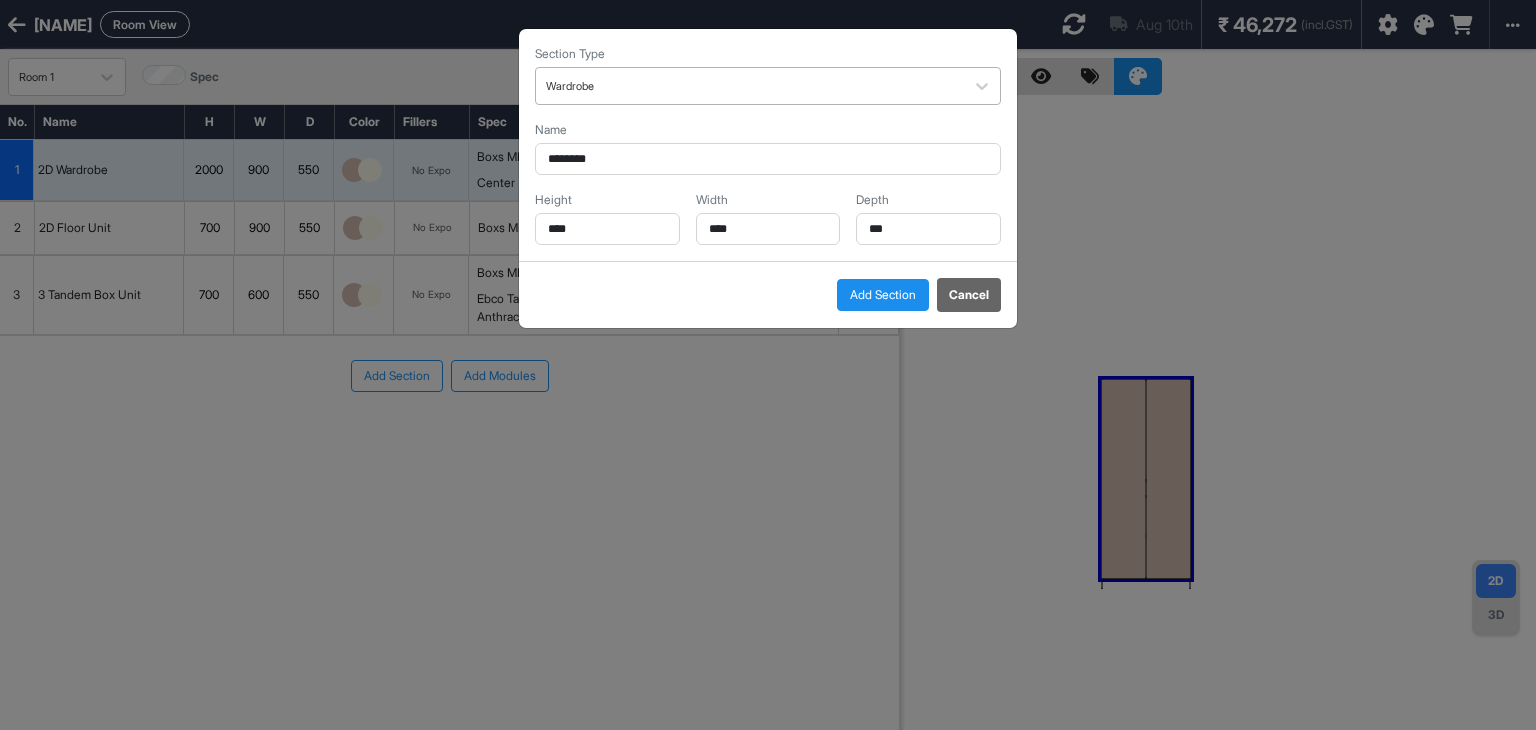 click at bounding box center [750, 86] 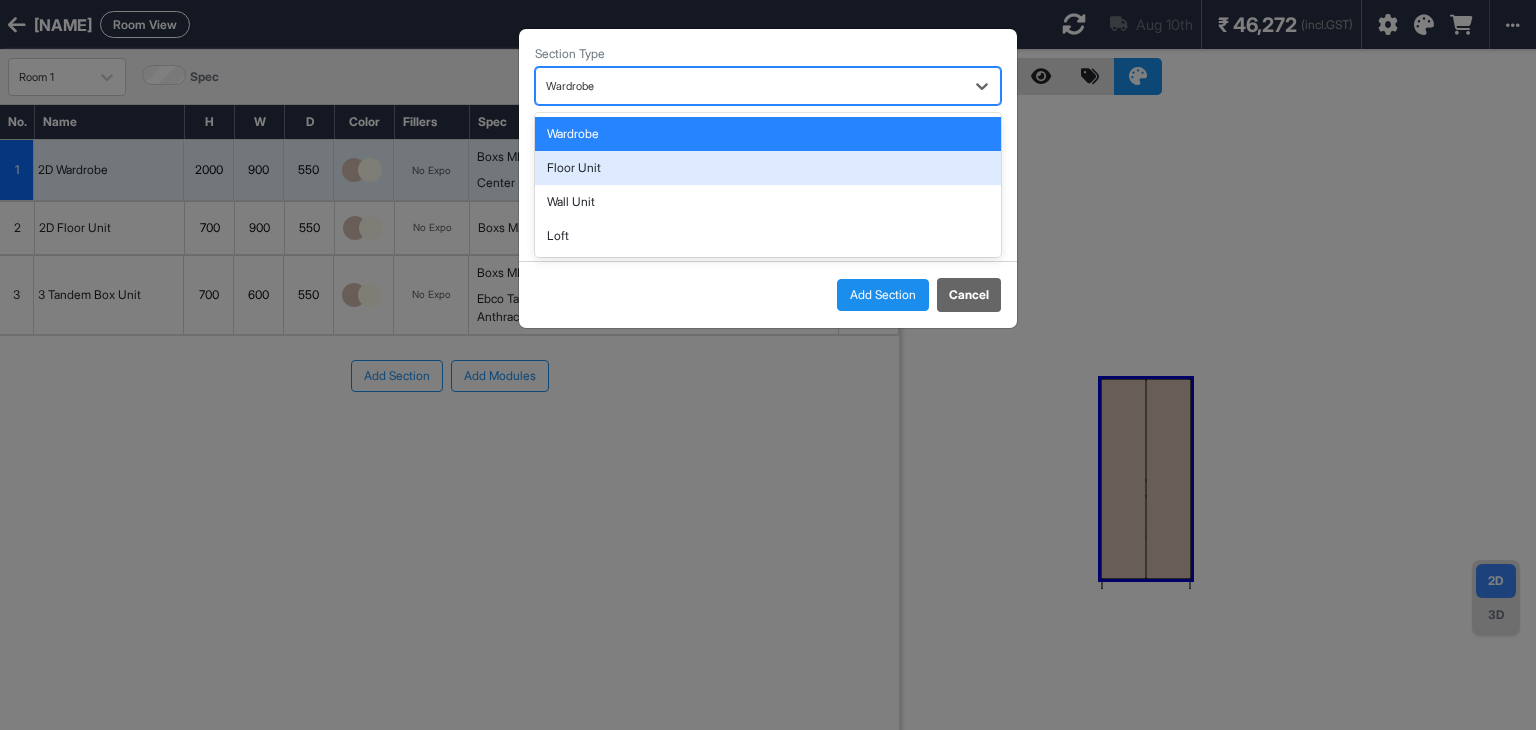 click on "Floor Unit" at bounding box center [768, 168] 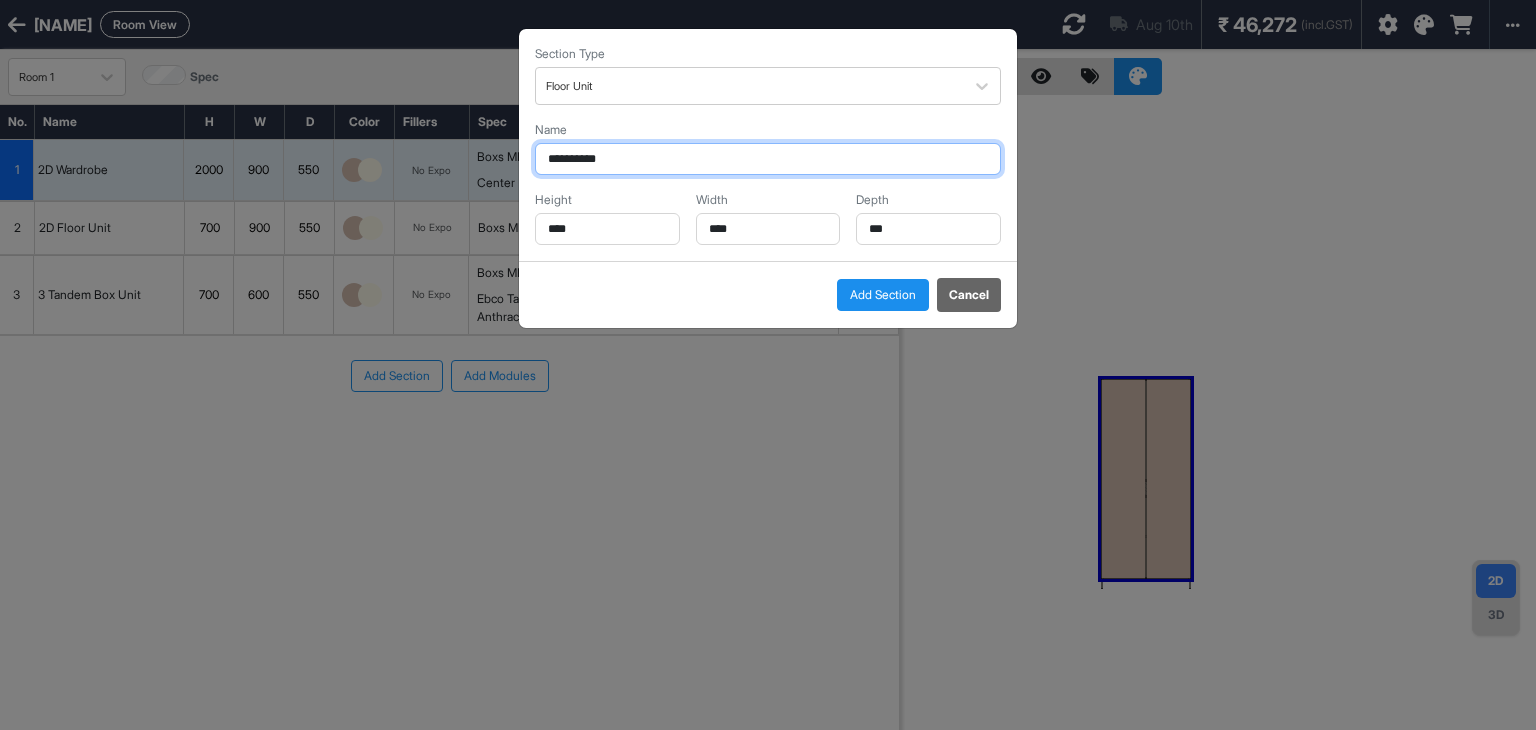 click on "**********" at bounding box center [768, 159] 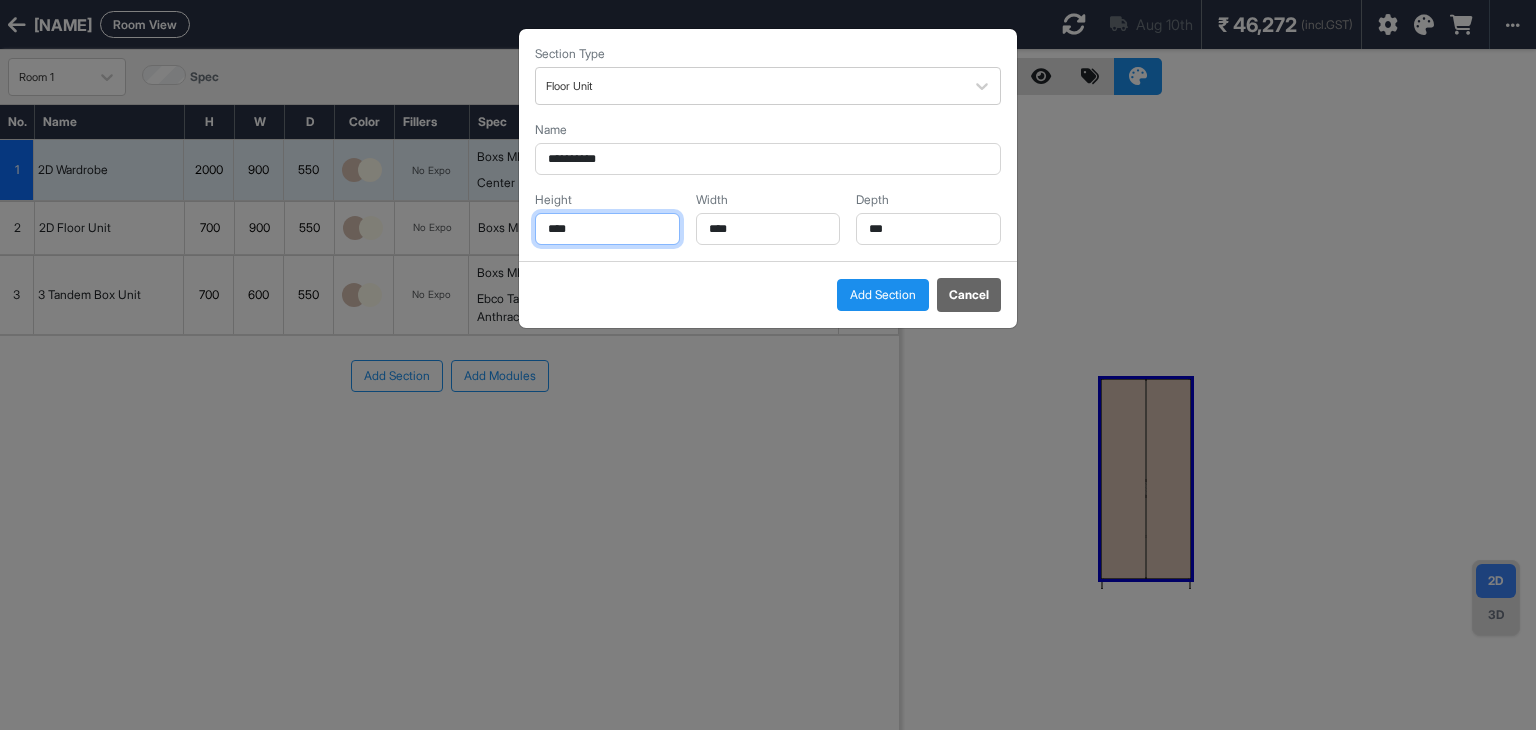 click on "****" at bounding box center (607, 229) 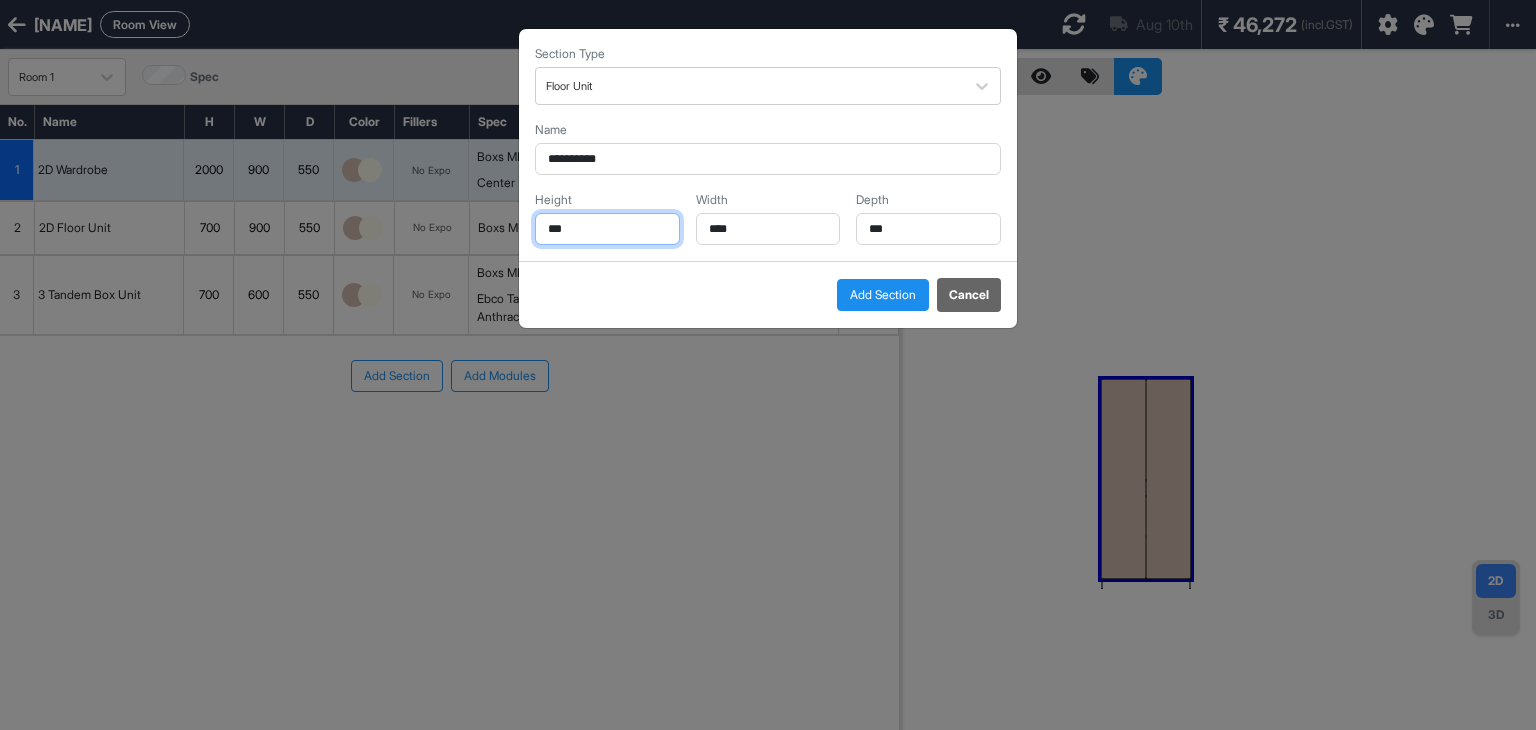type on "***" 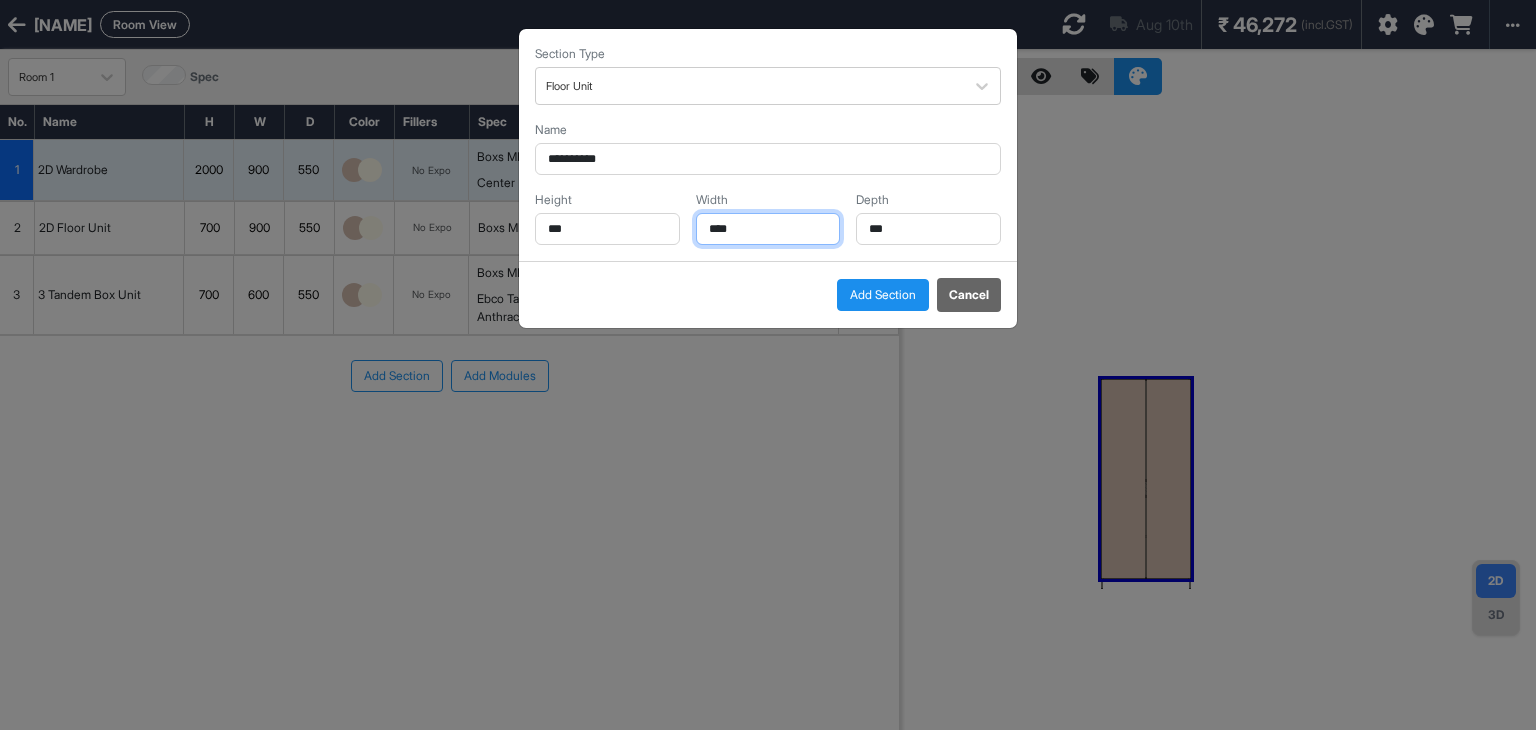 click on "****" at bounding box center [768, 229] 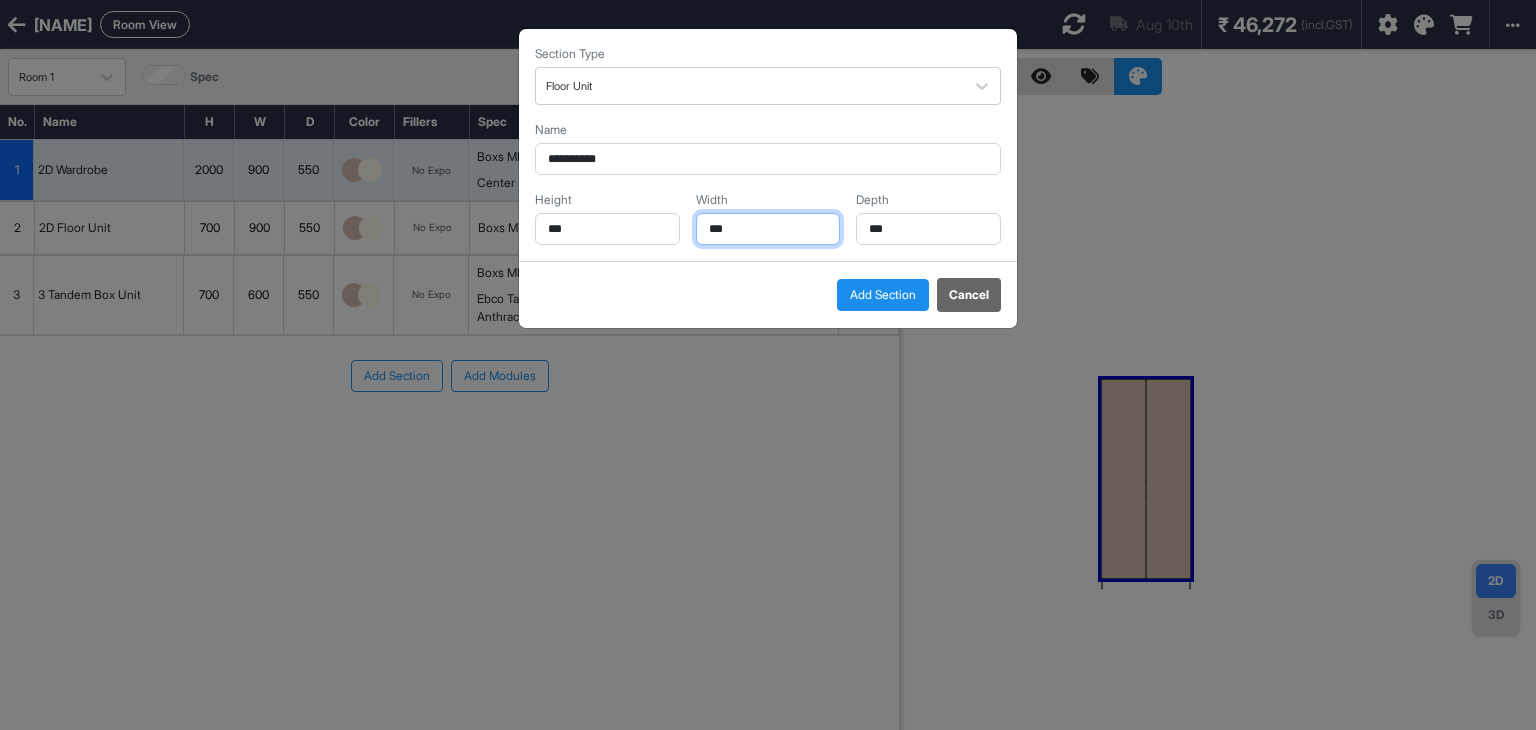 type on "***" 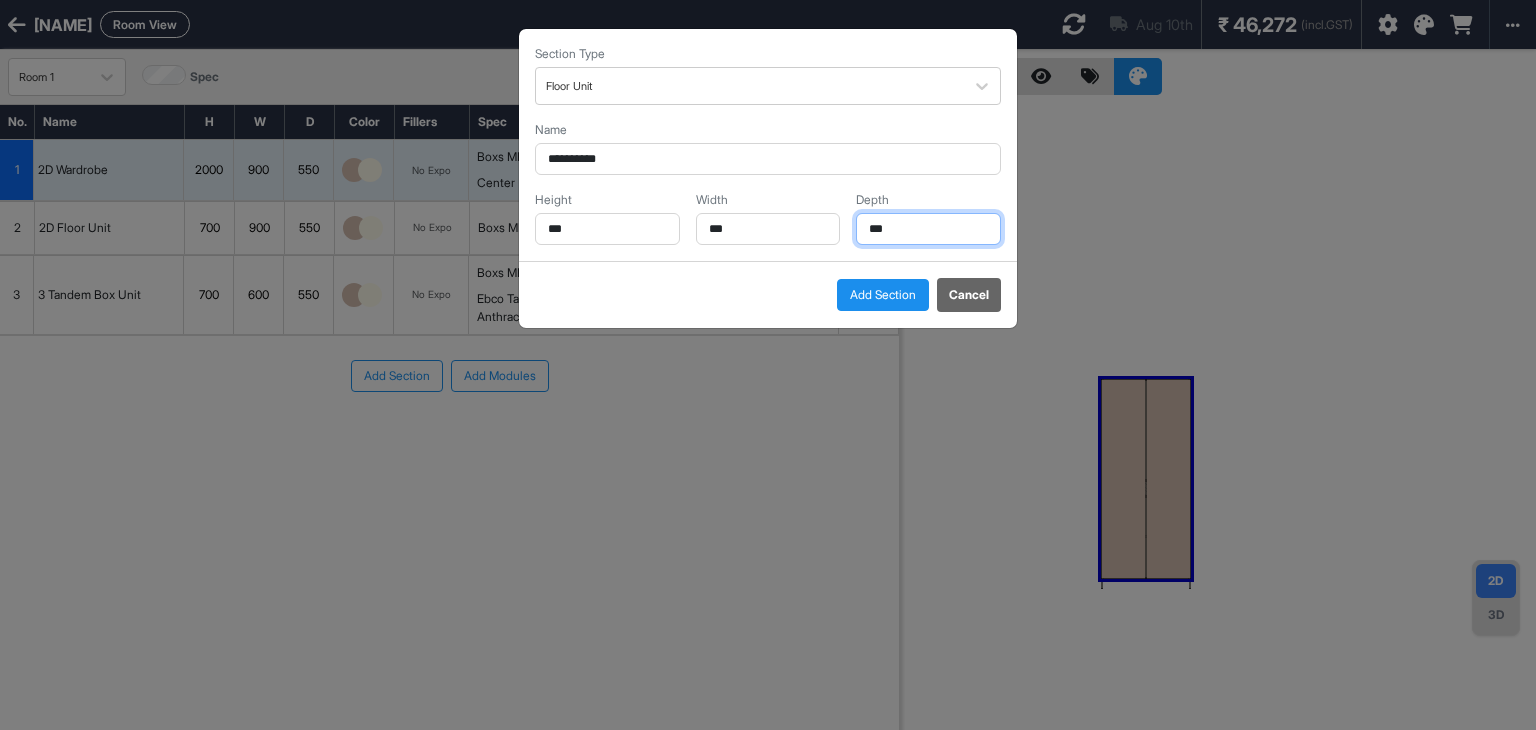 click on "***" at bounding box center [928, 229] 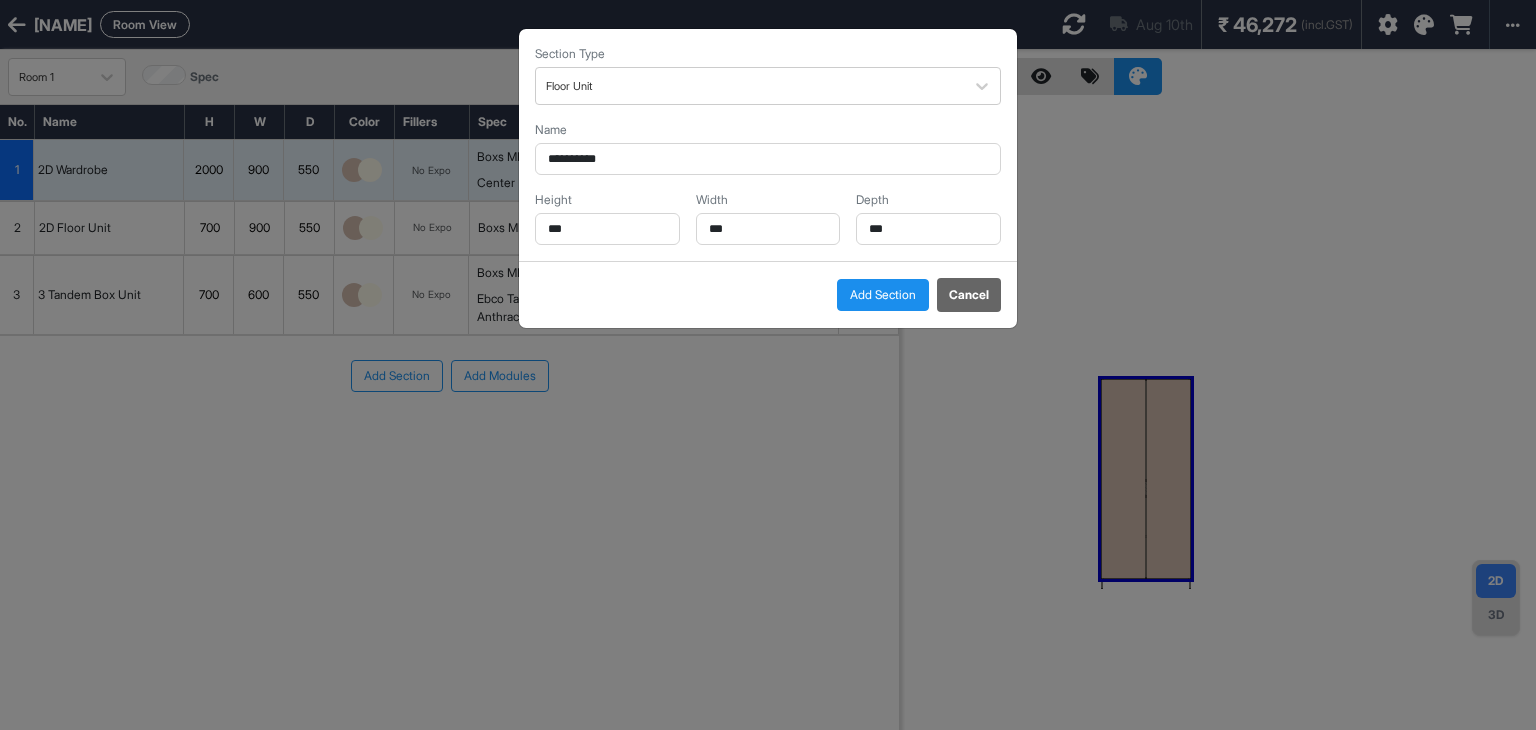 click on "Add Section" at bounding box center [883, 295] 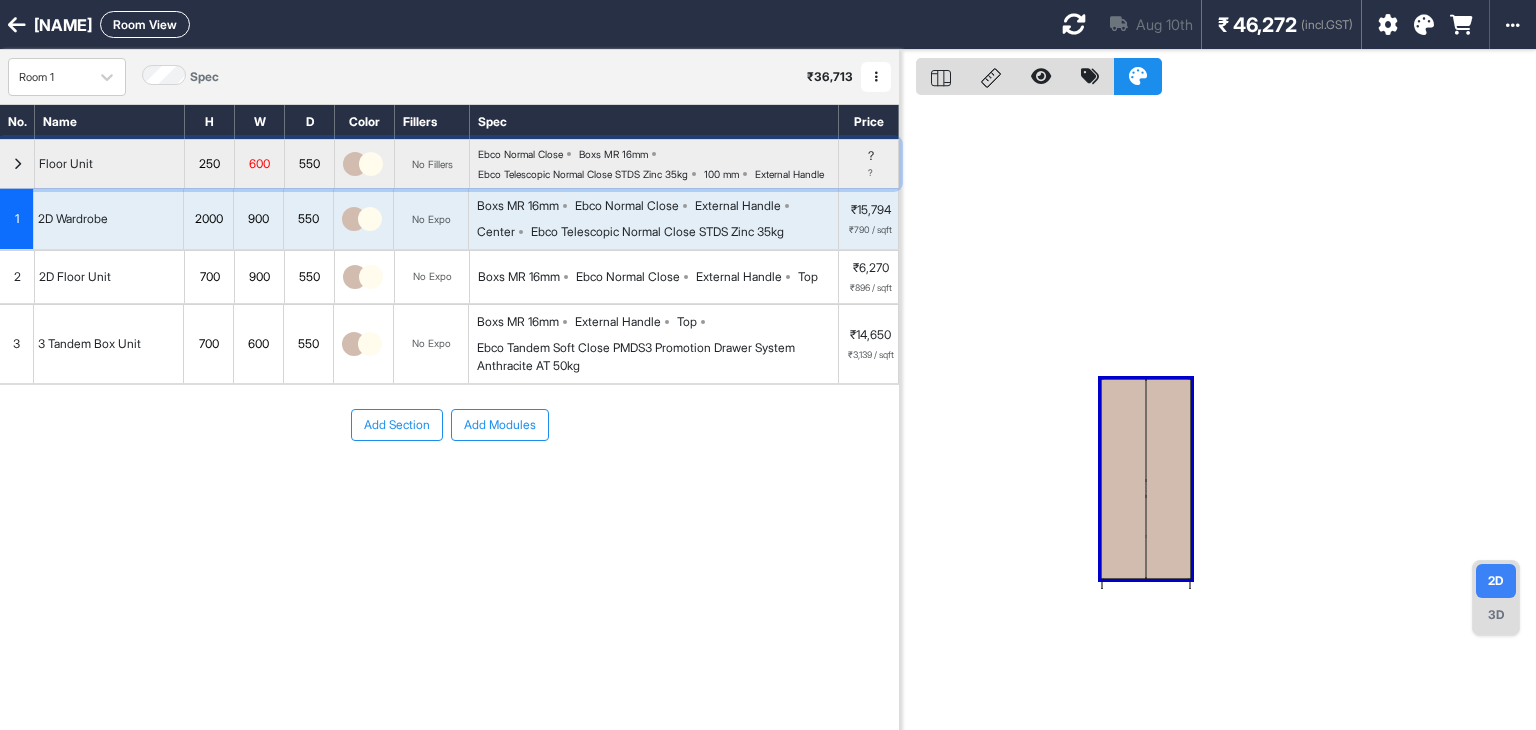 click at bounding box center (17, 164) 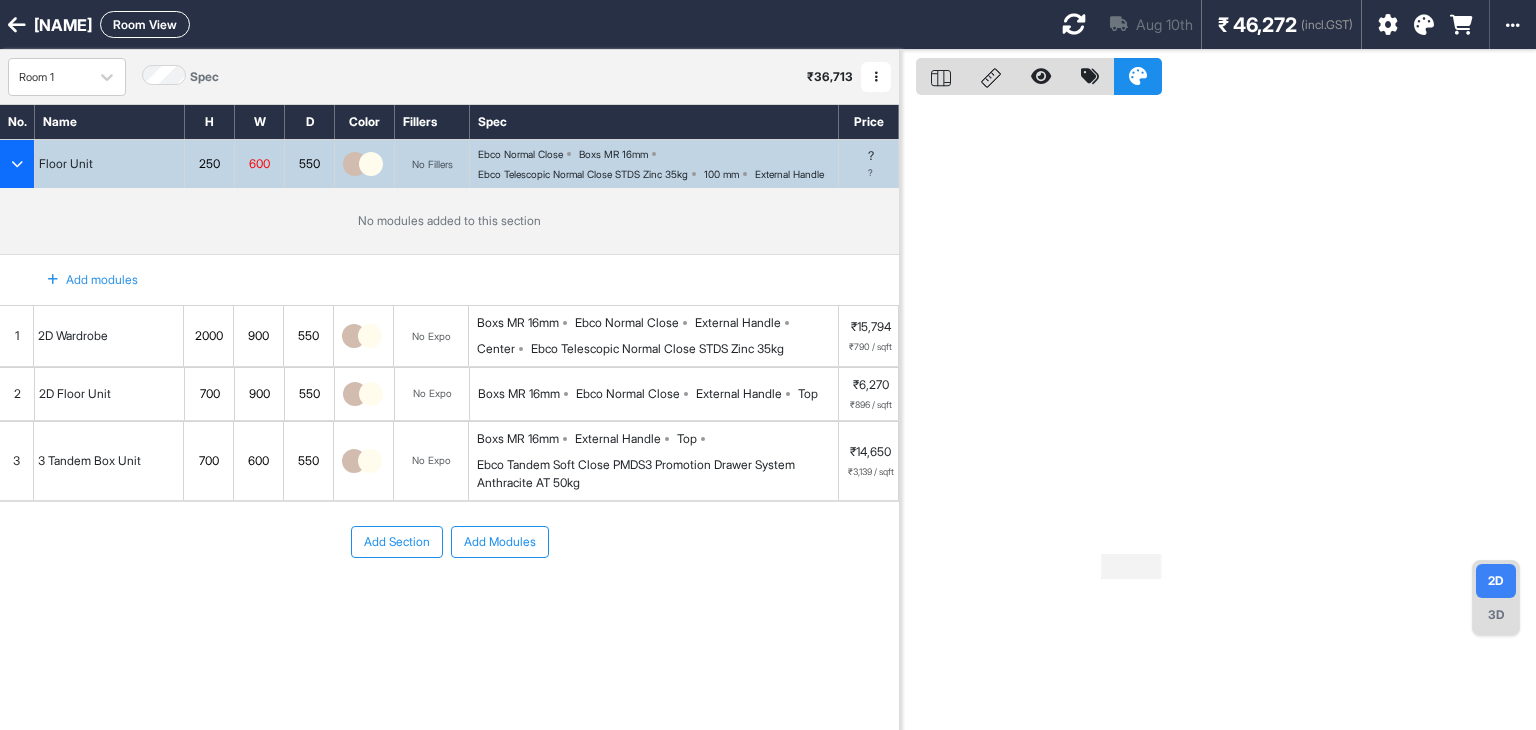 click on "Add modules" at bounding box center [81, 280] 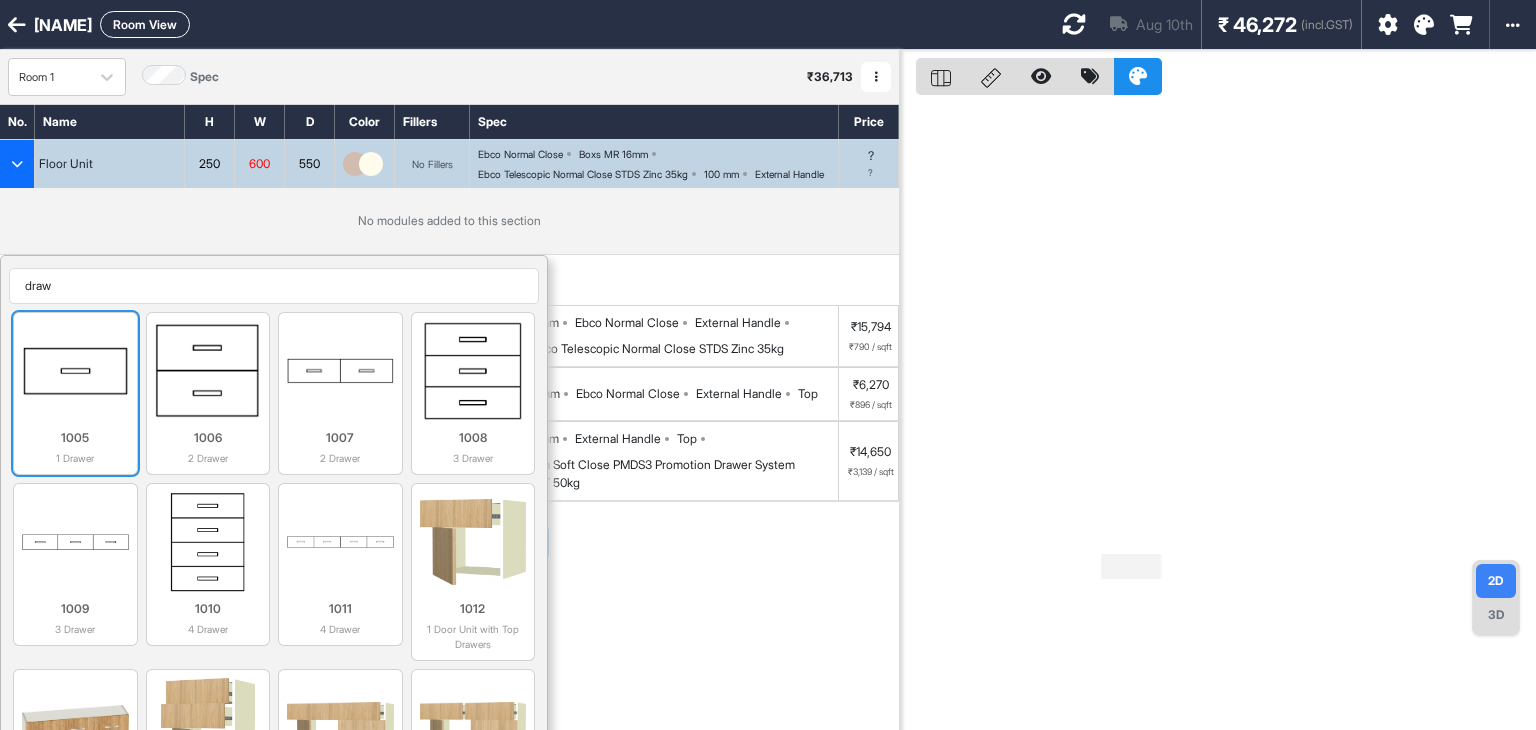 type on "draw" 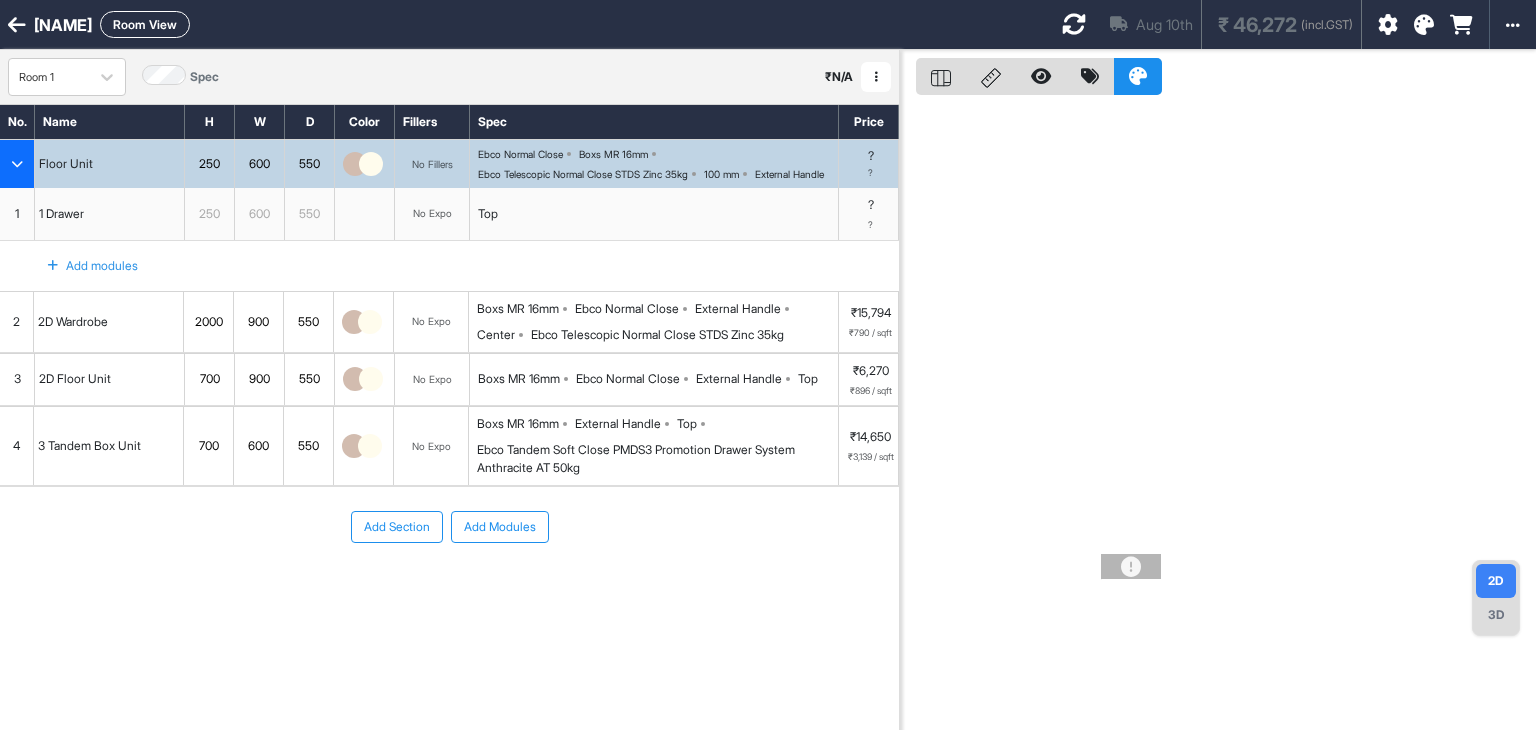 click on "No Expo" at bounding box center (432, 213) 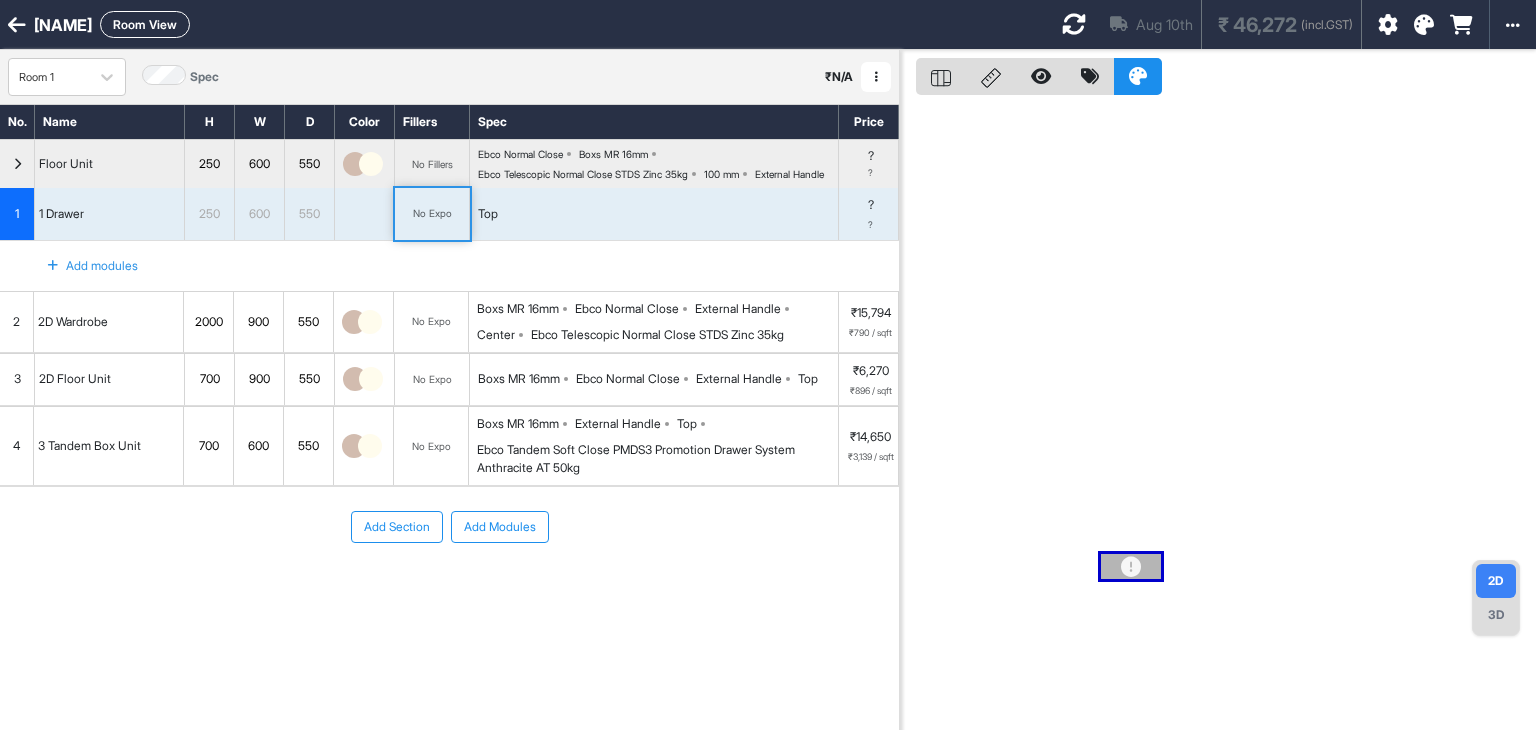 click on "No Expo" at bounding box center [432, 213] 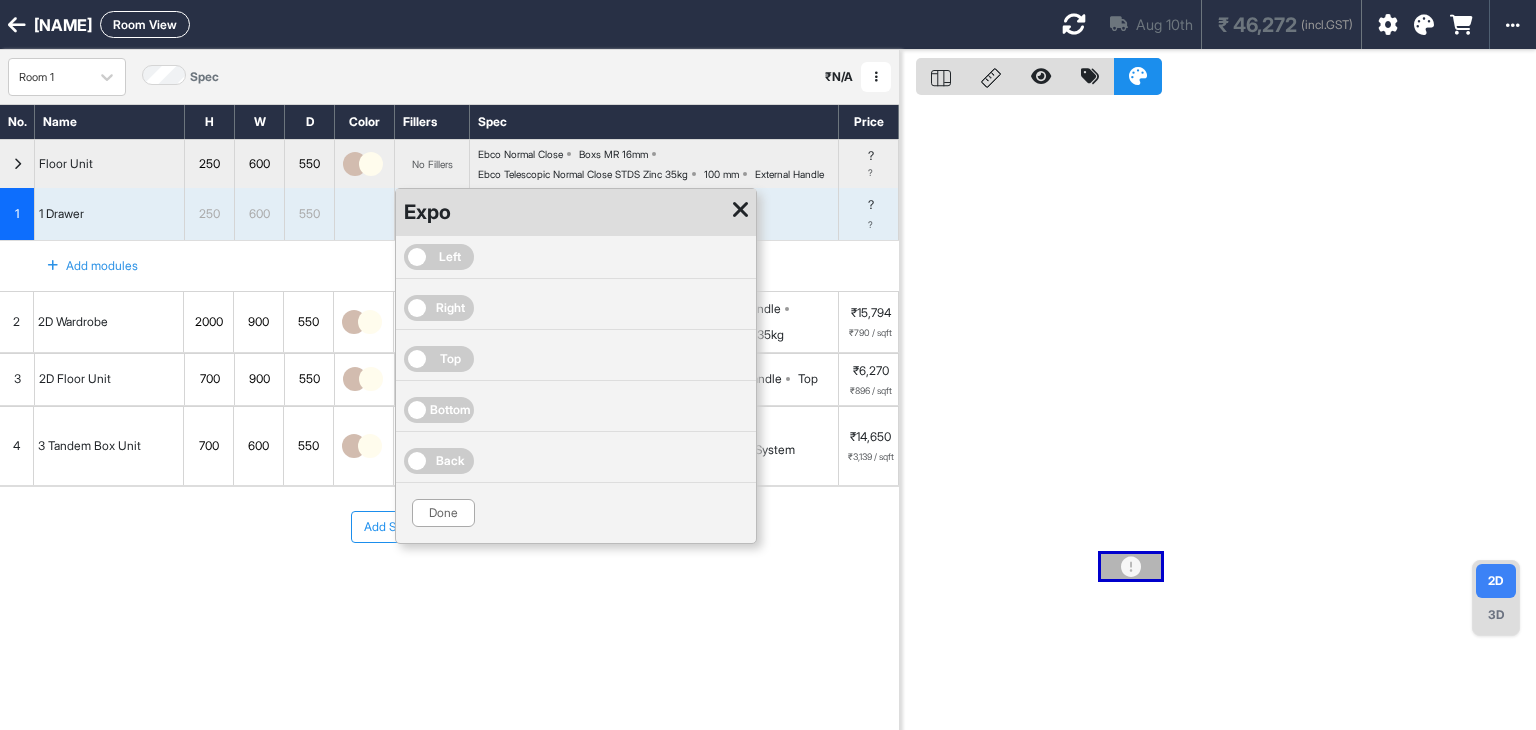 click on "Left" at bounding box center (450, 257) 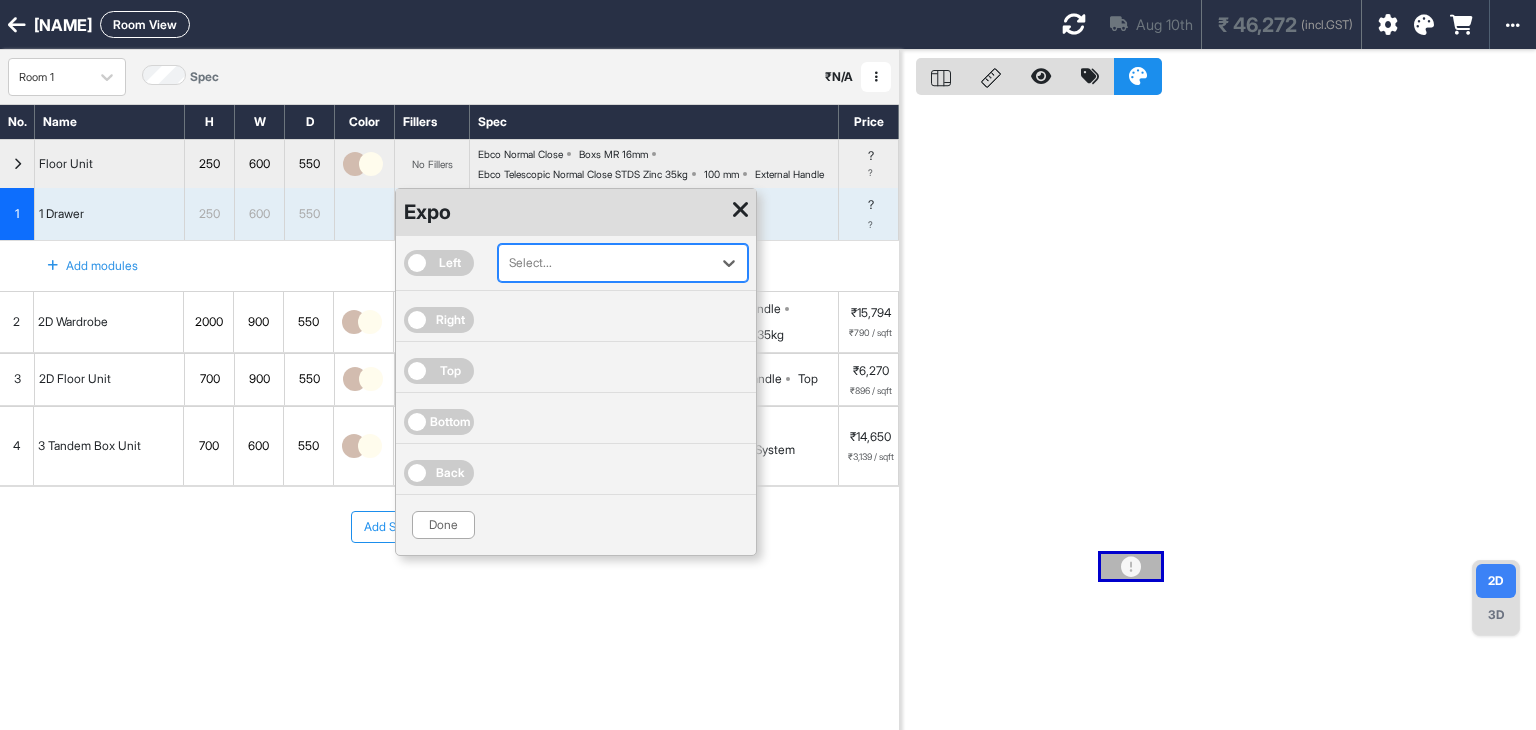 click on "Right" at bounding box center (439, 320) 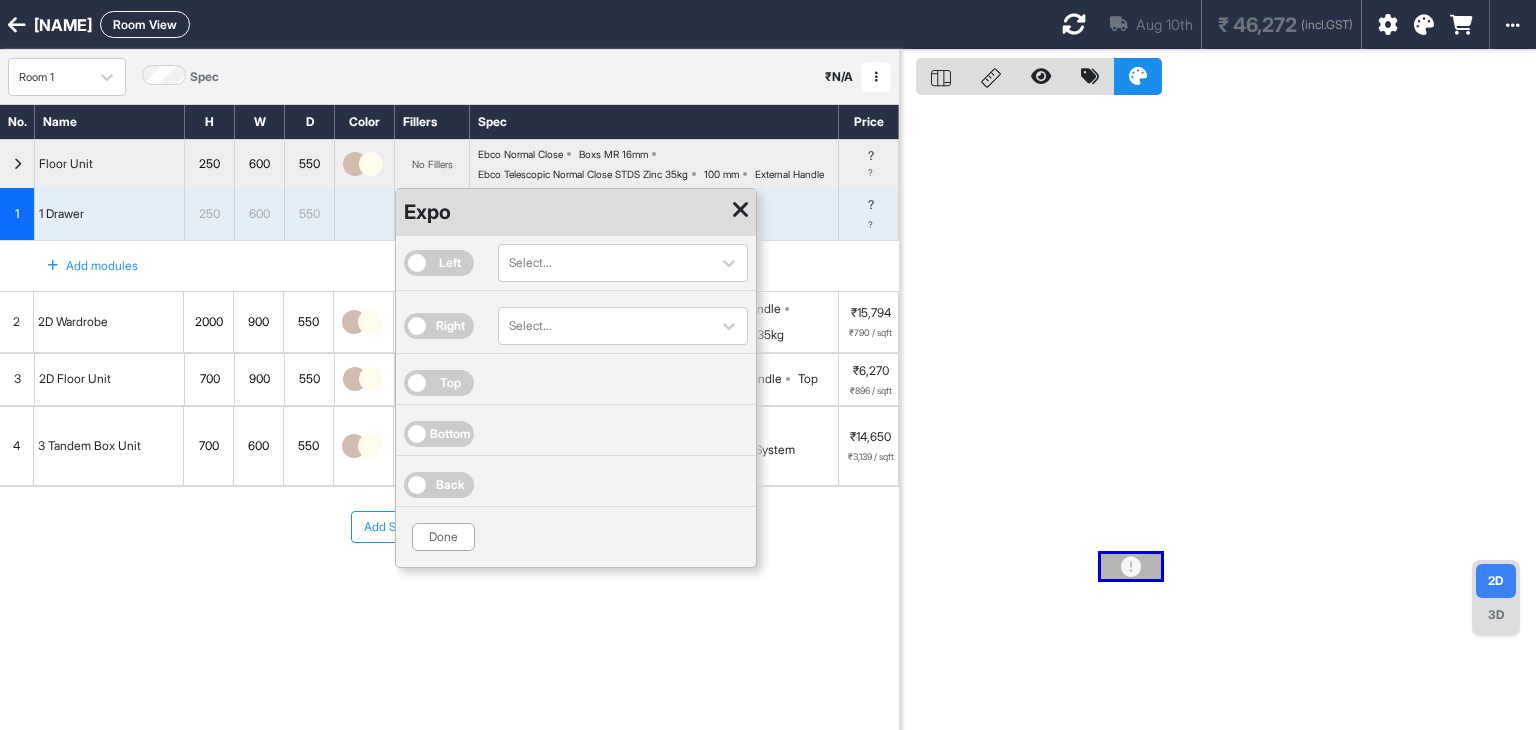 click on "Top" at bounding box center [576, 383] 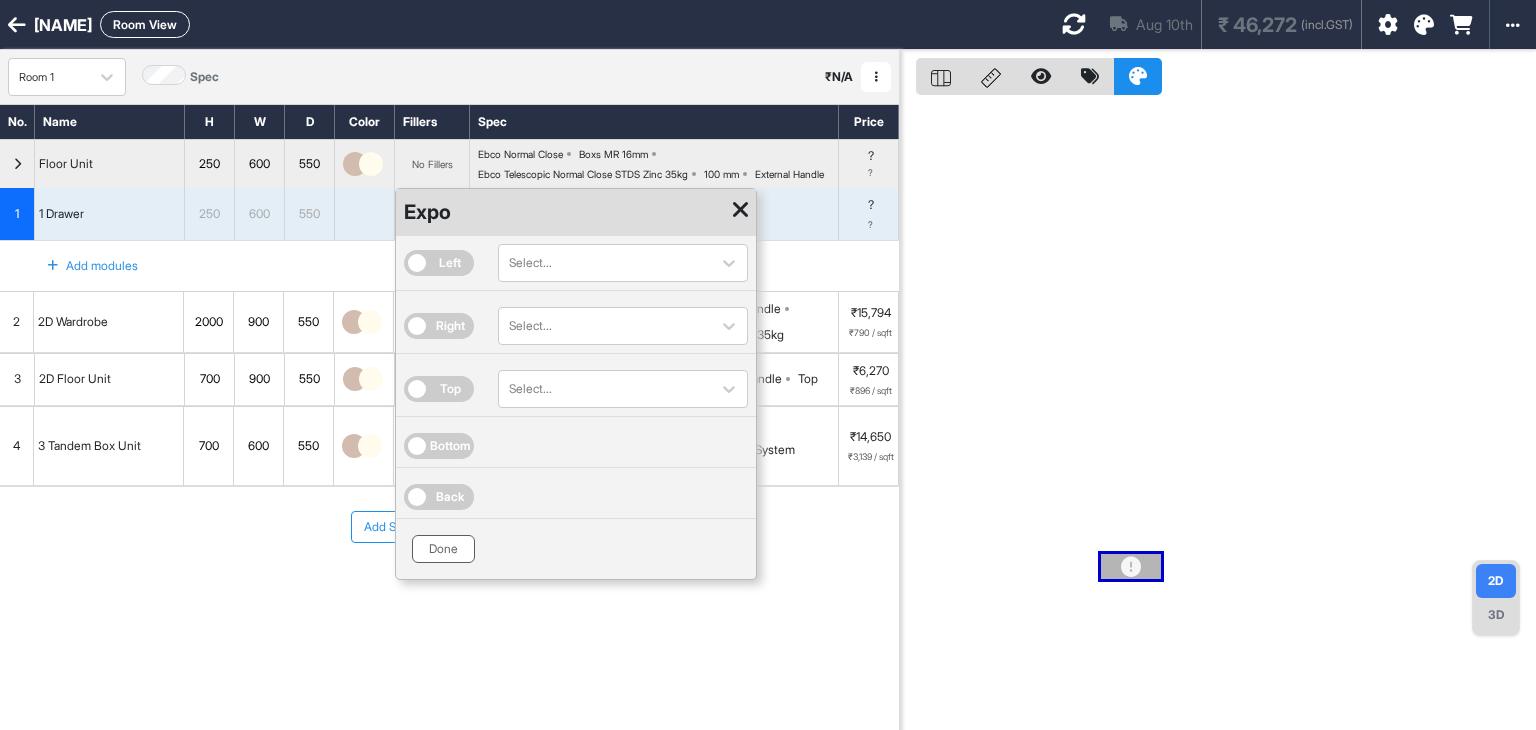 click on "Done" at bounding box center (443, 549) 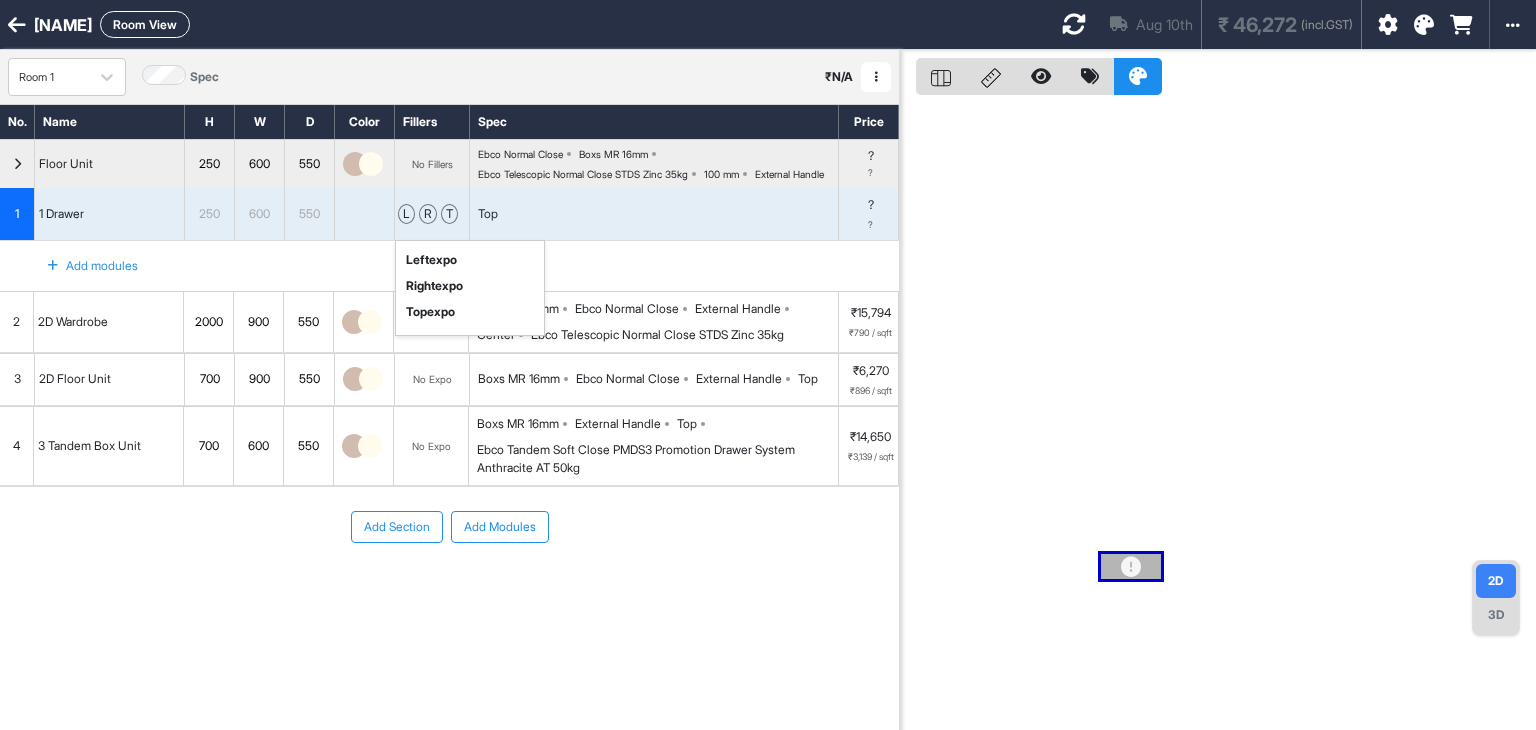 click on "Ebco Normal Close Boxs MR 16mm Ebco Telescopic Normal Close STDS Zinc 35kg 100 mm External Handle" at bounding box center (658, 164) 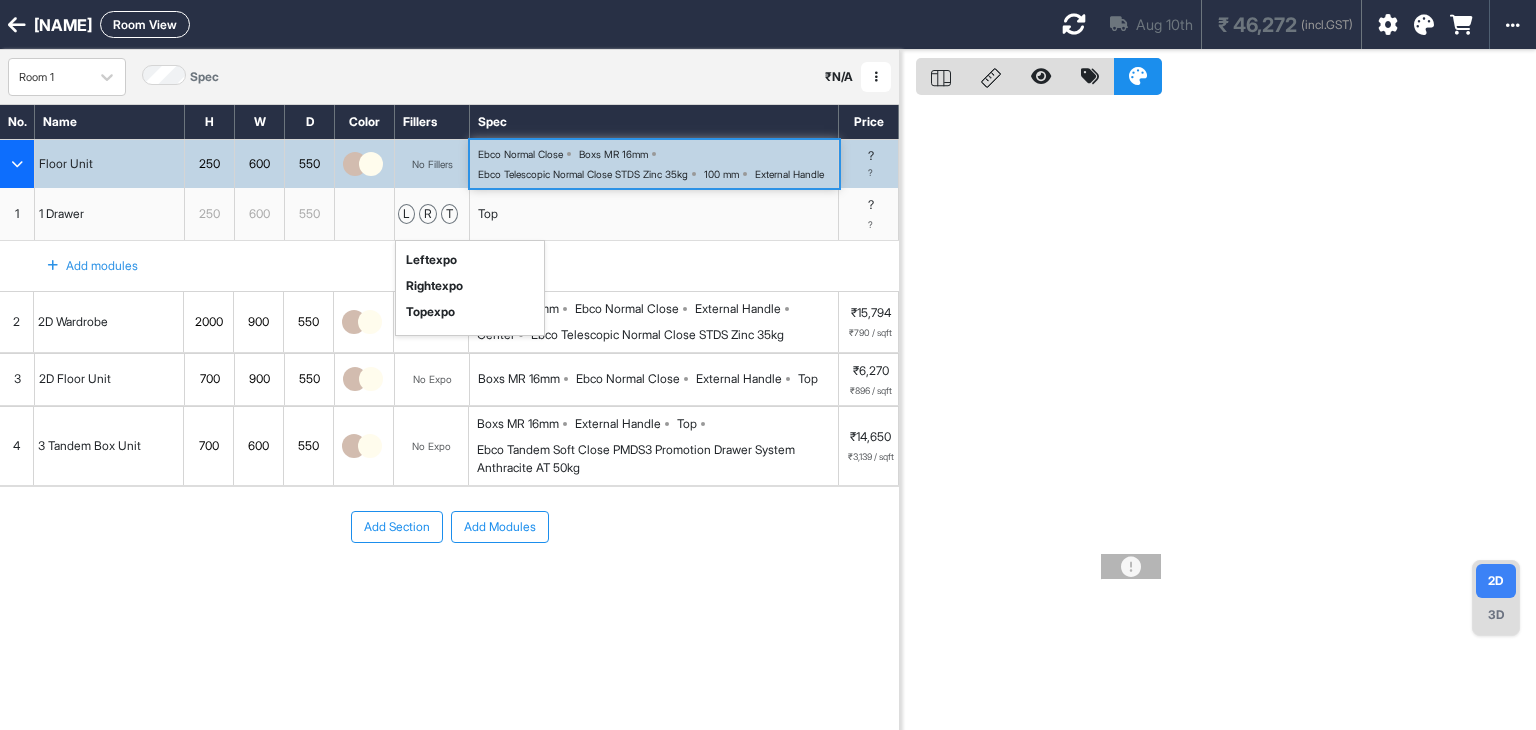 click on "Top" at bounding box center (654, 214) 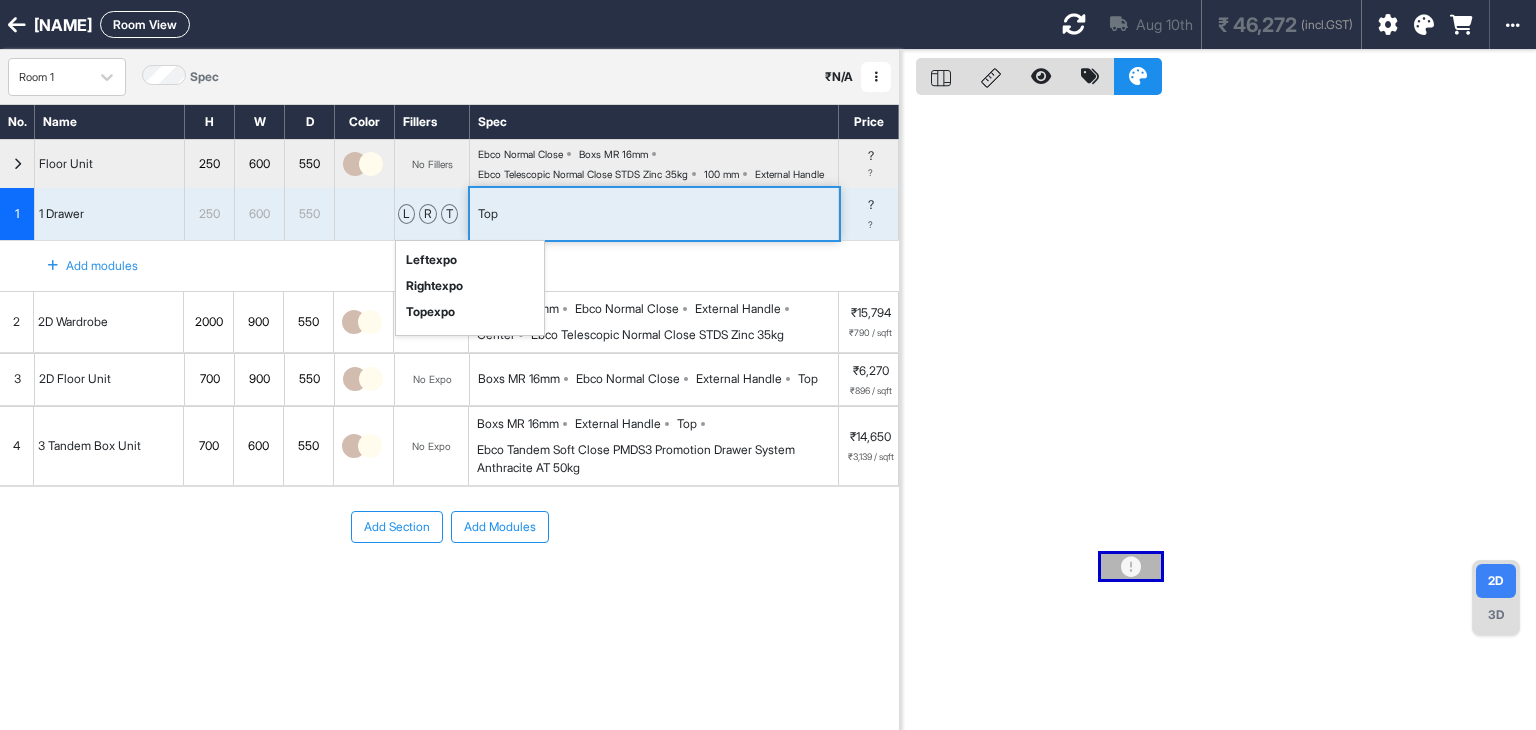 click on "Top" at bounding box center (654, 214) 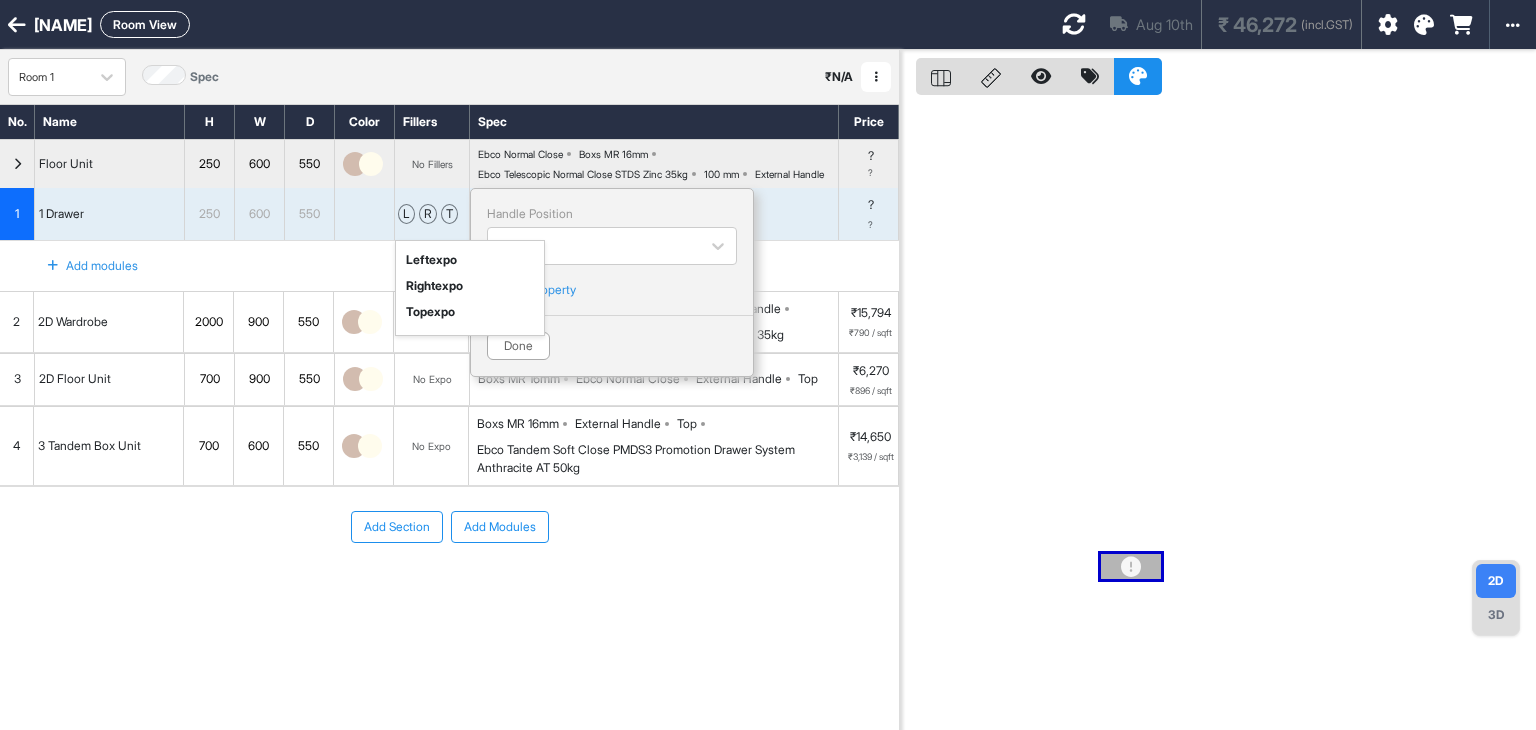 click on "Add Property" at bounding box center [540, 290] 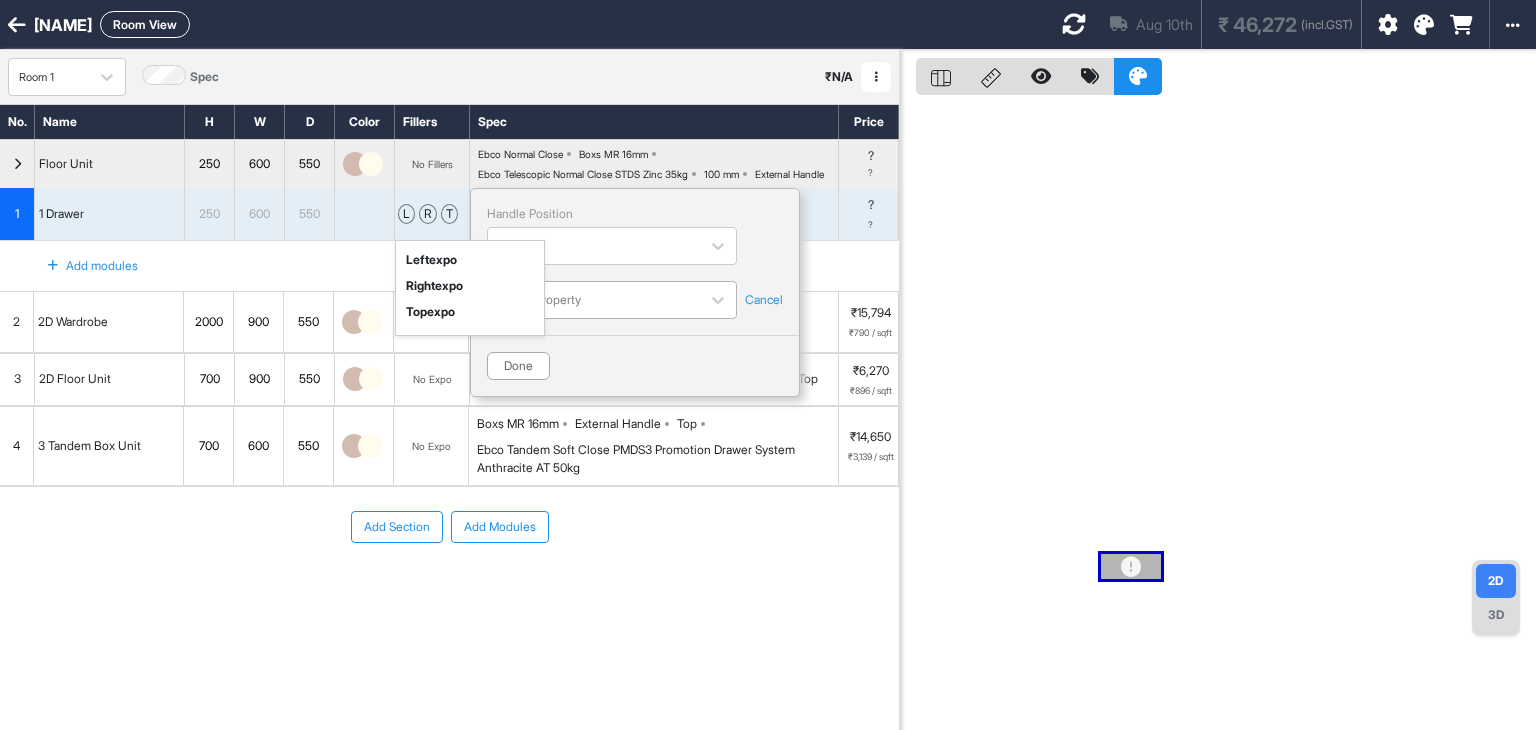 click on "Select Property" at bounding box center (594, 300) 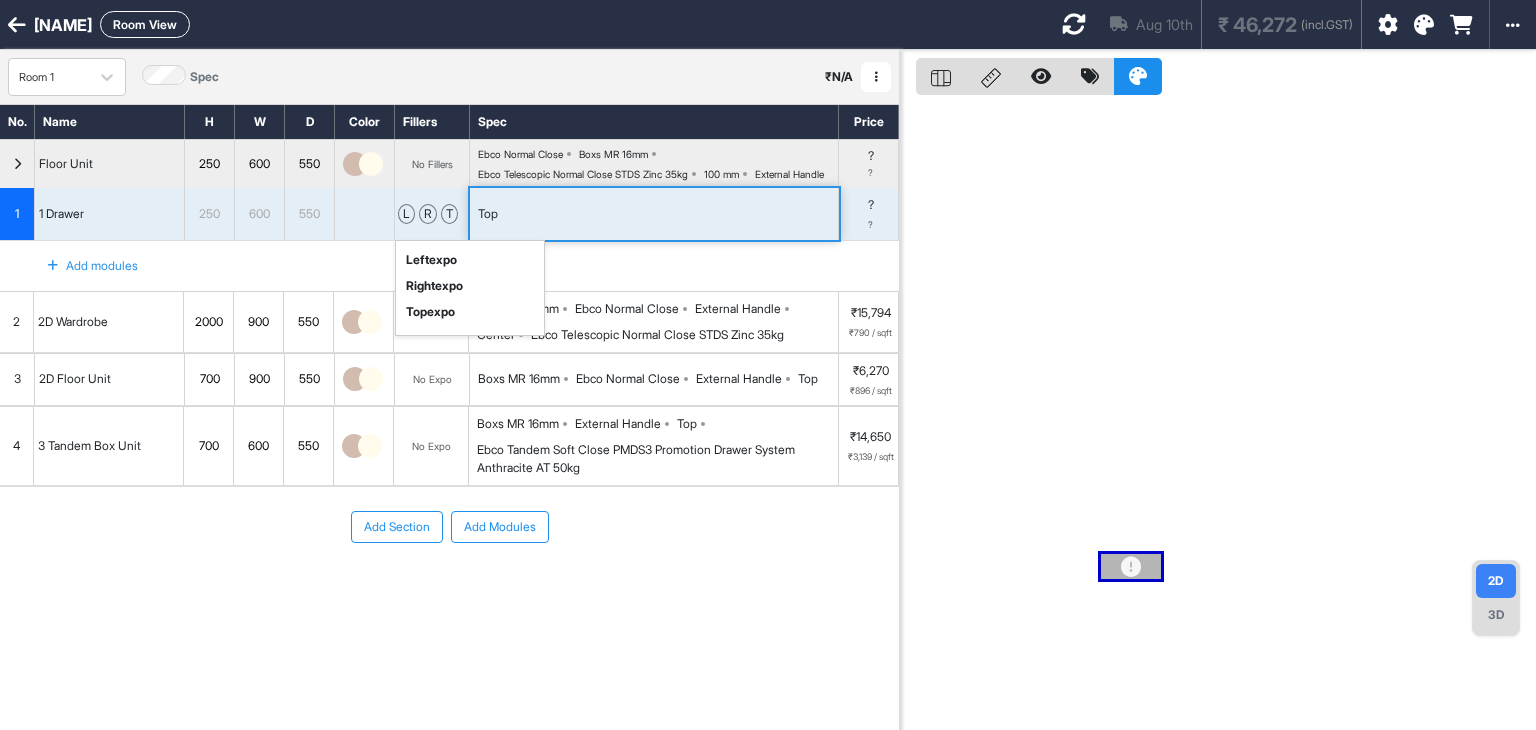 click on "Add Section Add Modules" at bounding box center (449, 587) 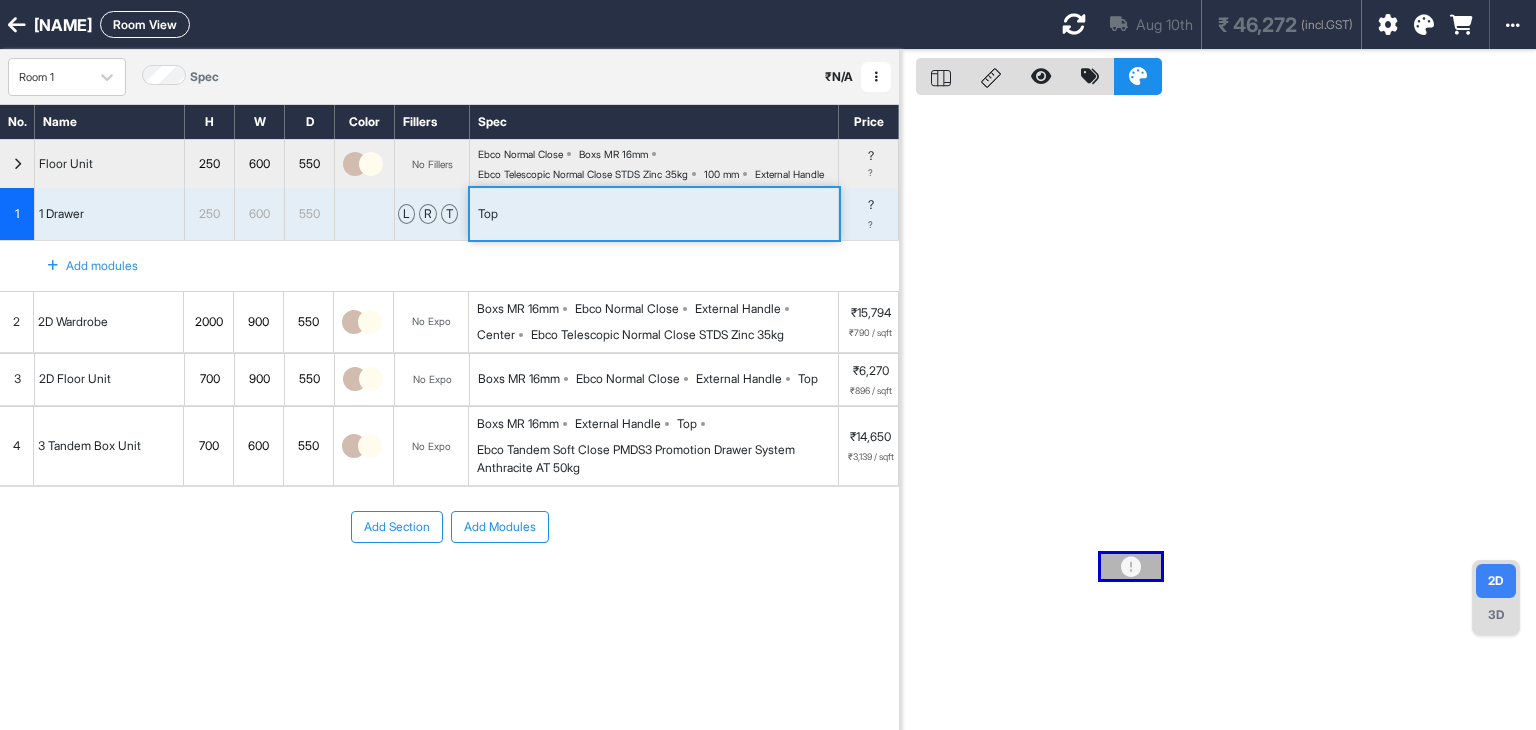 click on "Add Section Add Modules" at bounding box center [449, 587] 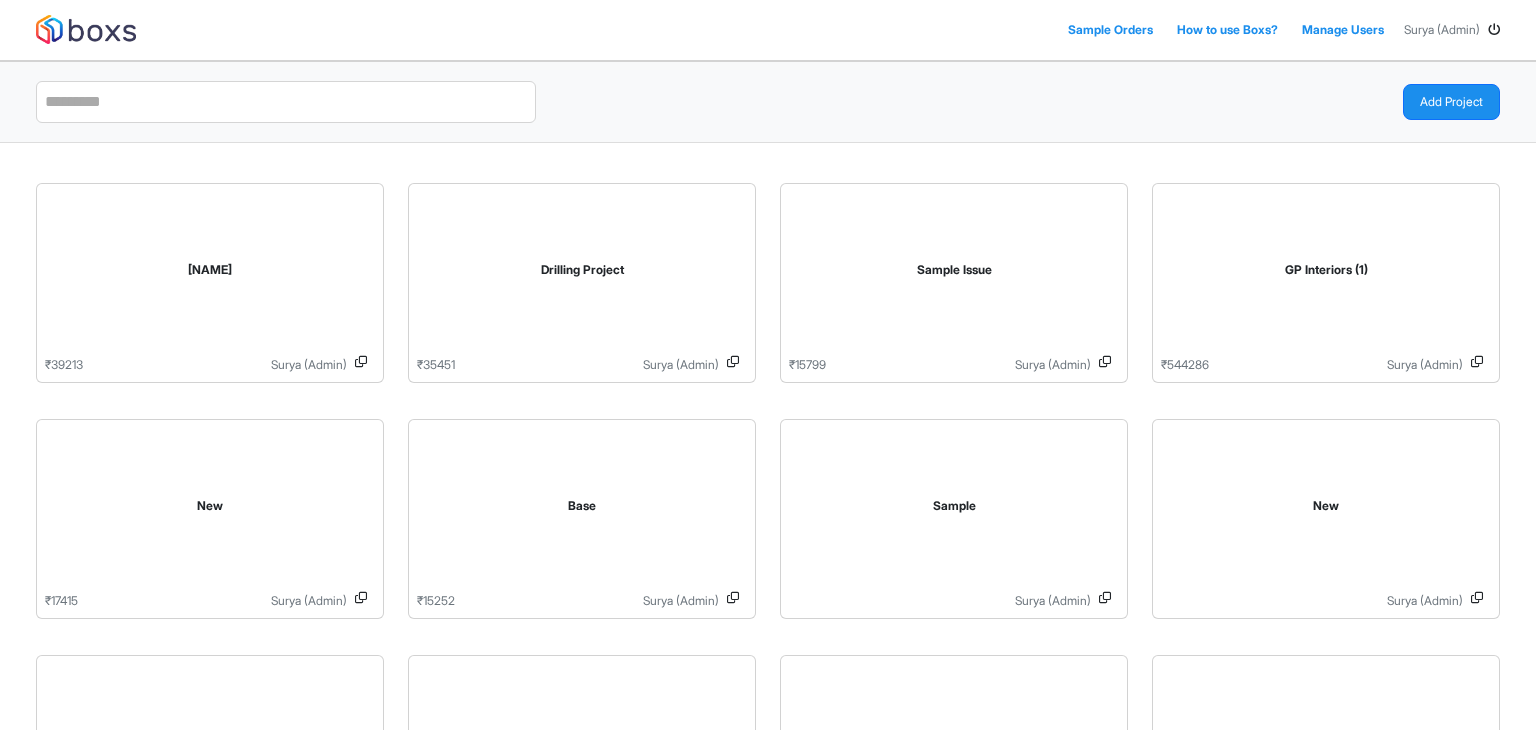 click at bounding box center (396, 102) 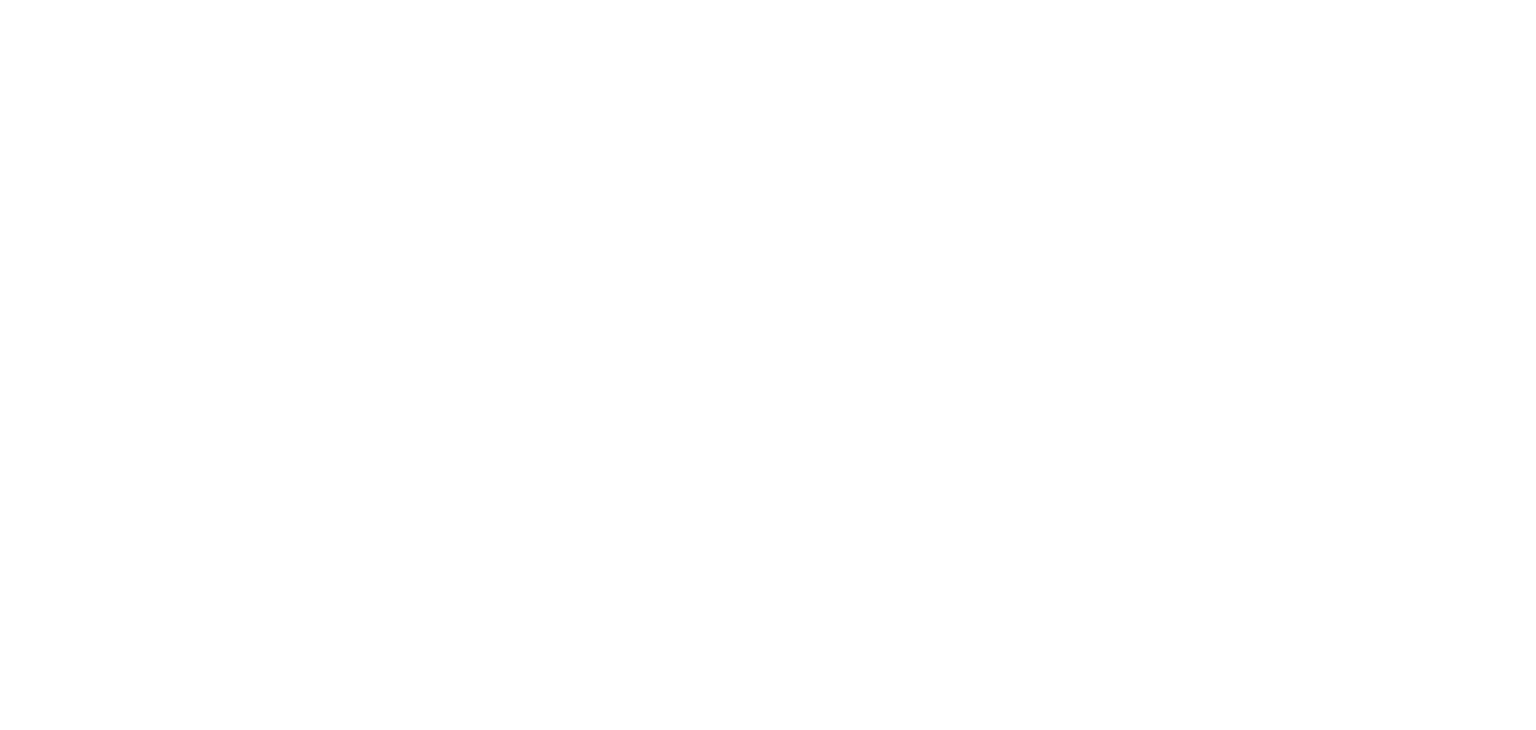 scroll, scrollTop: 0, scrollLeft: 0, axis: both 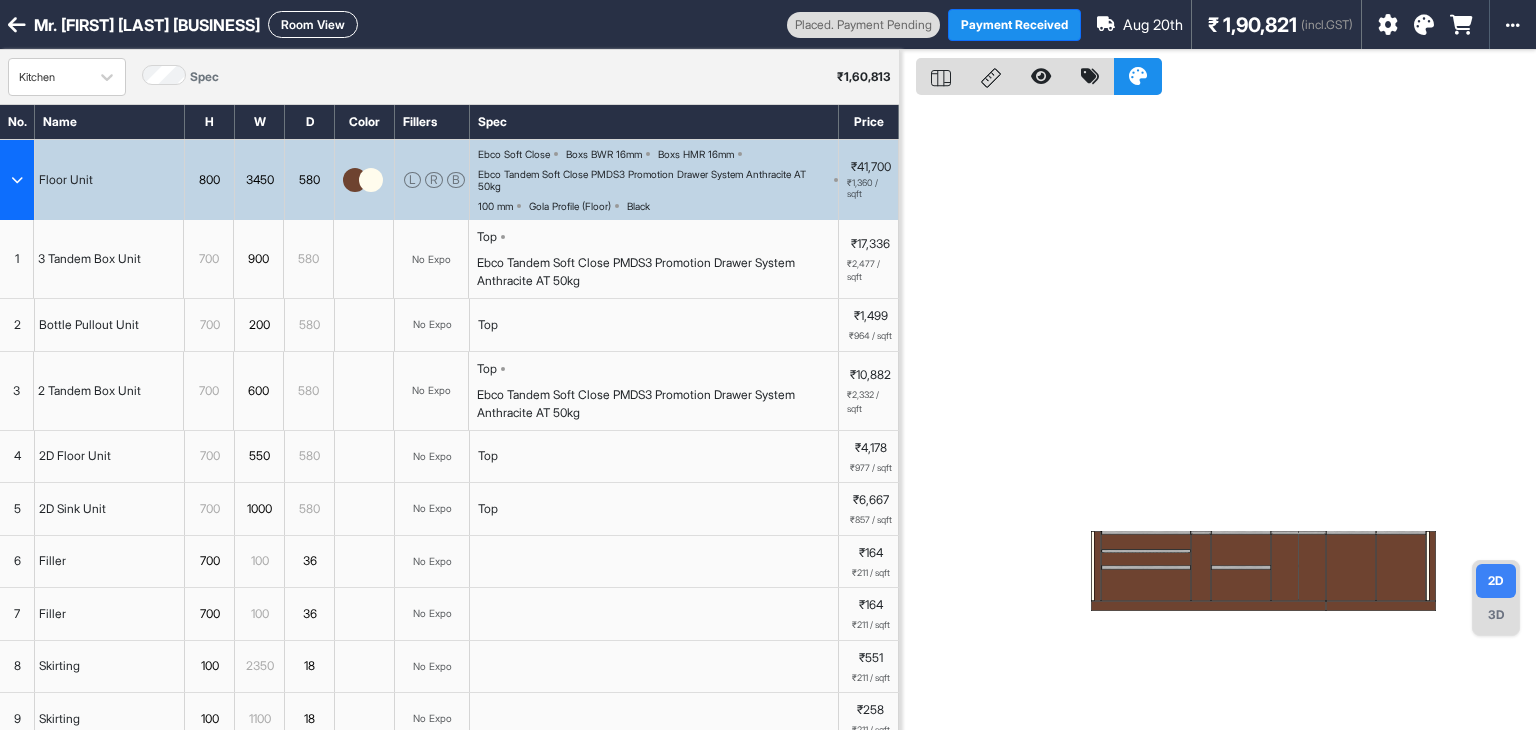 click at bounding box center [1218, 415] 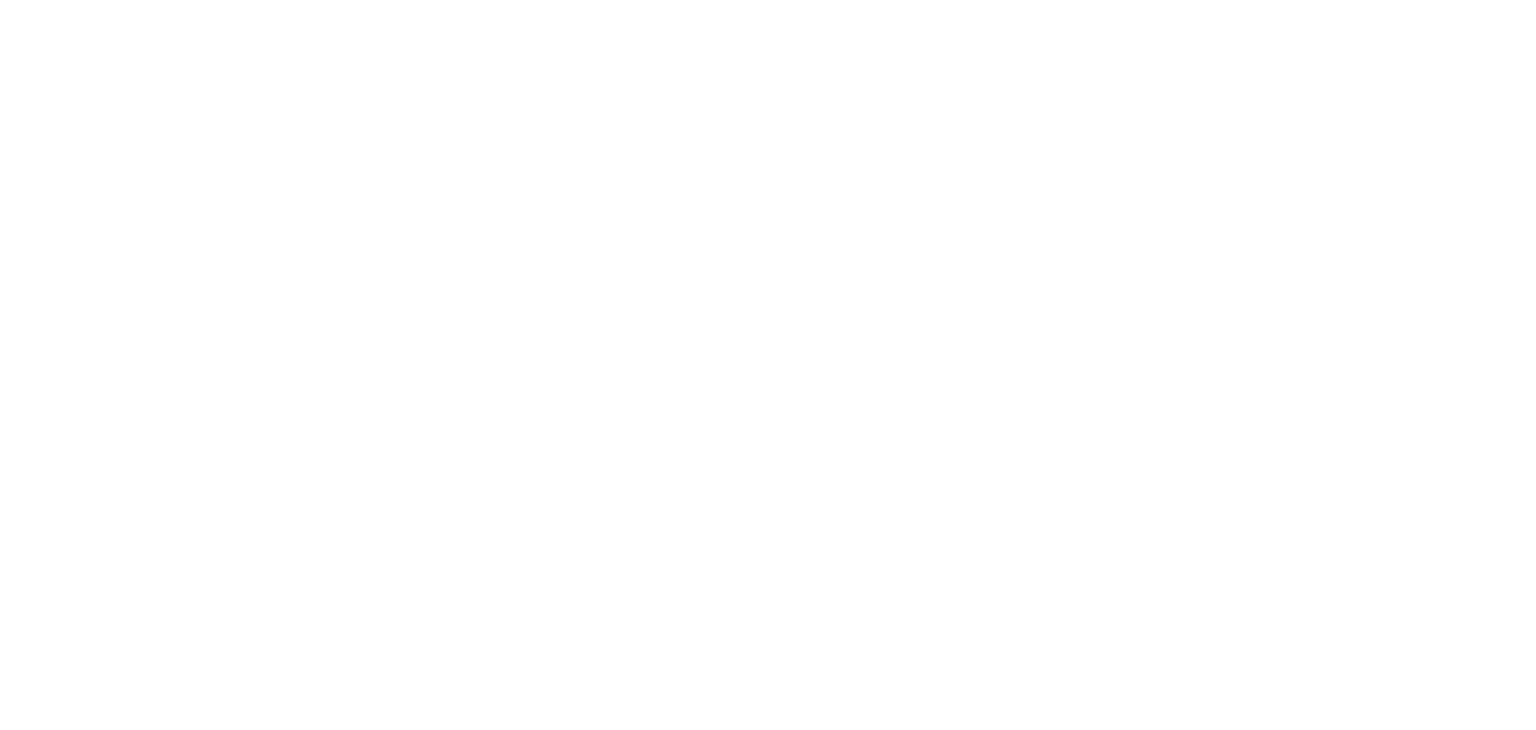 scroll, scrollTop: 0, scrollLeft: 0, axis: both 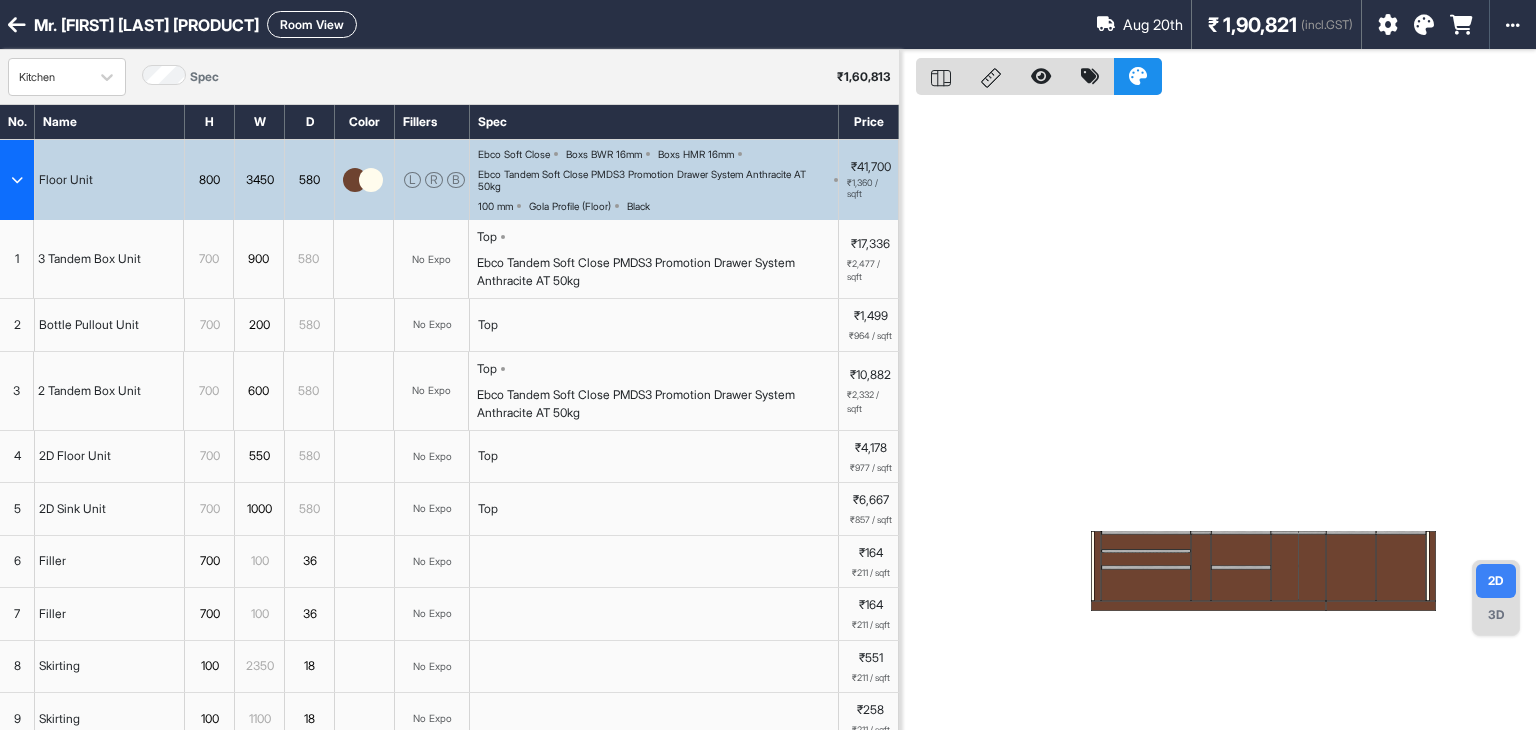 click on "Room View" at bounding box center (312, 24) 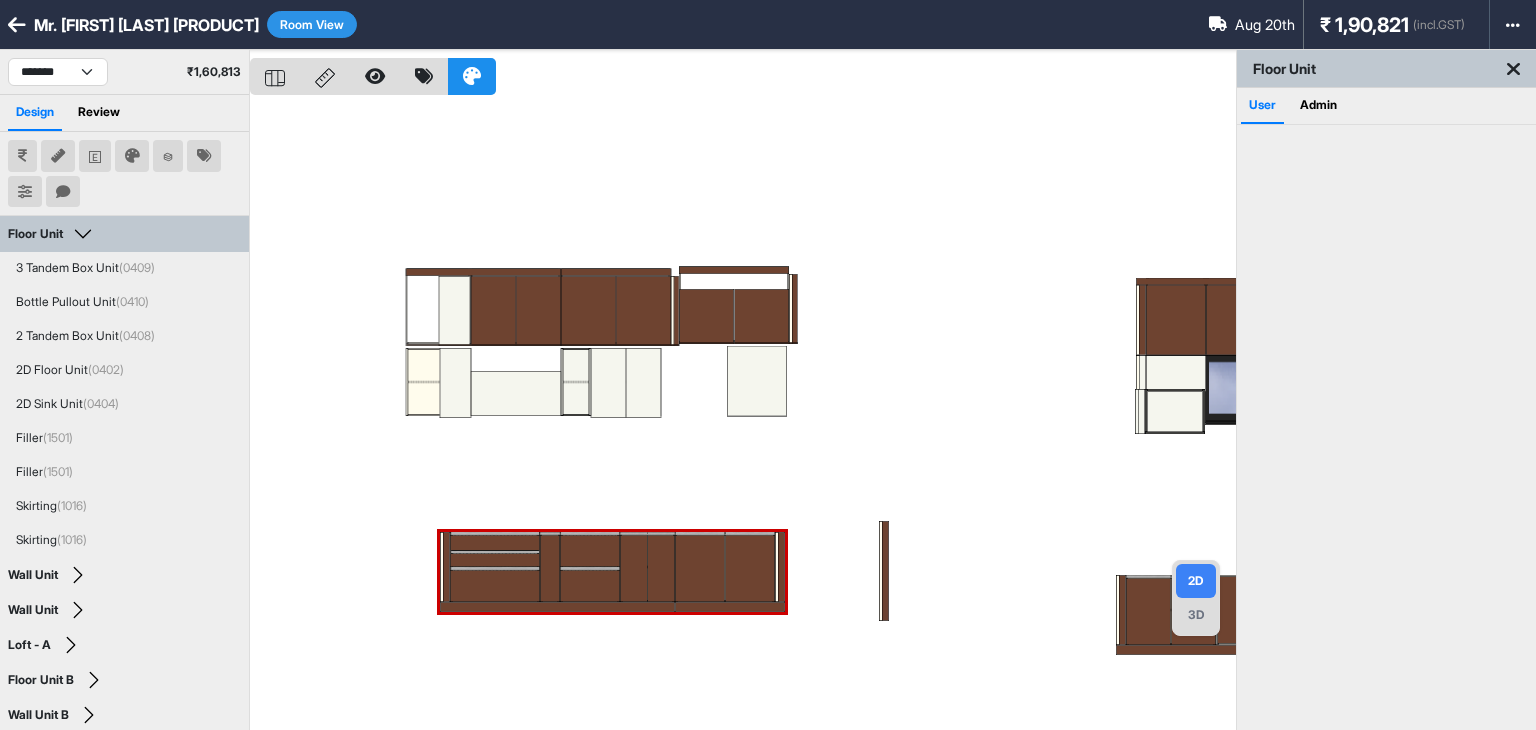 click at bounding box center (743, 415) 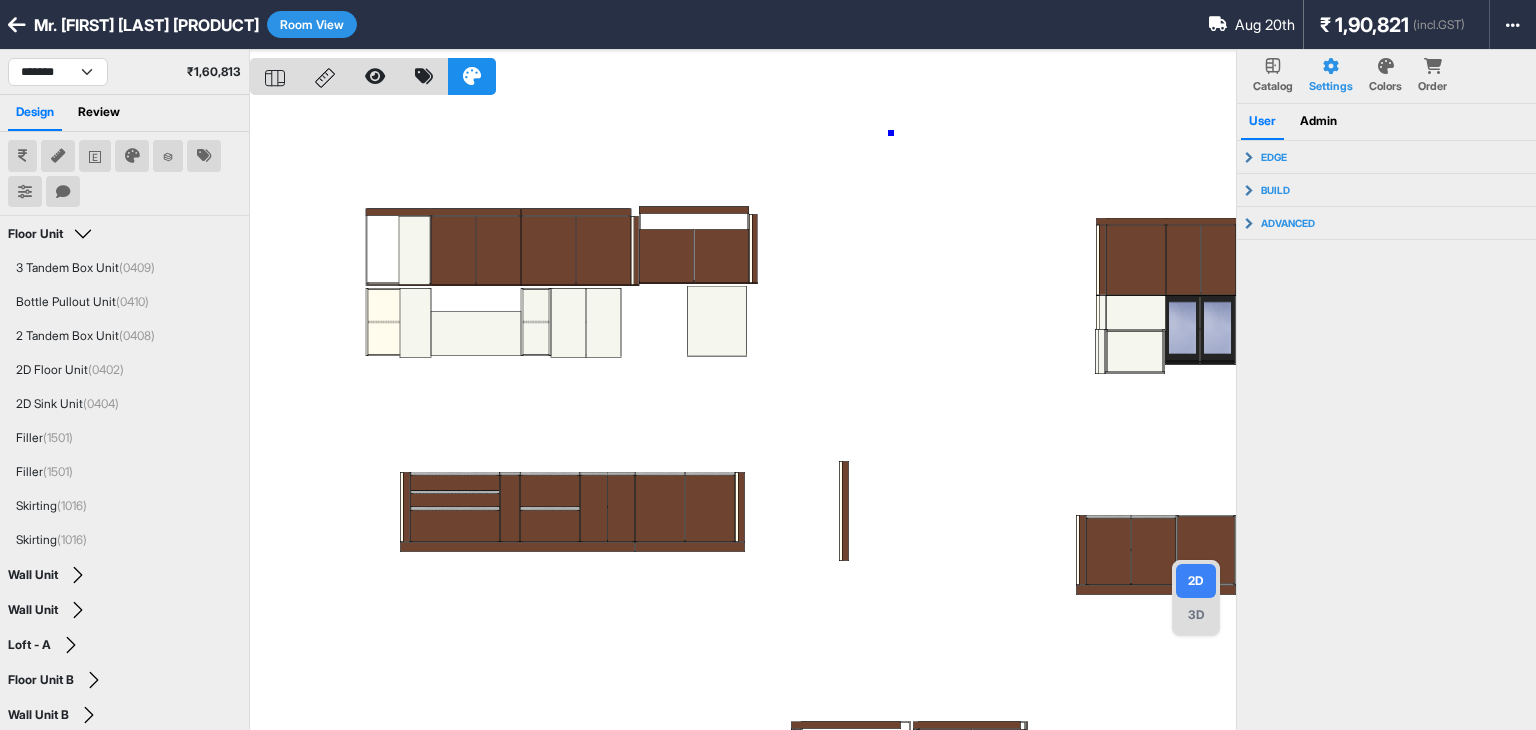 click at bounding box center [743, 415] 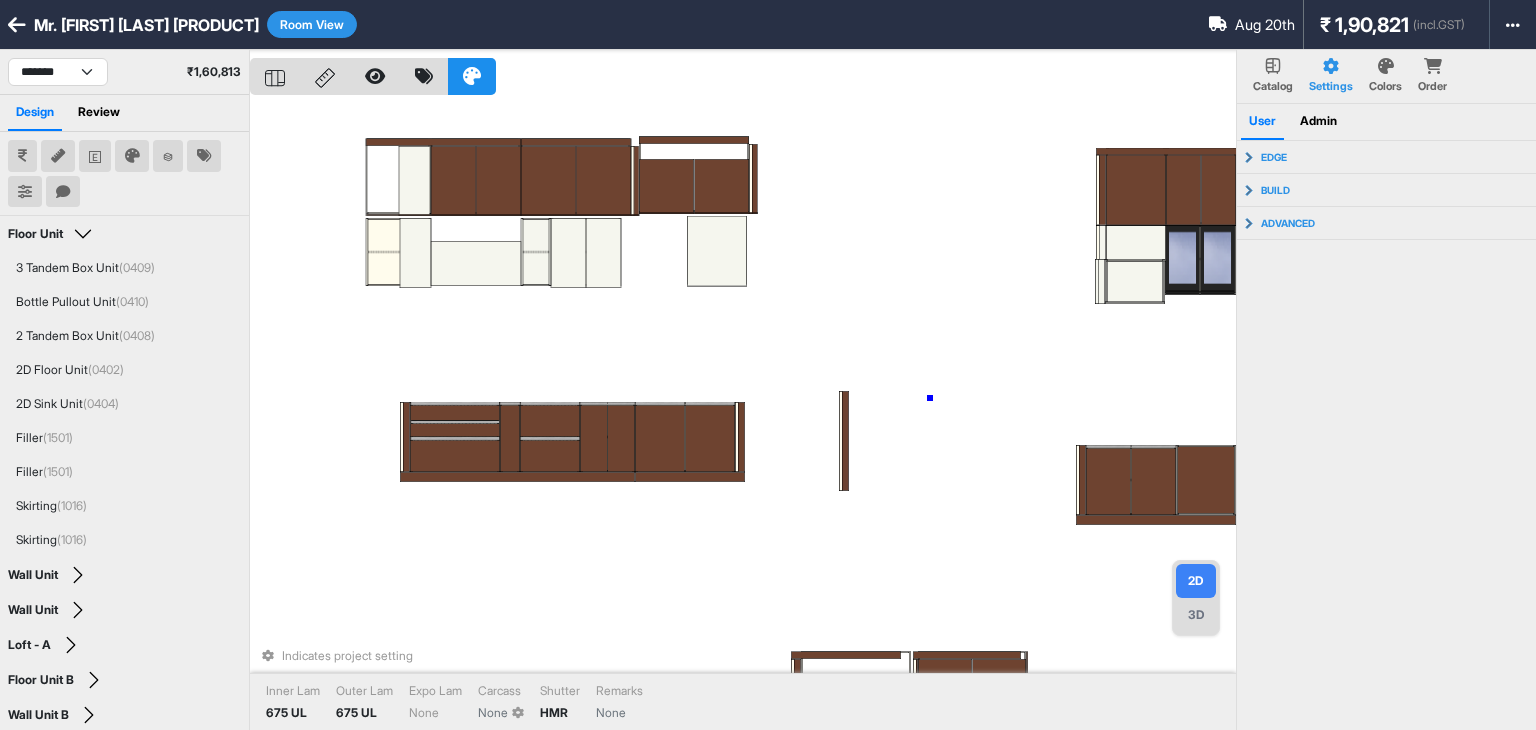 click on "Indicates project setting Inner Lam 675 UL Outer Lam 675 UL Expo Lam None Carcass None Shutter HMR Remarks None" at bounding box center (743, 415) 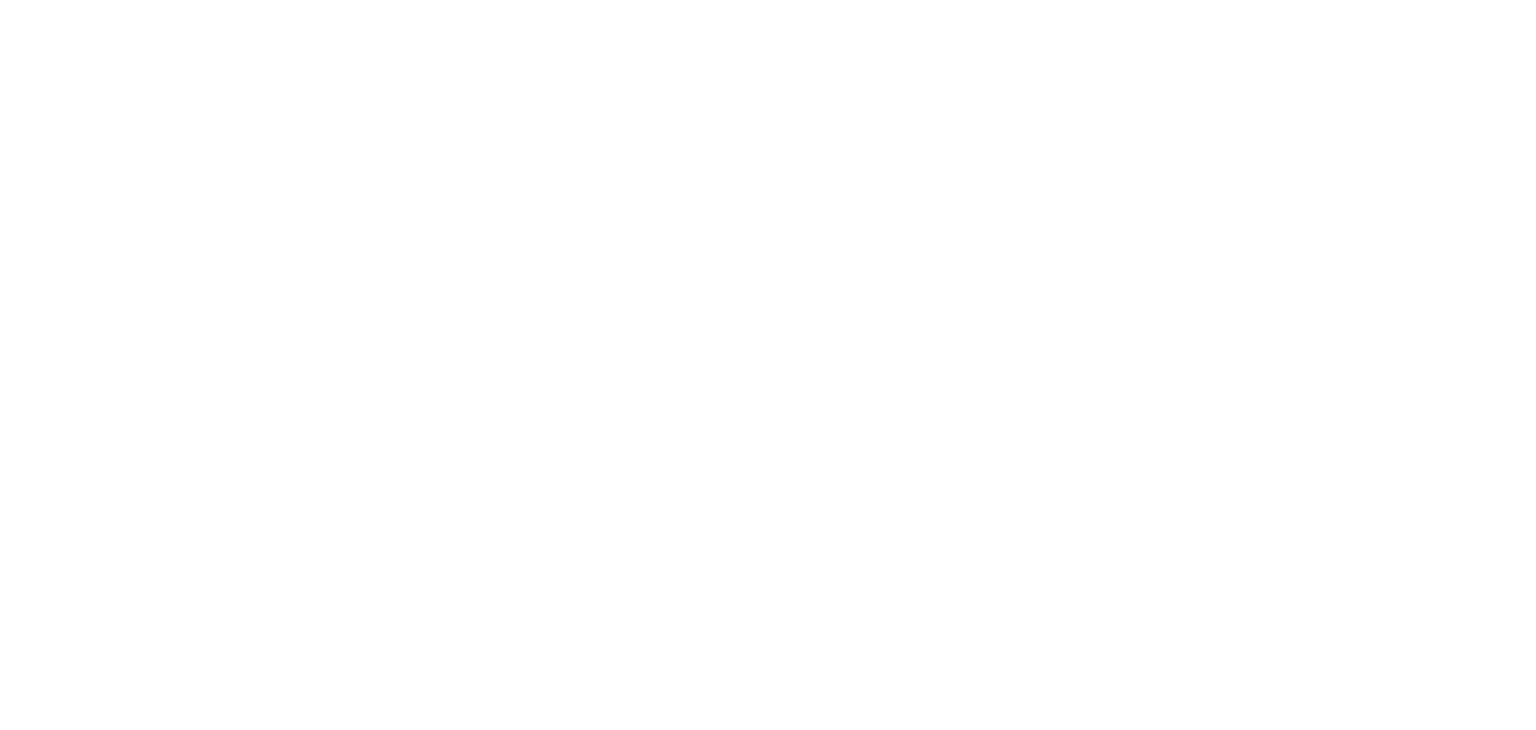 scroll, scrollTop: 0, scrollLeft: 0, axis: both 